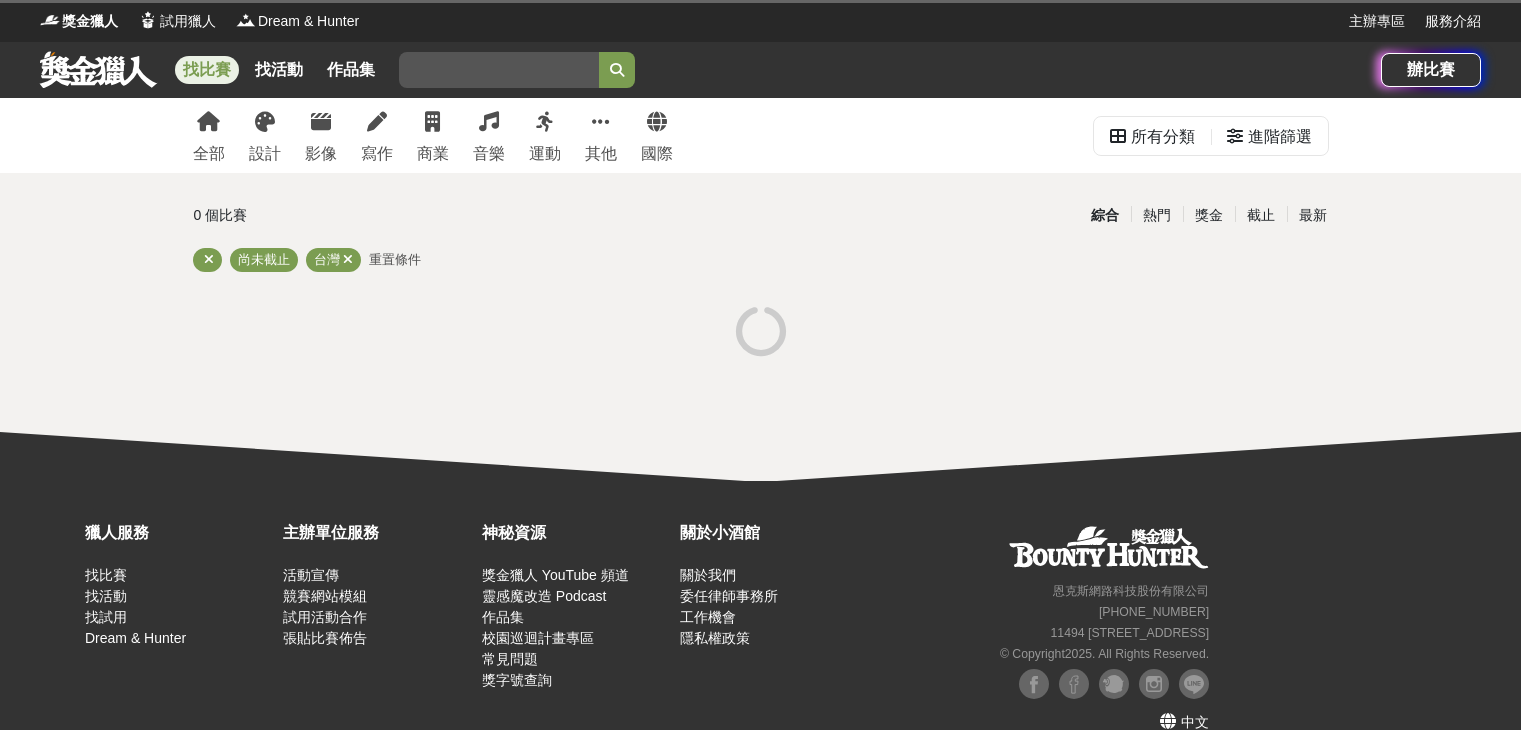 scroll, scrollTop: 0, scrollLeft: 0, axis: both 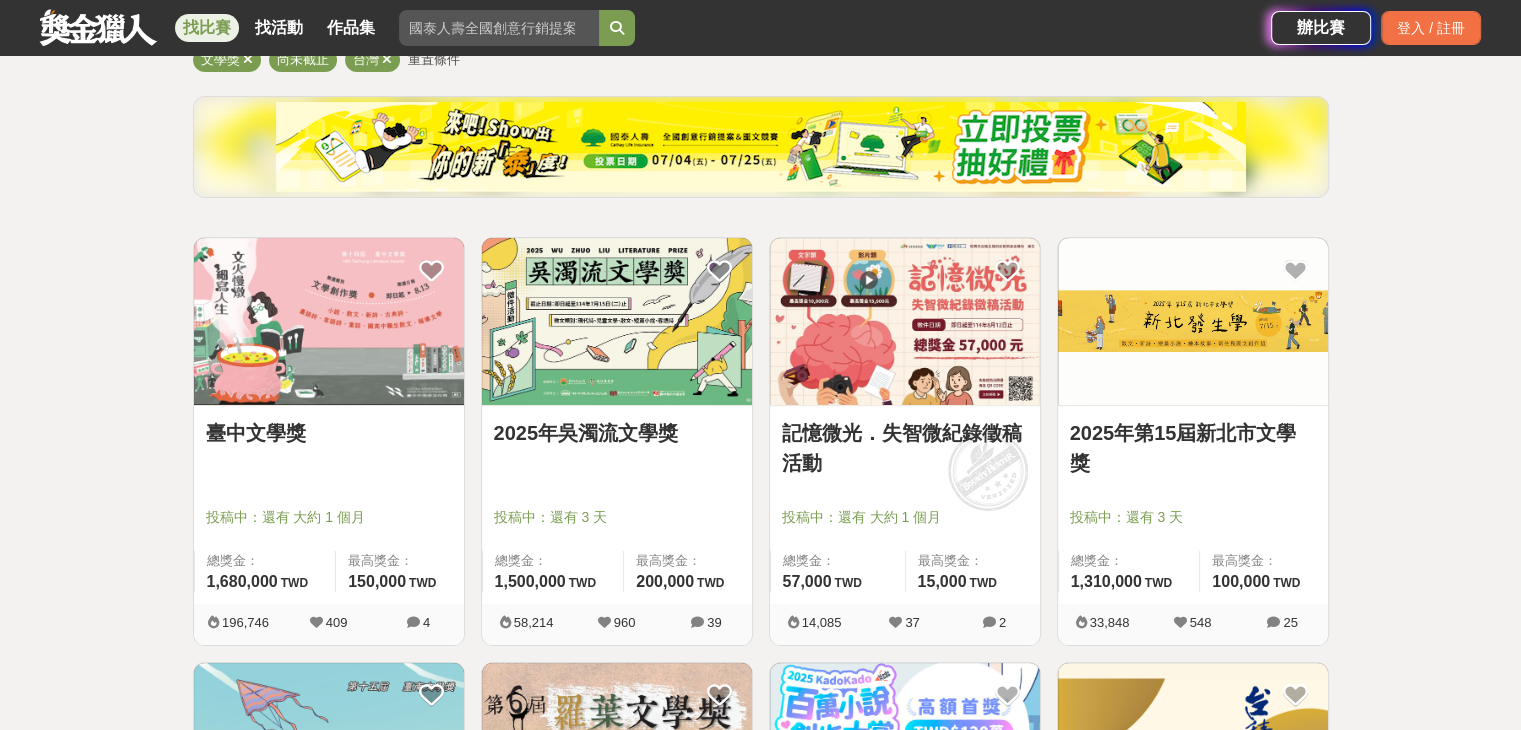 click on "臺中文學獎" at bounding box center [329, 433] 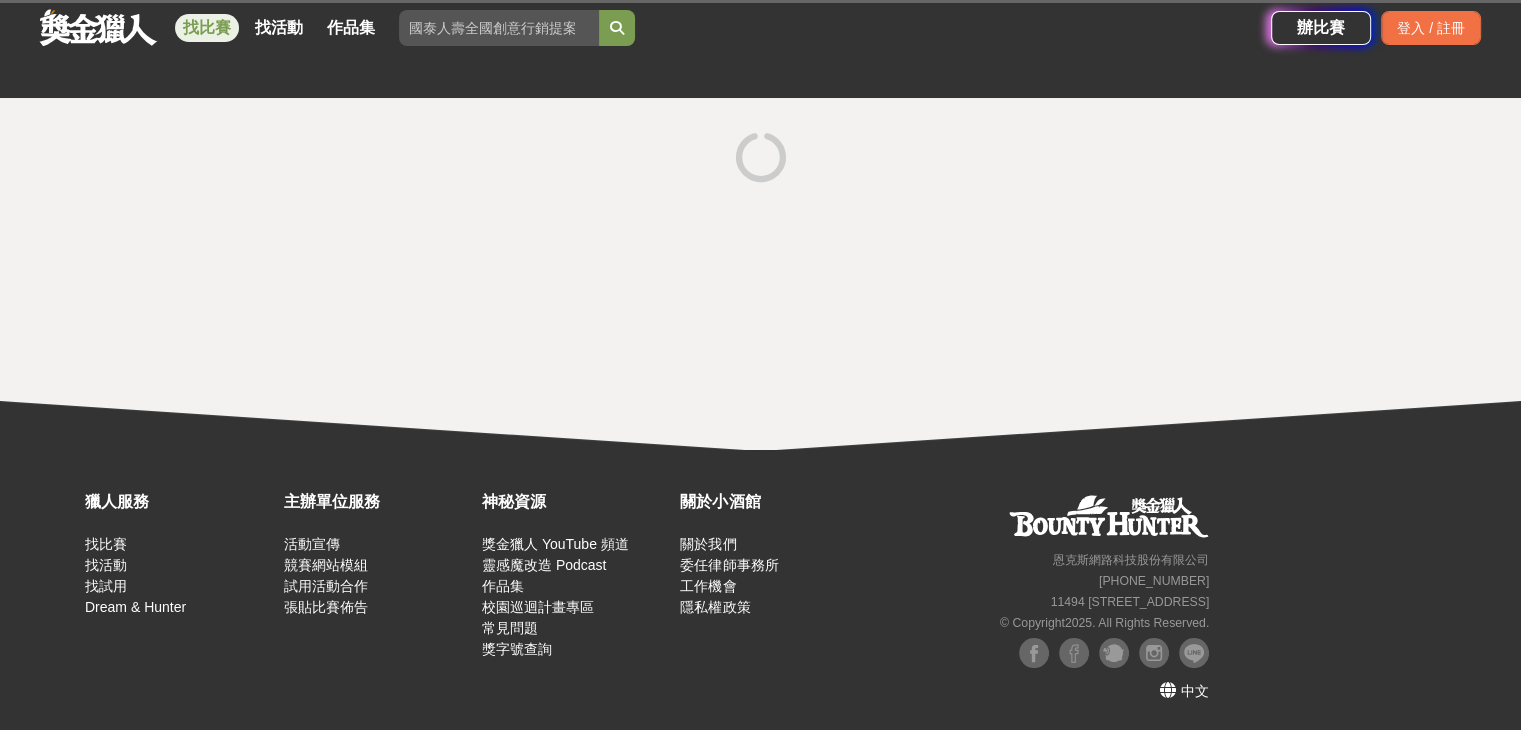 scroll, scrollTop: 0, scrollLeft: 0, axis: both 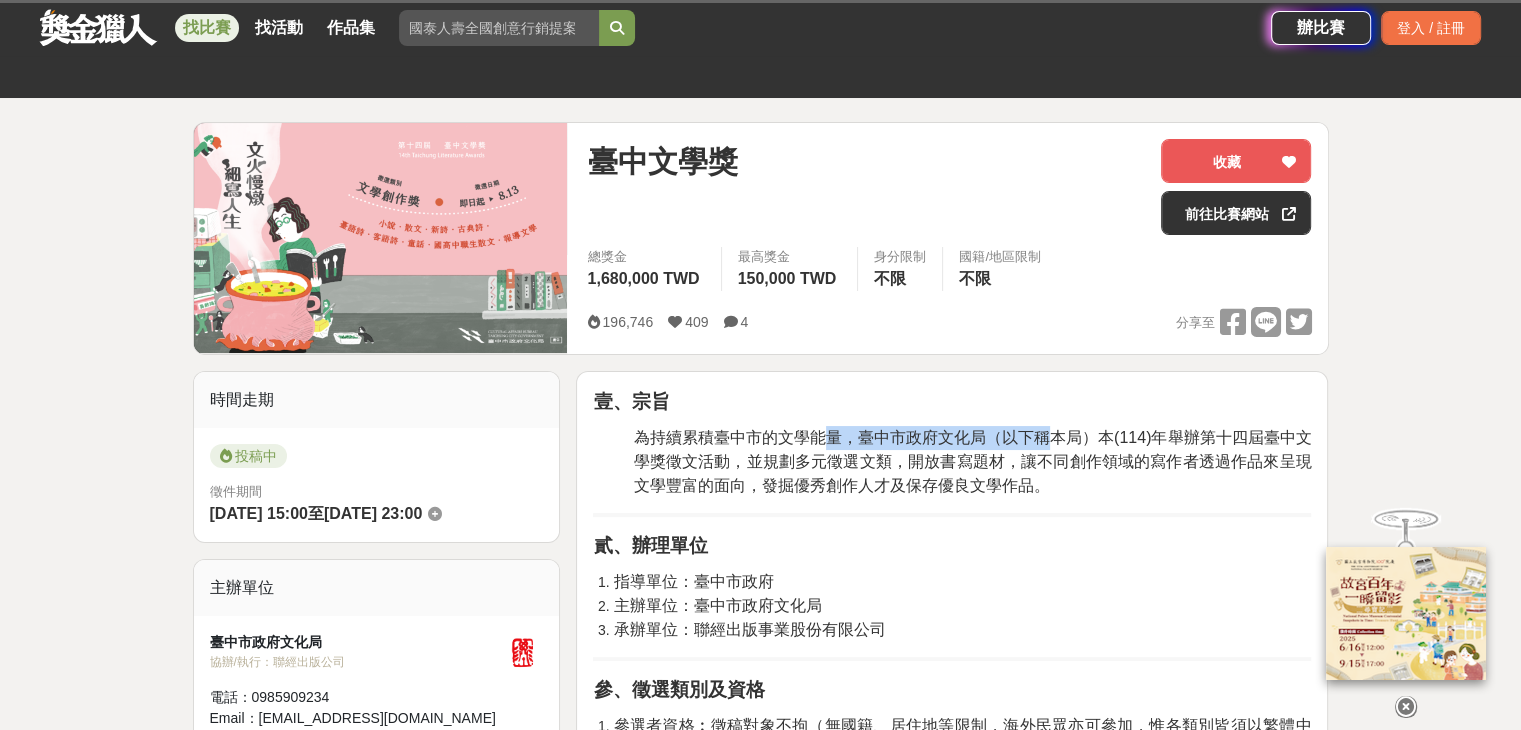 drag, startPoint x: 824, startPoint y: 441, endPoint x: 1061, endPoint y: 431, distance: 237.21088 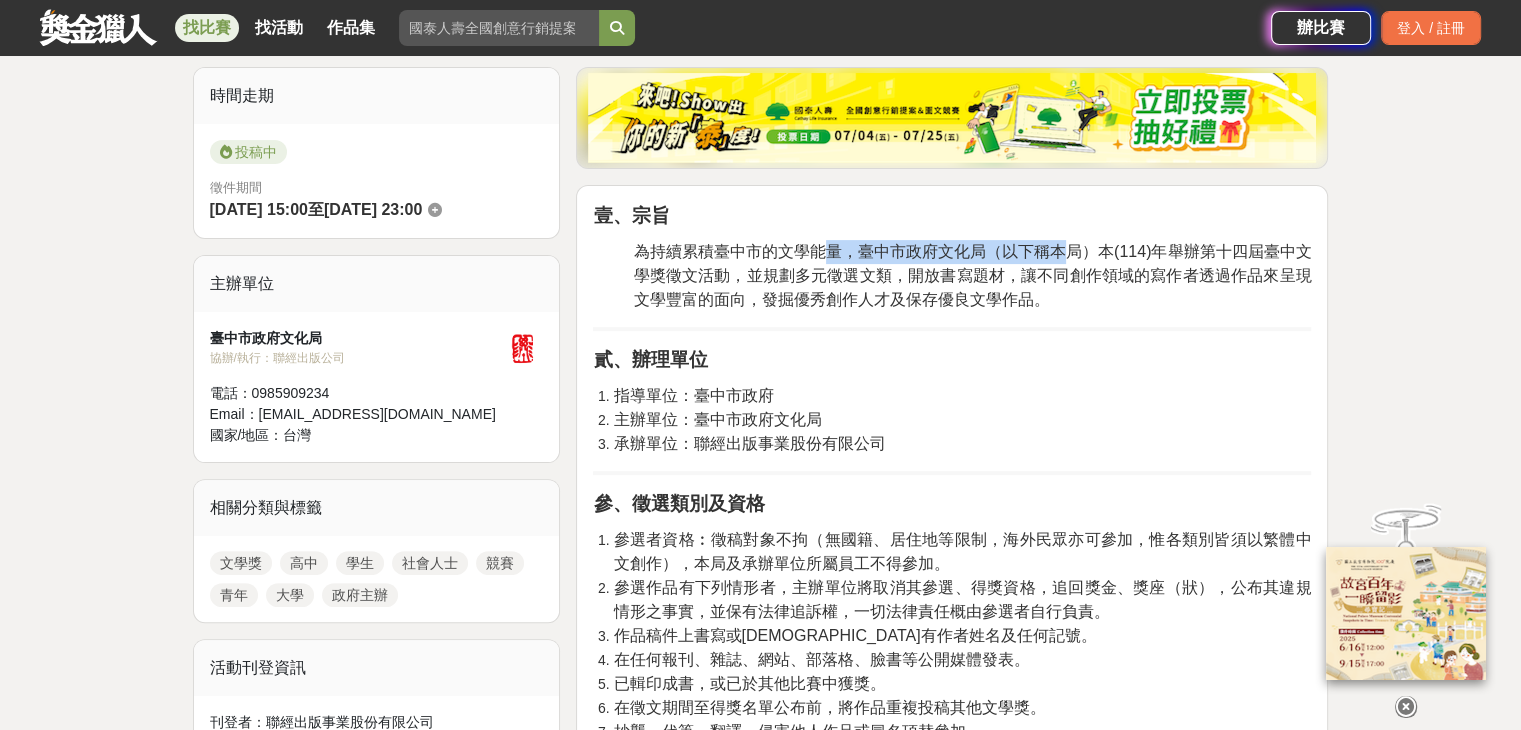 scroll, scrollTop: 500, scrollLeft: 0, axis: vertical 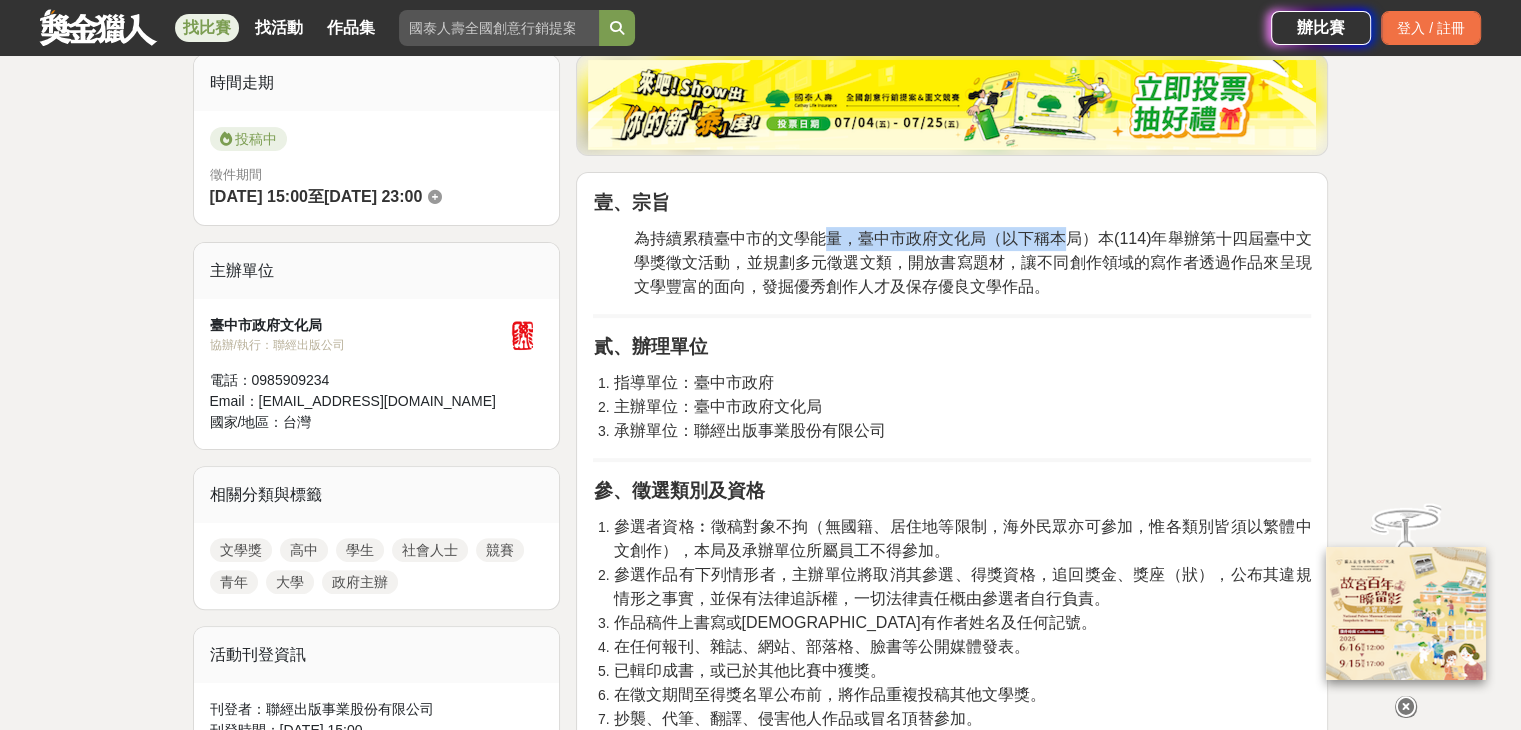 click on "壹、宗旨 為持續累積臺中市的文學能量，臺中市政府文化局（以下稱本局）本(114)年舉辦第十四屆臺中文學獎徵文活動，並規劃多元徵選文類，開放書寫題材，讓不同創作領域的寫作者透過作品來呈現文學豐富的面向，發掘優秀創作人才及保存優良文學作品。 貳、辦理單位 指導單位：臺中市政府 主辦單位：臺中市政府文化局 承辦單位：聯經出版事業股份有限公司 參、徵選類別及資格 參選者資格︰徵稿對象不拘（無國籍、居住地等限制，海外民眾亦可參加，惟各類別皆須以繁體中文創作），本局及承辦單位所屬員工不得參加。 參選作品有下列情形者，主辦單位將取消其參選、得獎資格，追回獎金、獎座（狀），公布其違規情形之事實，並保有法律追訴權，一切法律責任概由參選者自行負責。 作品稿件上書寫或[DEMOGRAPHIC_DATA]有作者姓名及任何記號。 徵選主題︰主題不限。" at bounding box center (952, 2063) 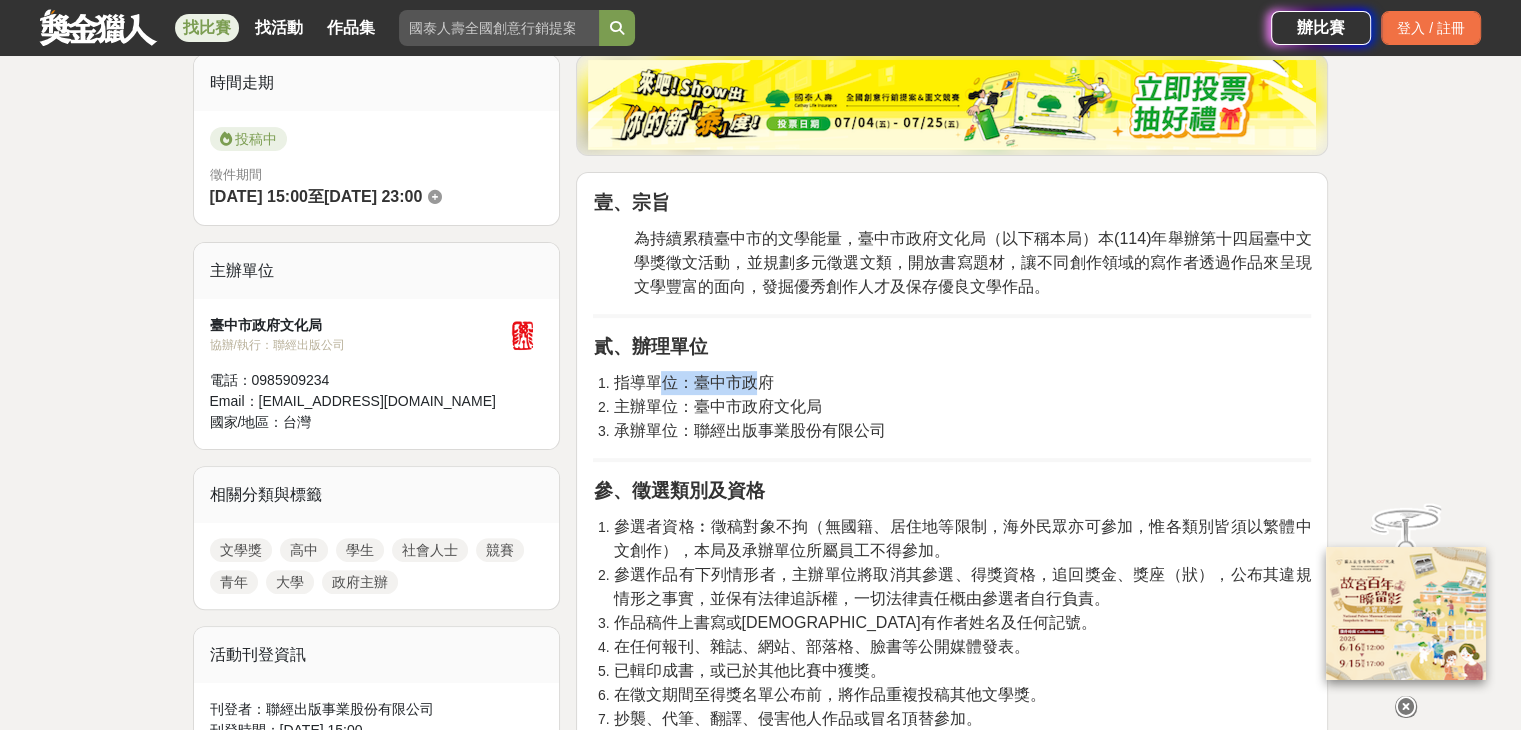 drag, startPoint x: 659, startPoint y: 381, endPoint x: 755, endPoint y: 377, distance: 96.0833 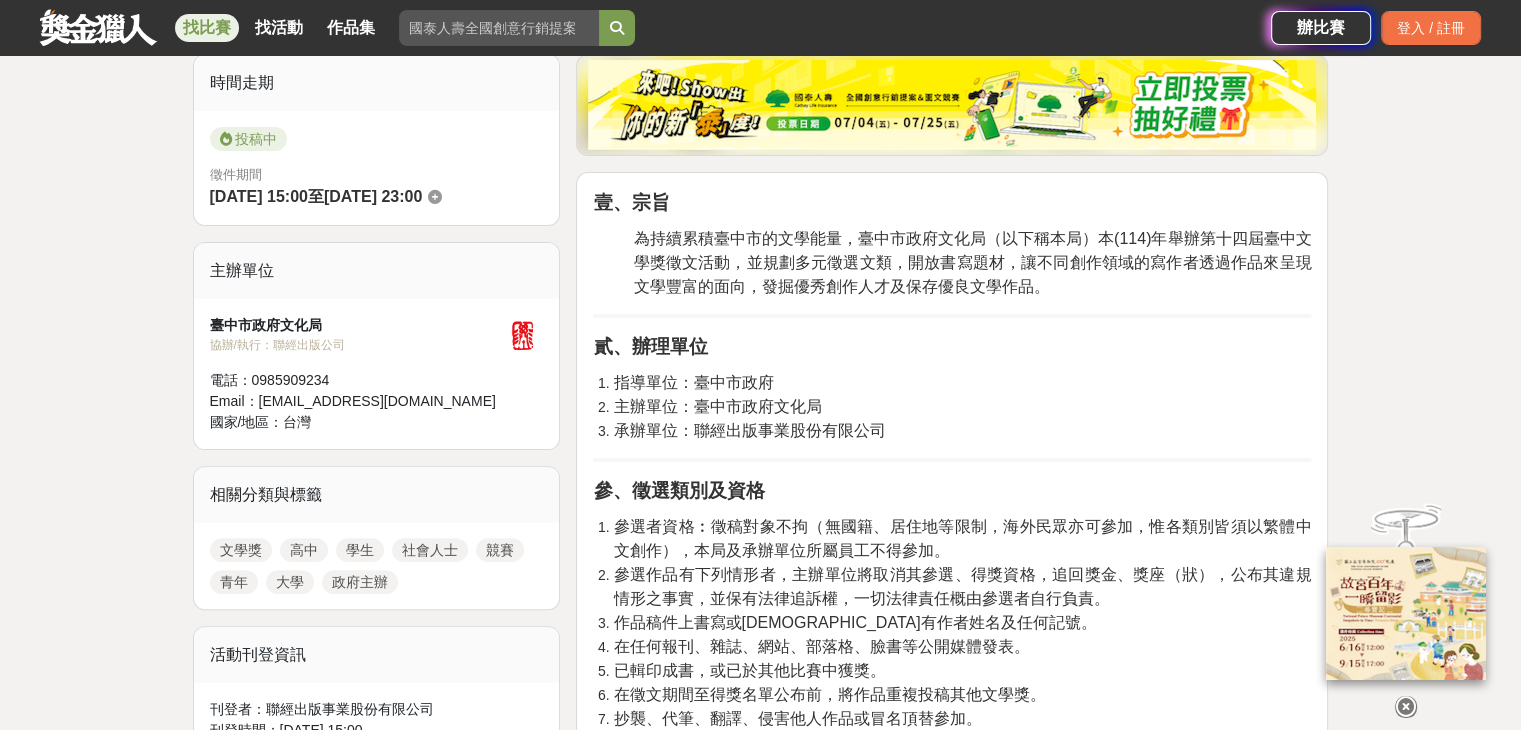 click on "承辦單位：聯經出版事業股份有限公司" at bounding box center [962, 431] 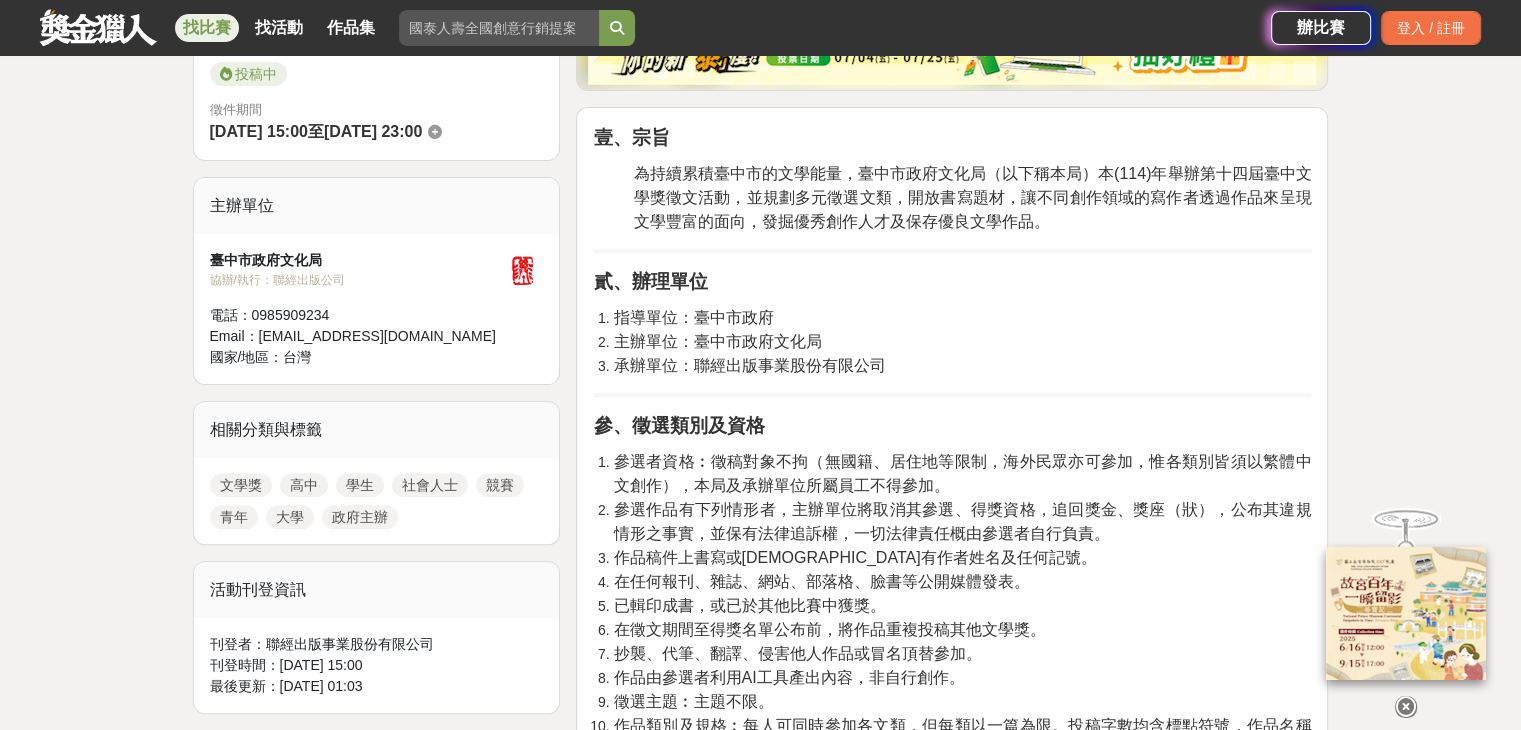 scroll, scrollTop: 600, scrollLeft: 0, axis: vertical 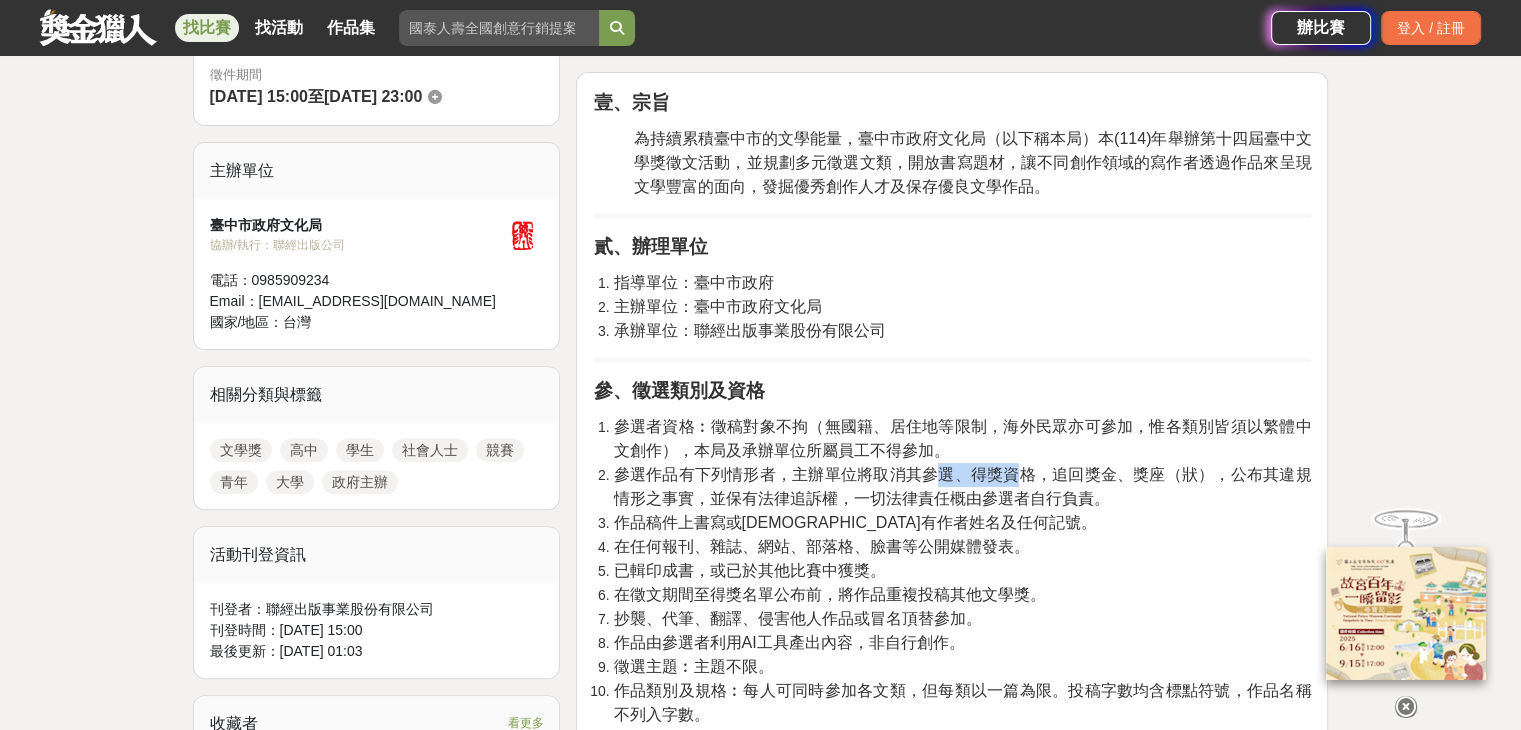 drag, startPoint x: 929, startPoint y: 467, endPoint x: 1011, endPoint y: 467, distance: 82 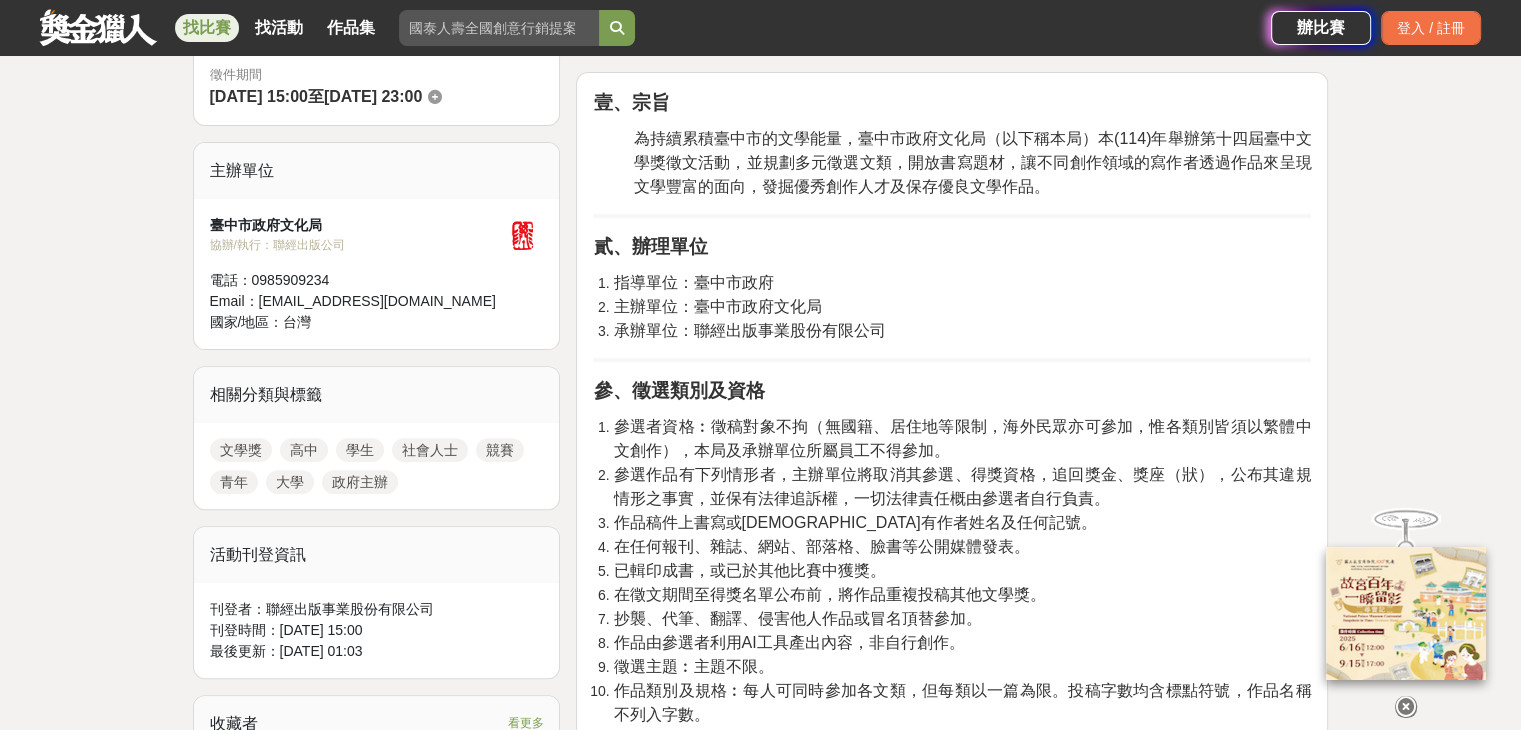 click on "參選作品有下列情形者，主辦單位將取消其參選、得獎資格，追回獎金、獎座（狀），公布其違規情形之事實，並保有法律追訴權，一切法律責任概由參選者自行負責。" at bounding box center (962, 486) 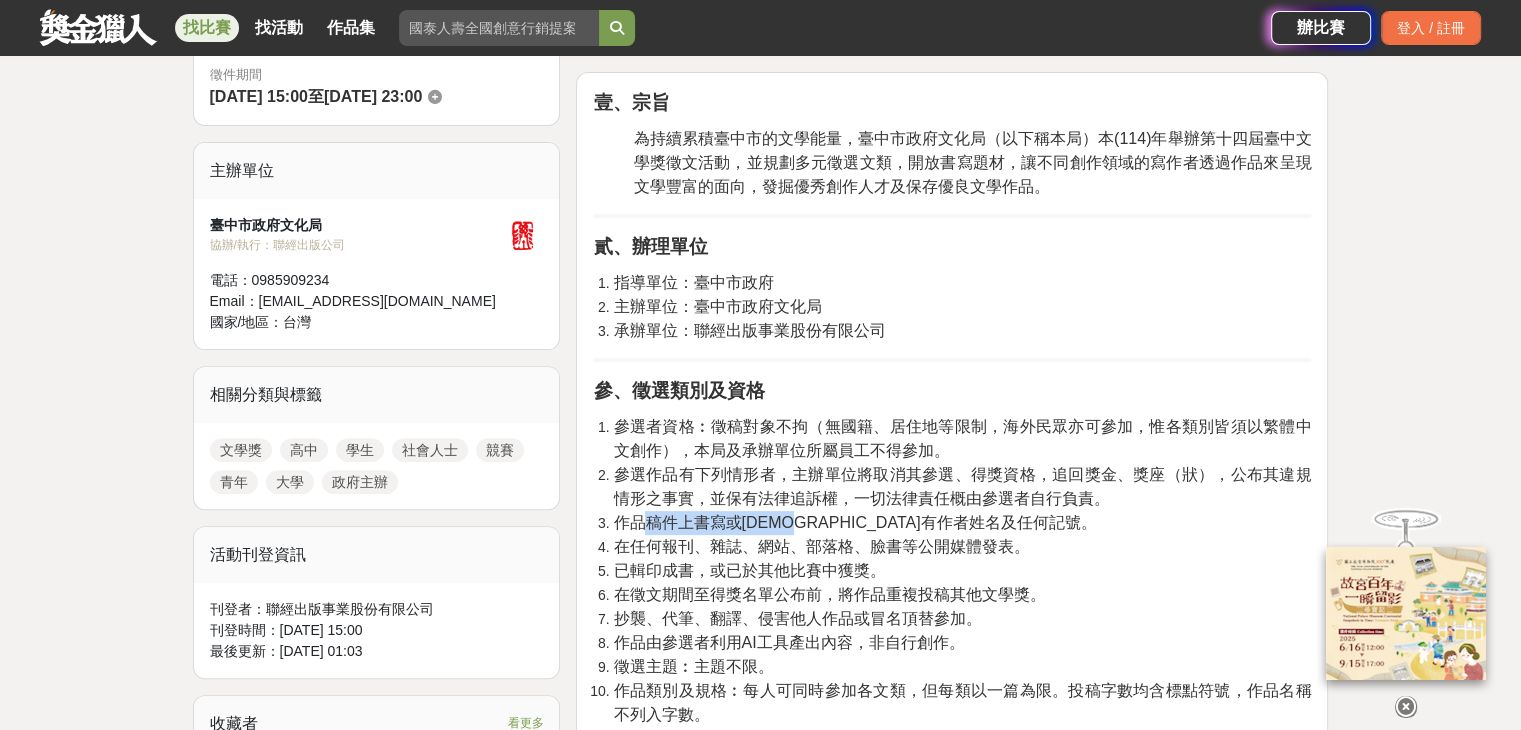 drag, startPoint x: 651, startPoint y: 522, endPoint x: 823, endPoint y: 524, distance: 172.01163 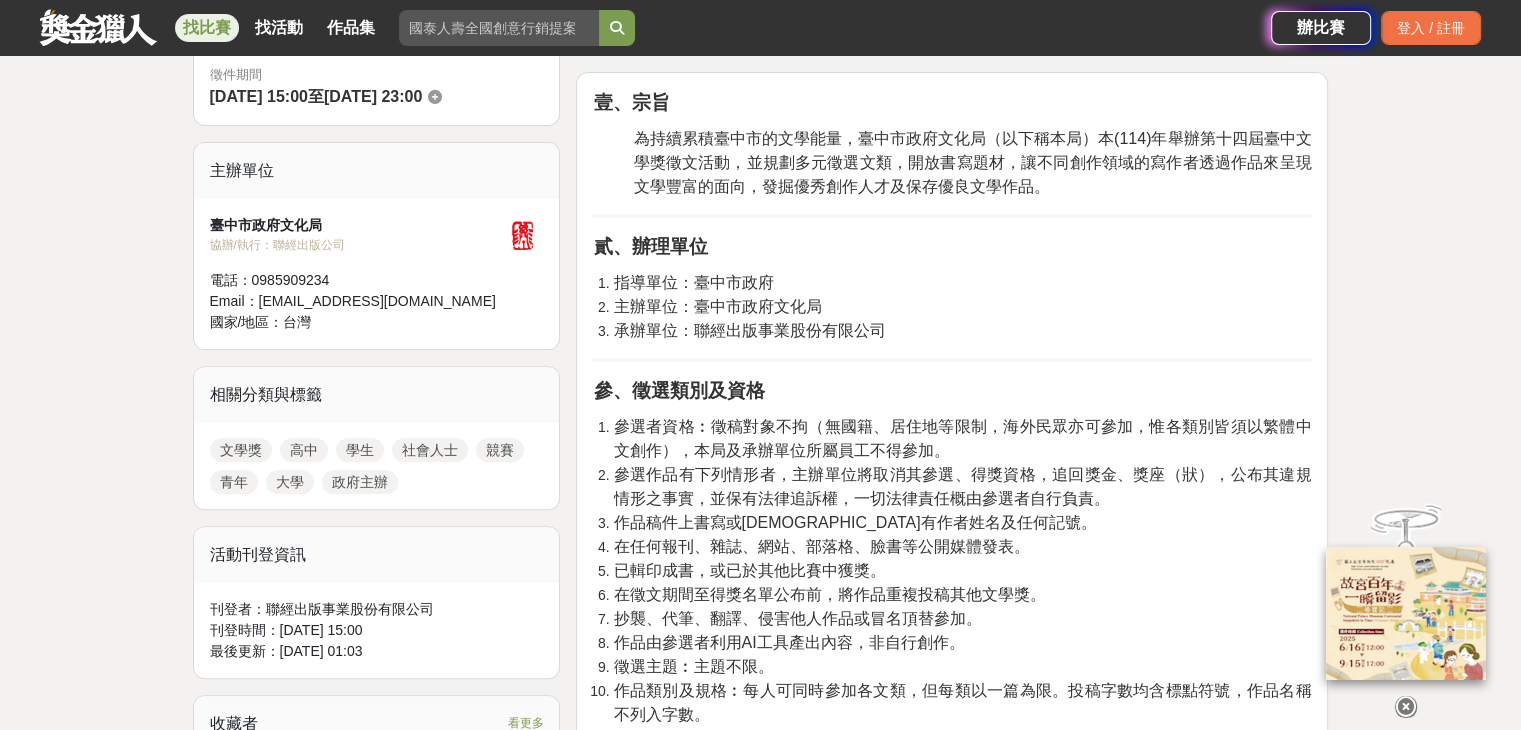 click on "在任何報刊、雜誌、網站、部落格、臉書等公開媒體發表。" at bounding box center [821, 546] 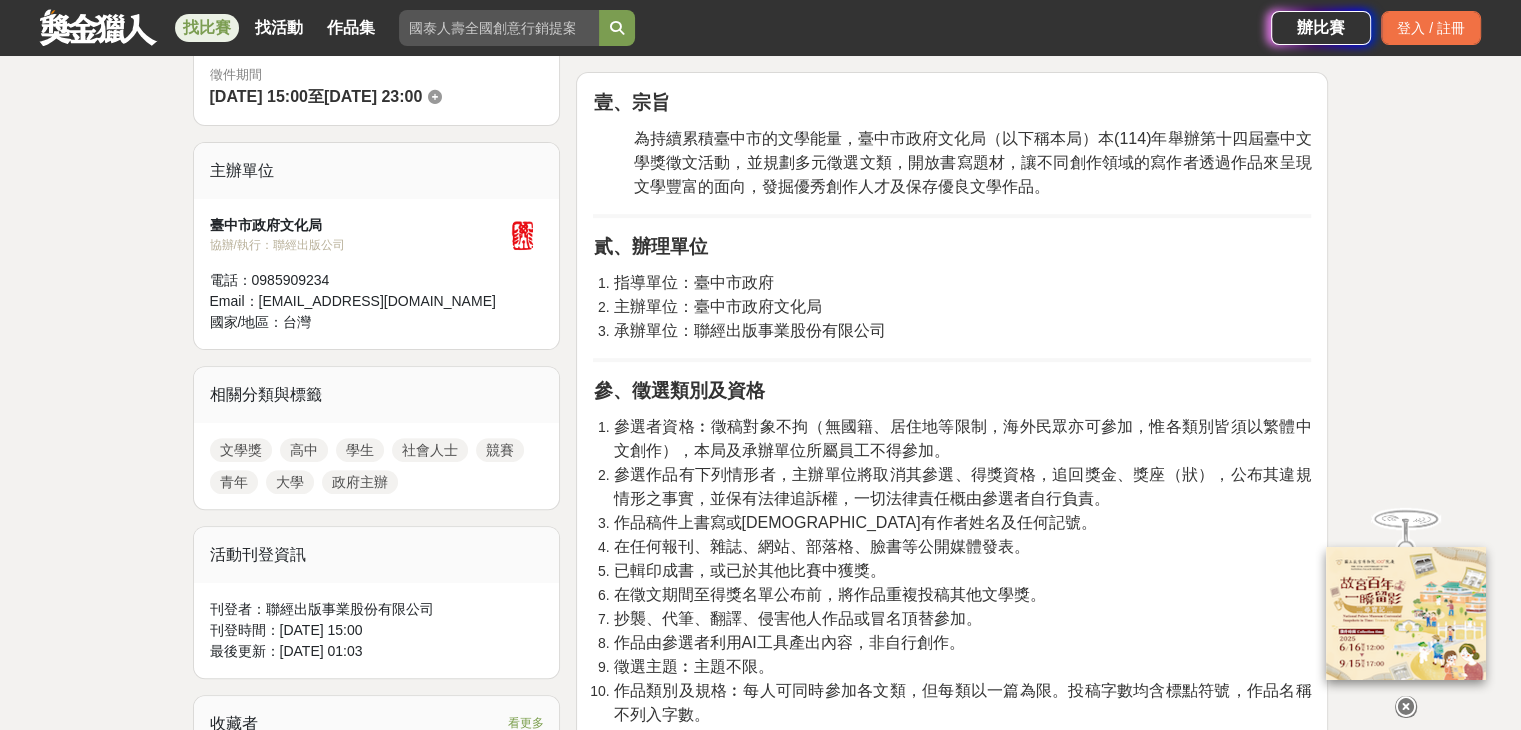 scroll, scrollTop: 700, scrollLeft: 0, axis: vertical 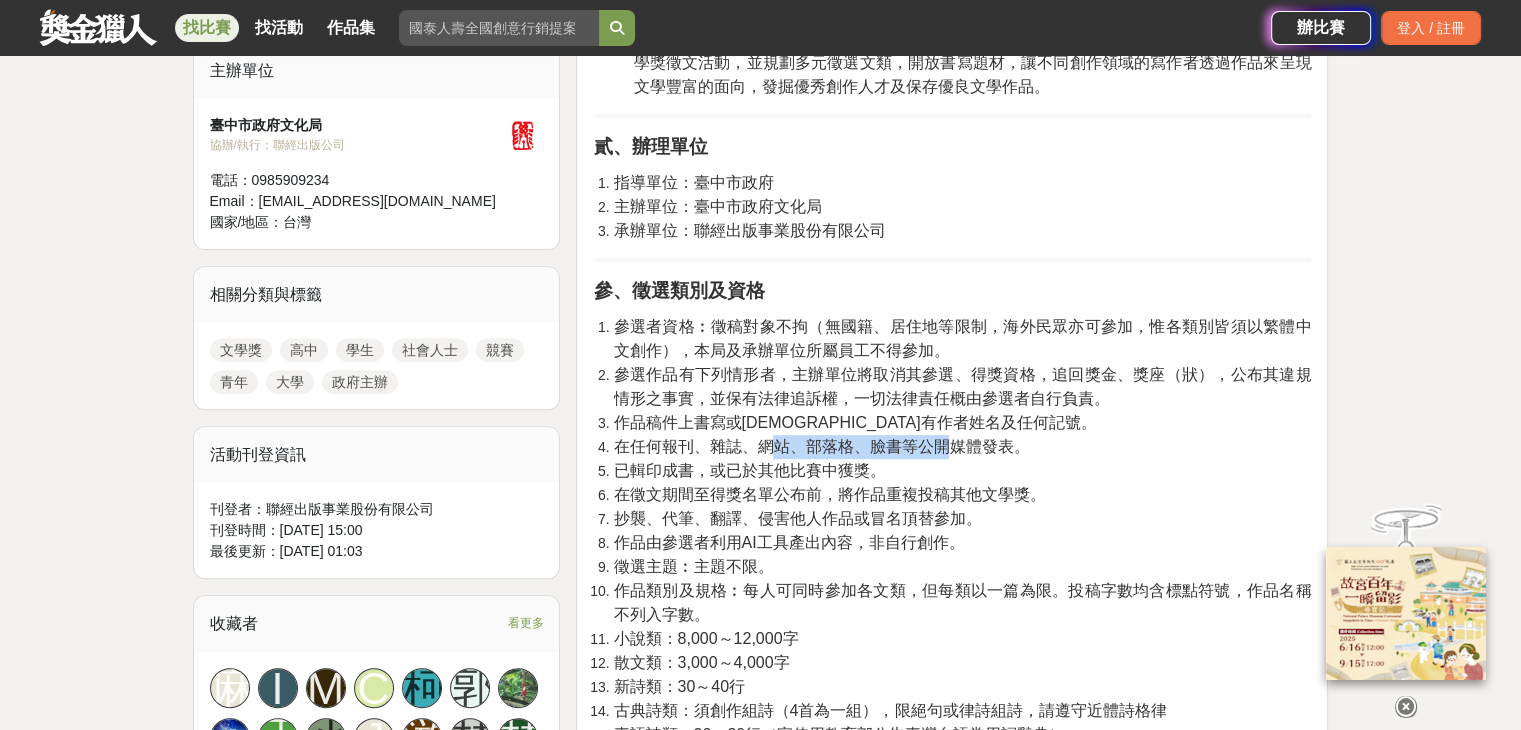 drag, startPoint x: 774, startPoint y: 445, endPoint x: 944, endPoint y: 449, distance: 170.04706 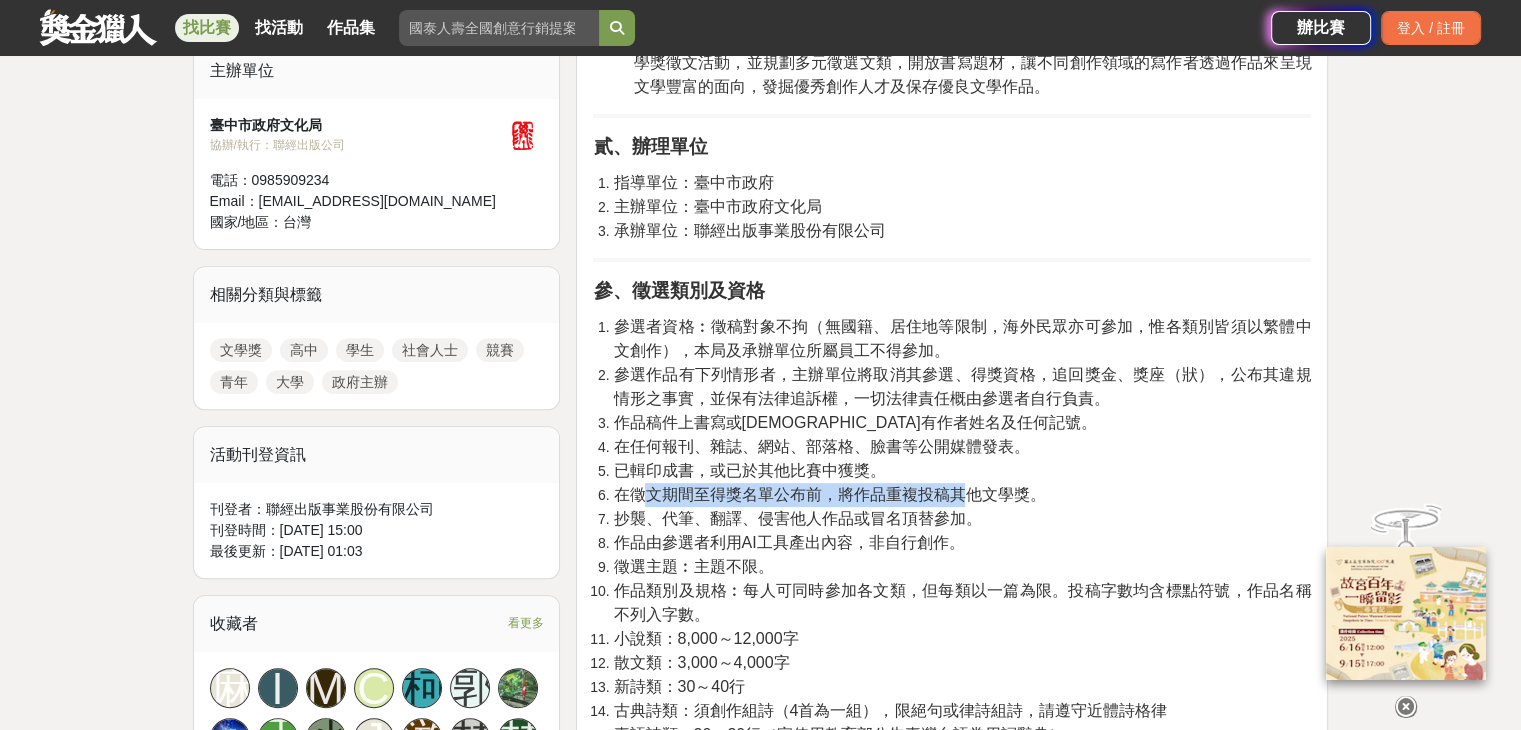 drag, startPoint x: 639, startPoint y: 492, endPoint x: 968, endPoint y: 494, distance: 329.00607 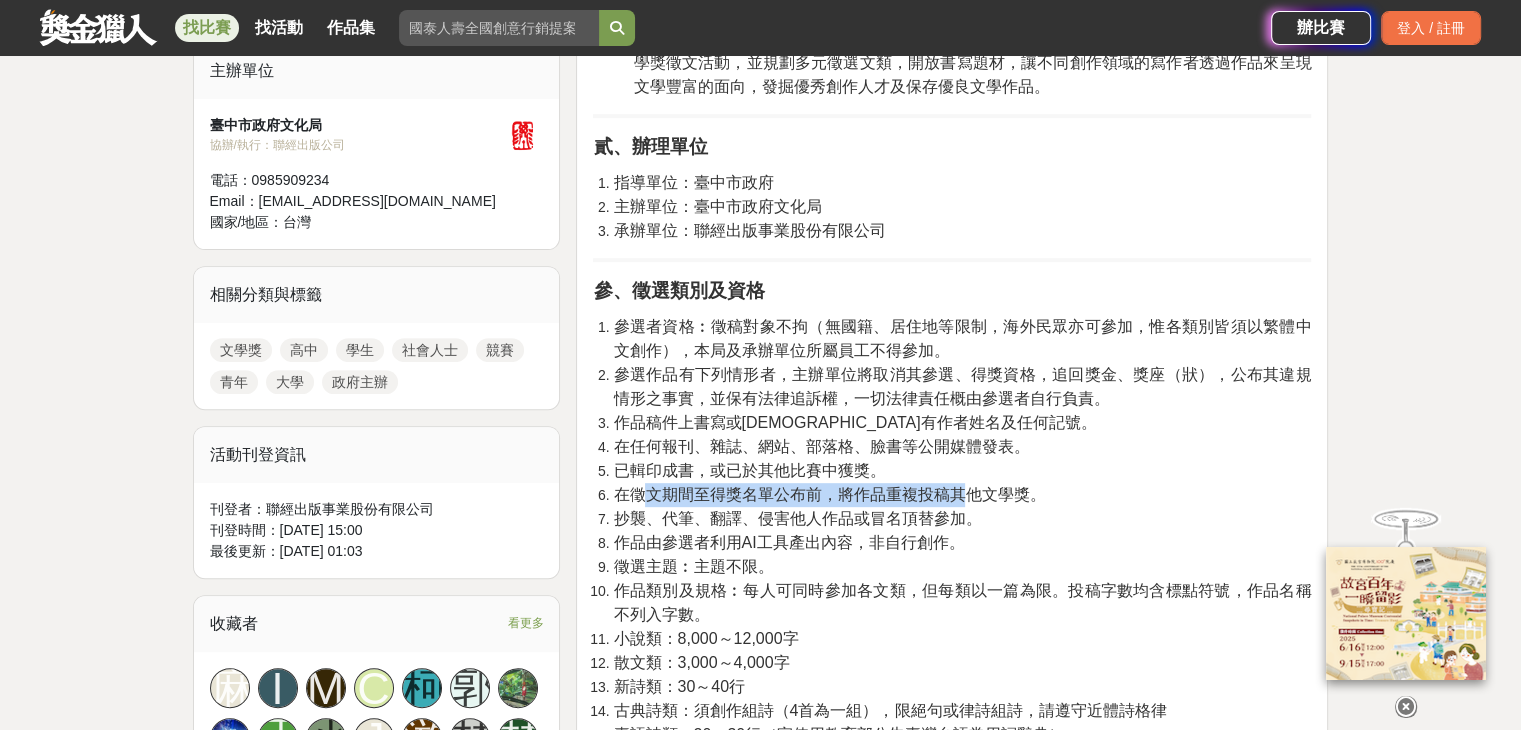 click on "在徵文期間至得獎名單公布前，將作品重複投稿其他文學獎。" at bounding box center (829, 494) 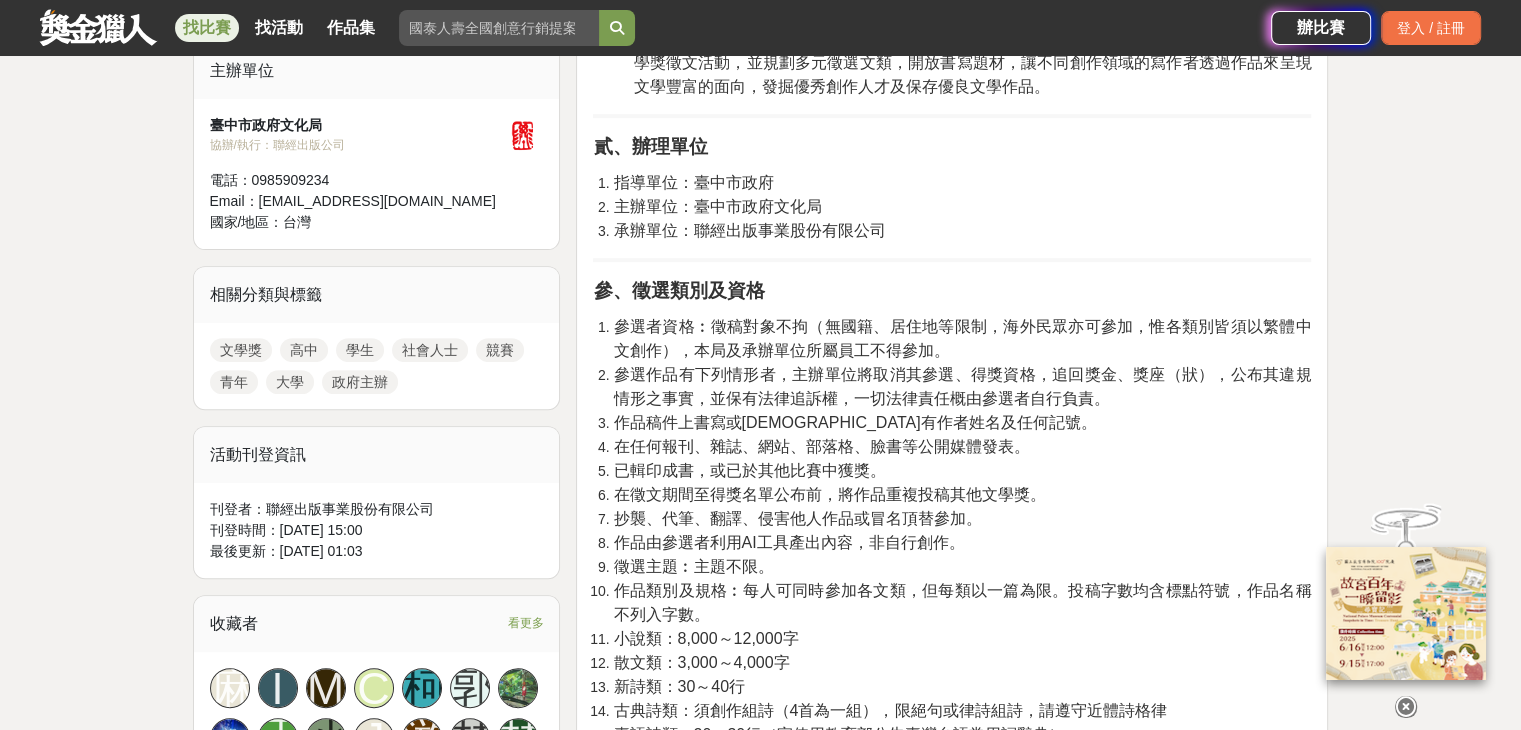 click on "抄襲、代筆、翻譯、侵害他人作品或冒名頂替參加。" at bounding box center [797, 518] 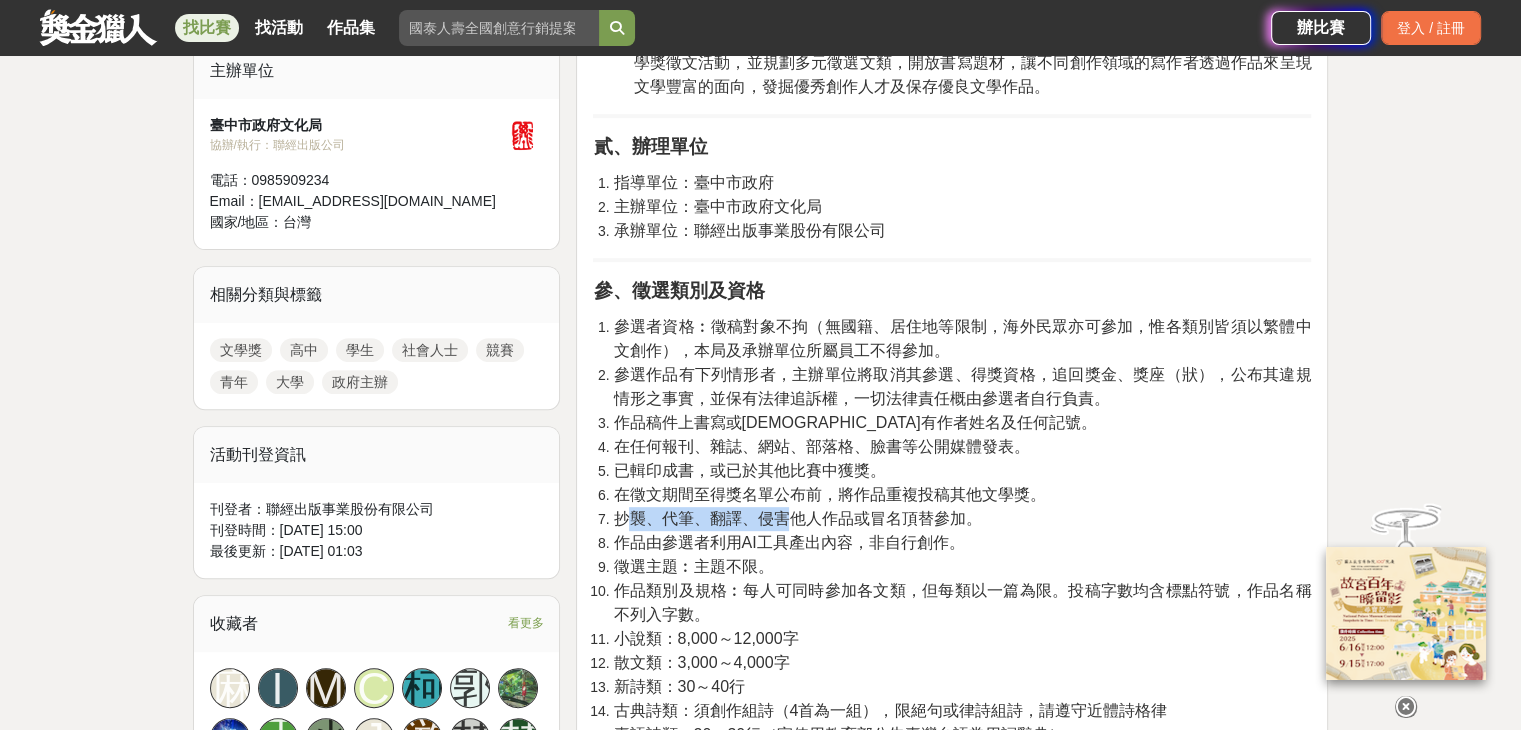 drag, startPoint x: 624, startPoint y: 515, endPoint x: 788, endPoint y: 515, distance: 164 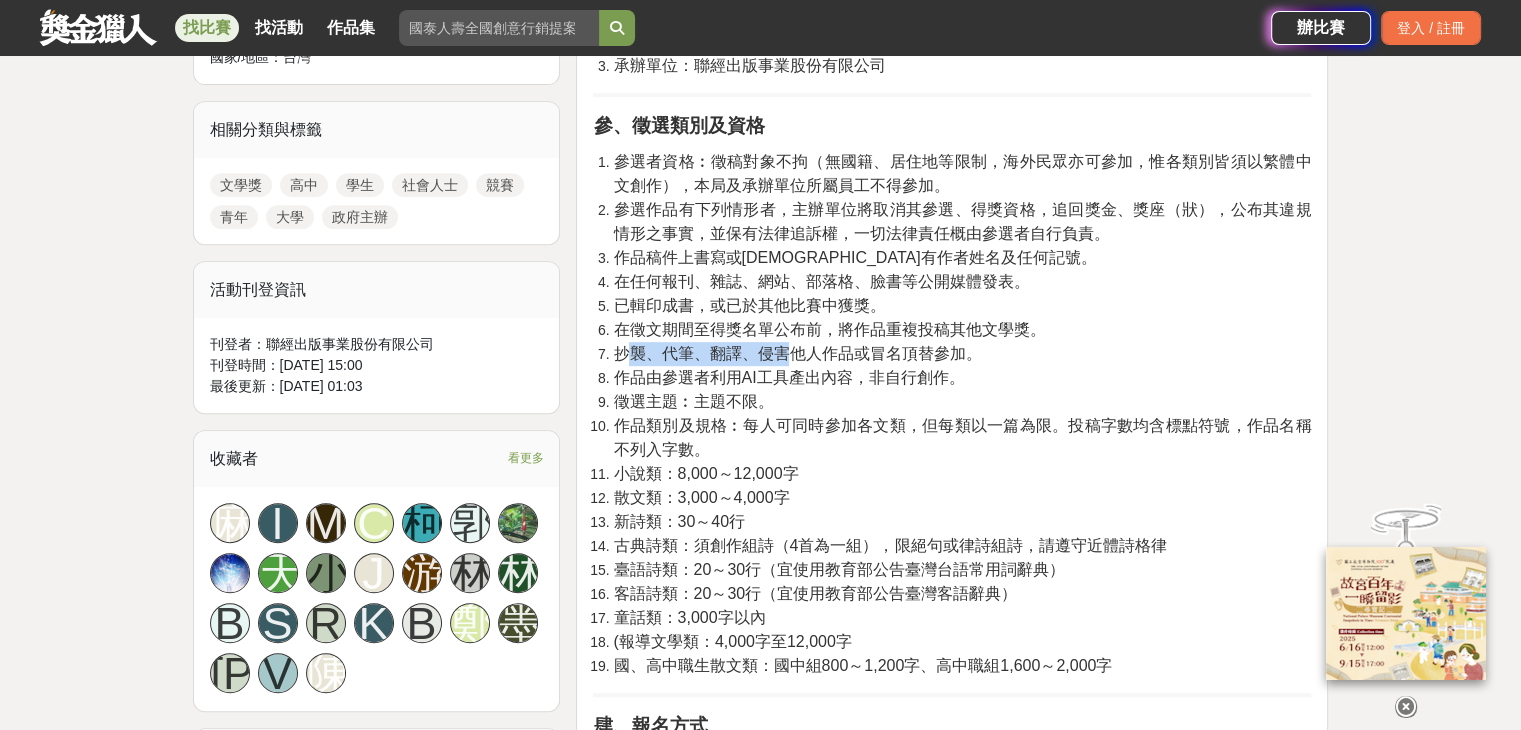 scroll, scrollTop: 900, scrollLeft: 0, axis: vertical 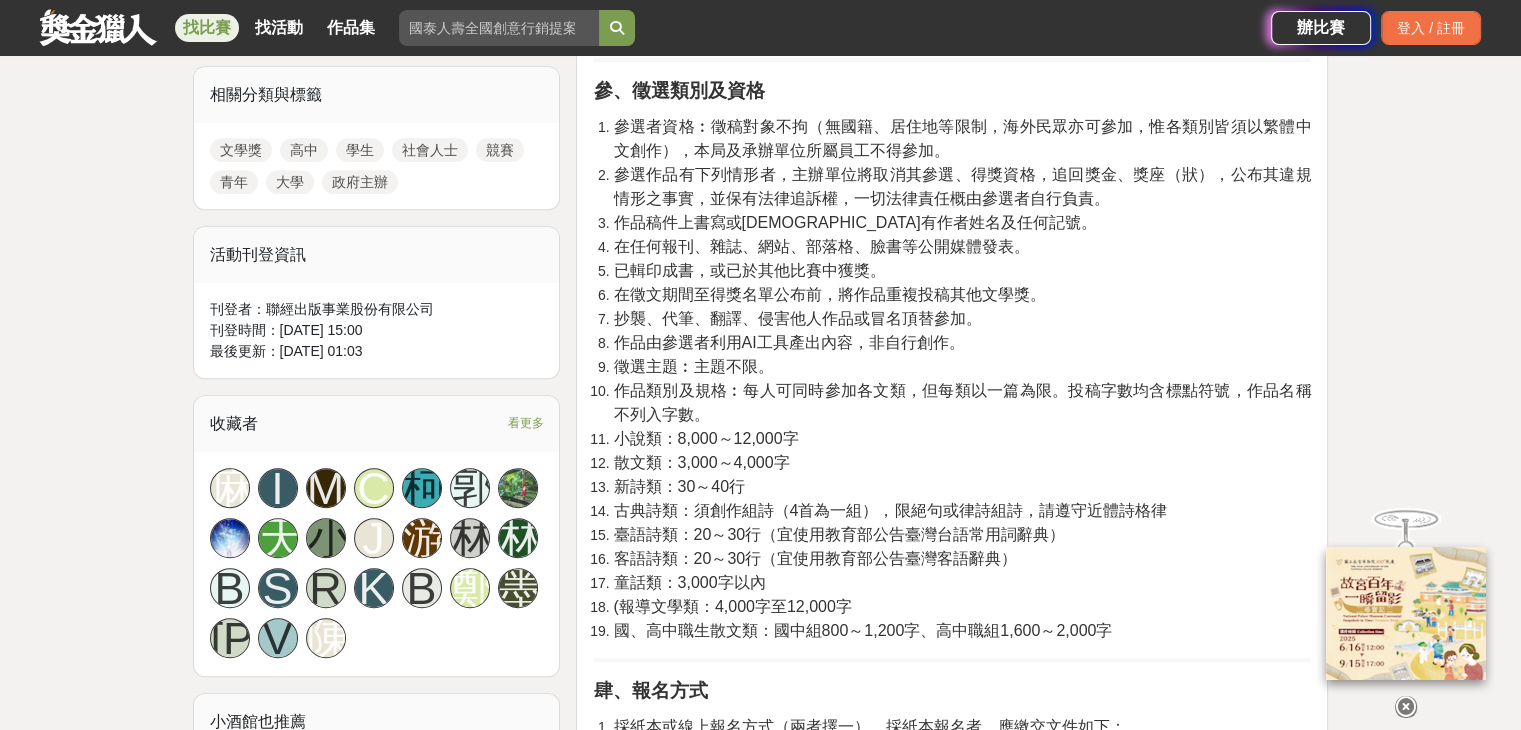 click on "在徵文期間至得獎名單公布前，將作品重複投稿其他文學獎。" at bounding box center (829, 294) 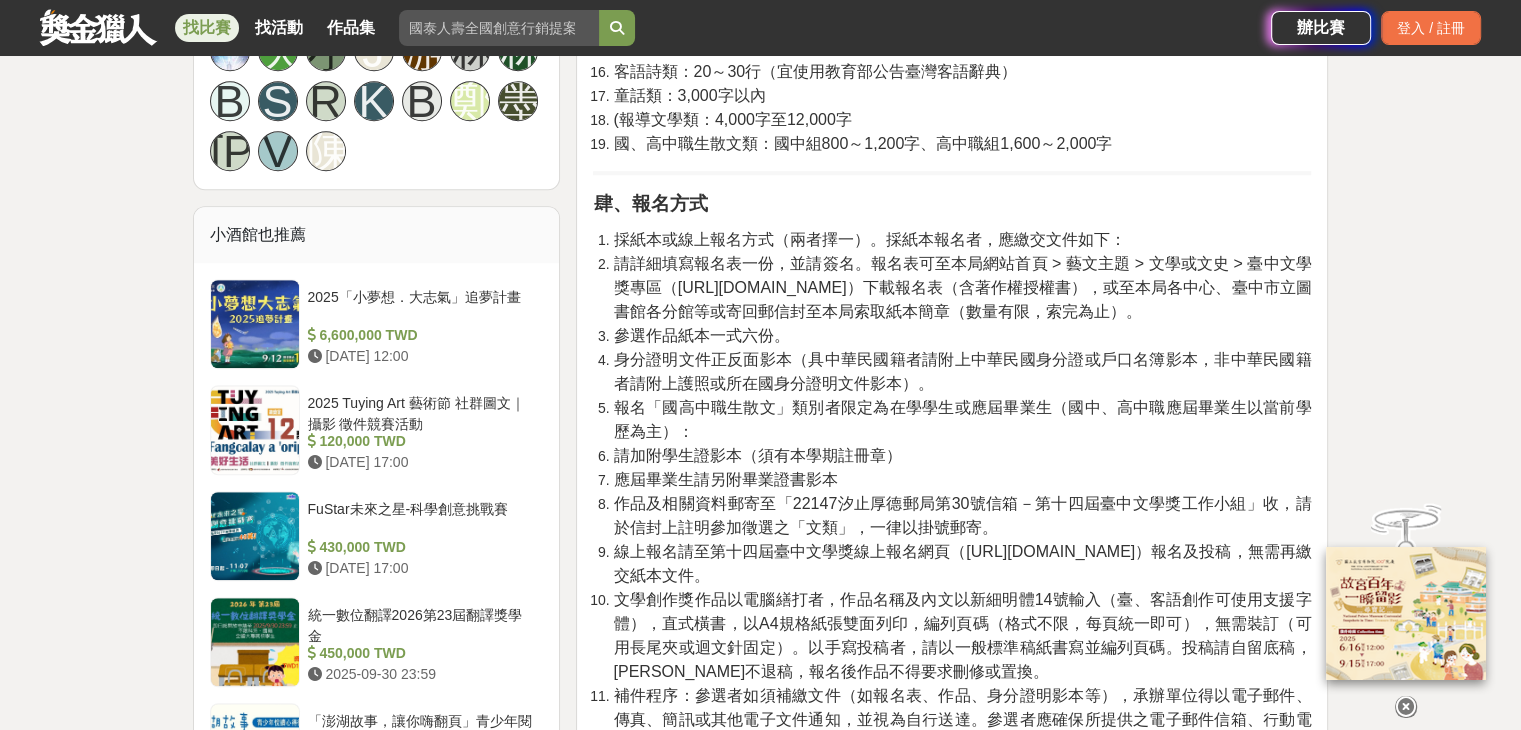 scroll, scrollTop: 1400, scrollLeft: 0, axis: vertical 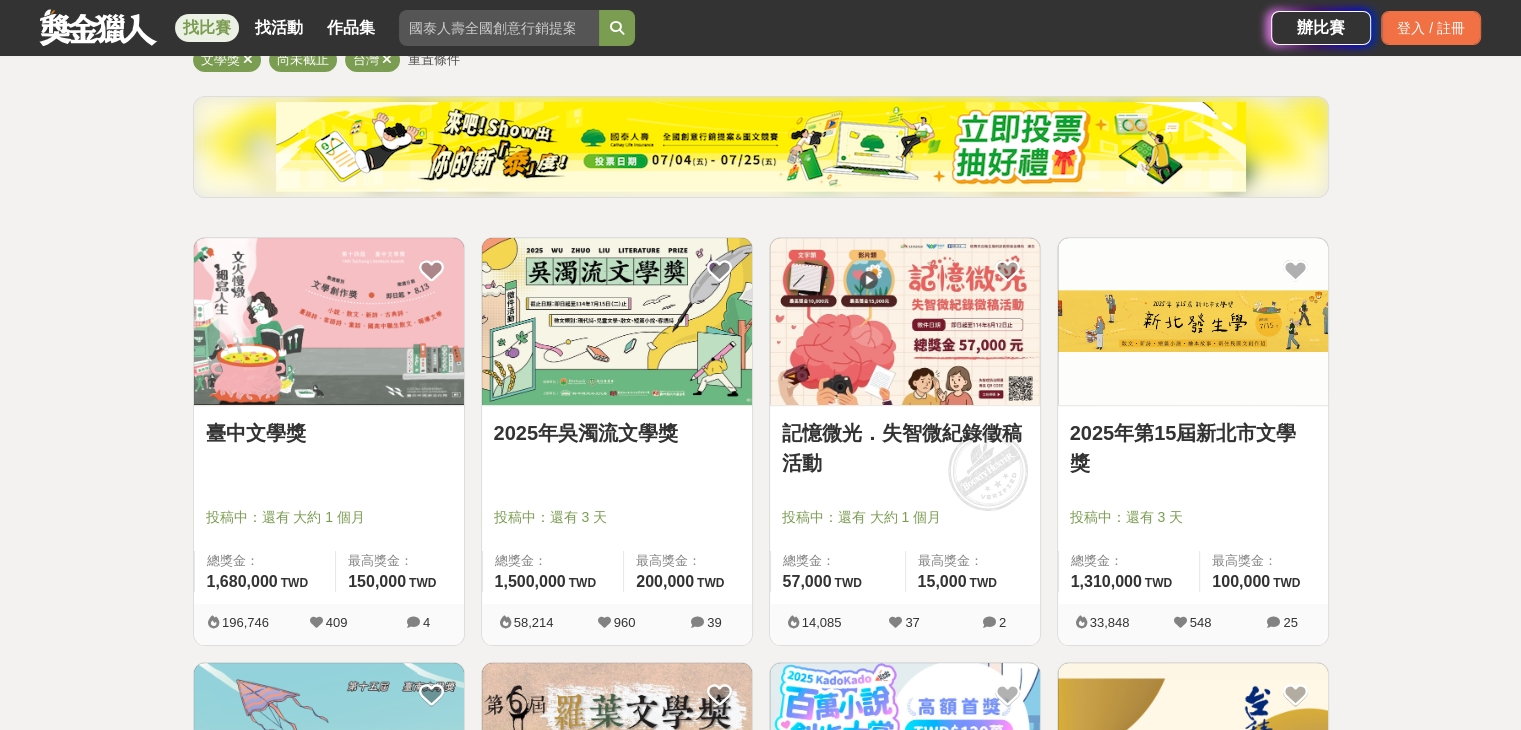 click on "2025年吳濁流文學獎" at bounding box center (617, 433) 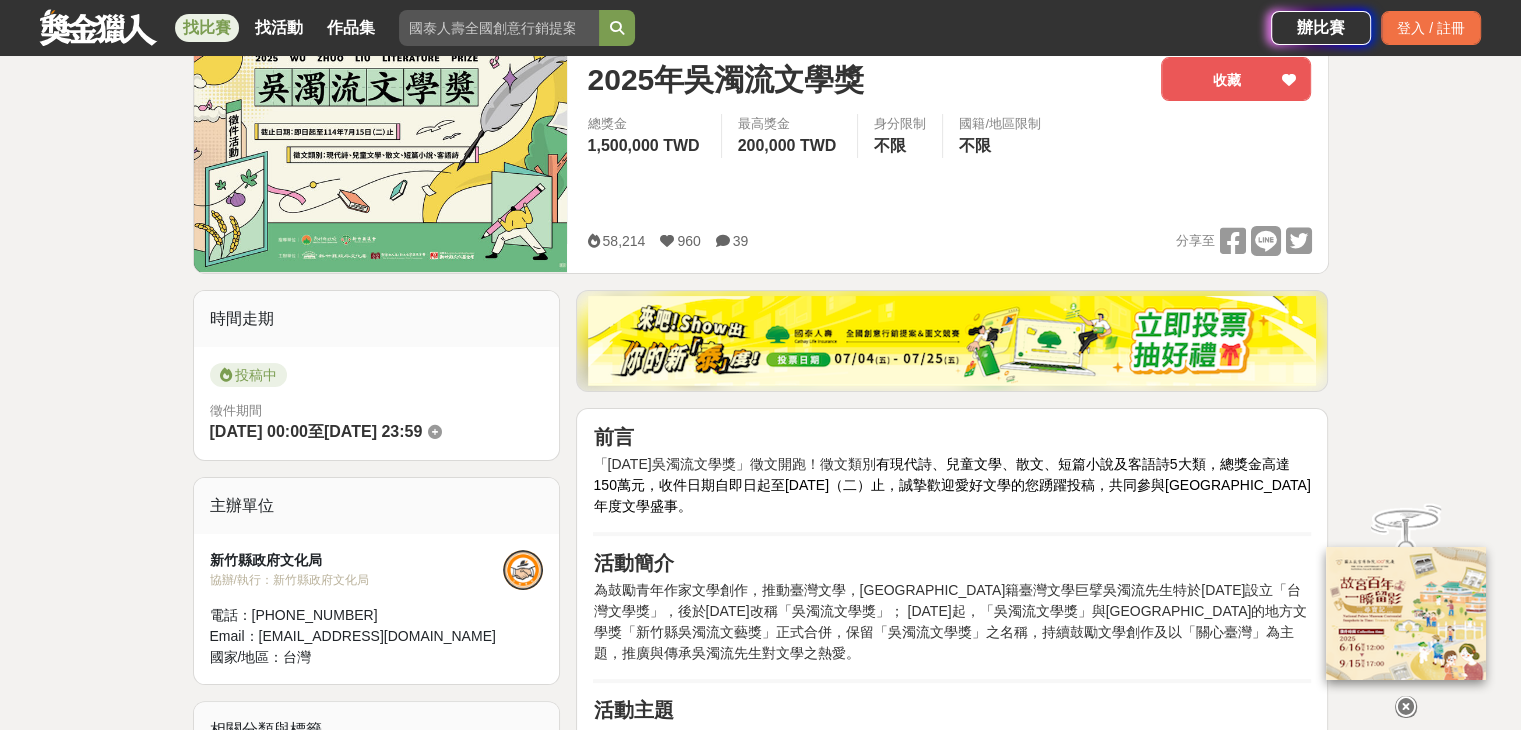 scroll, scrollTop: 300, scrollLeft: 0, axis: vertical 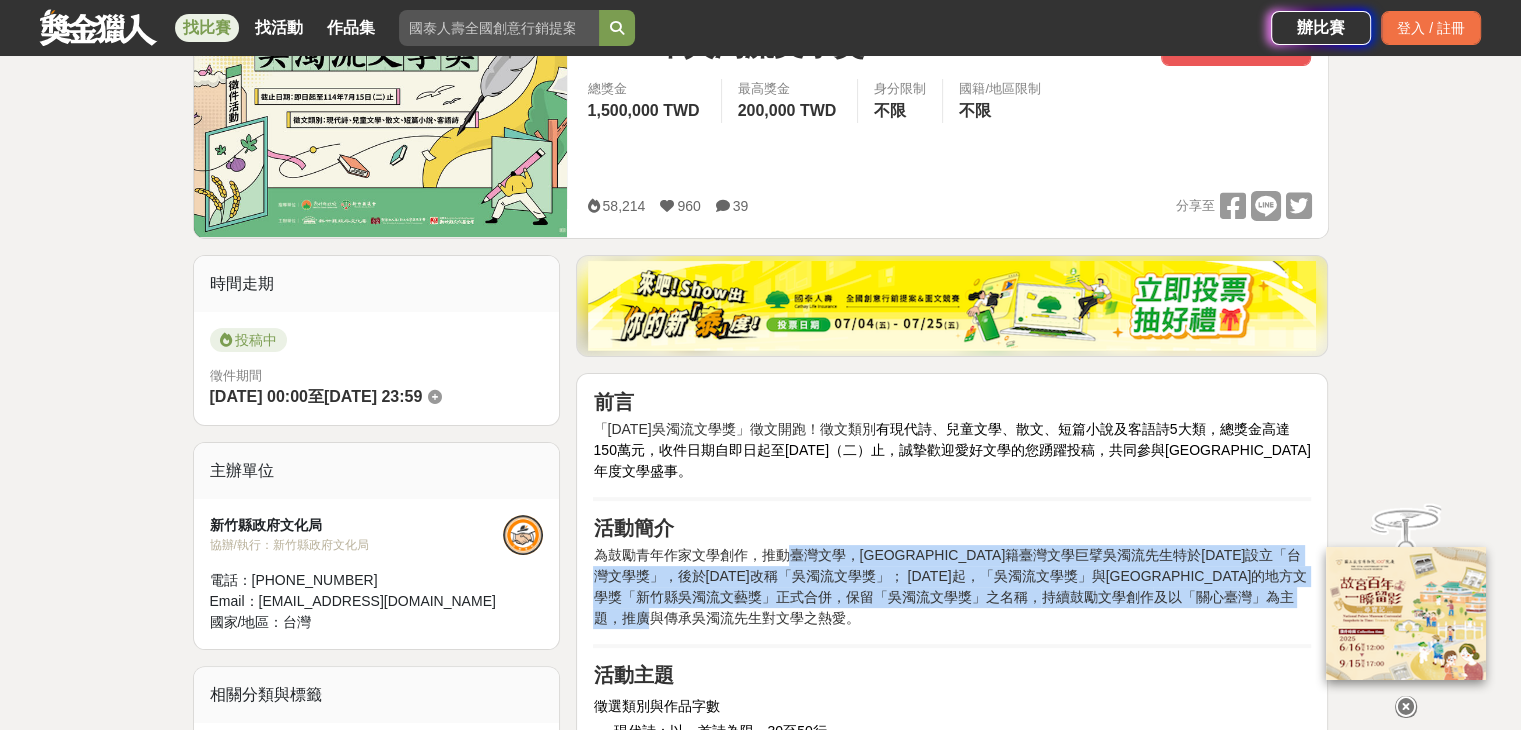 drag, startPoint x: 782, startPoint y: 552, endPoint x: 1130, endPoint y: 592, distance: 350.29132 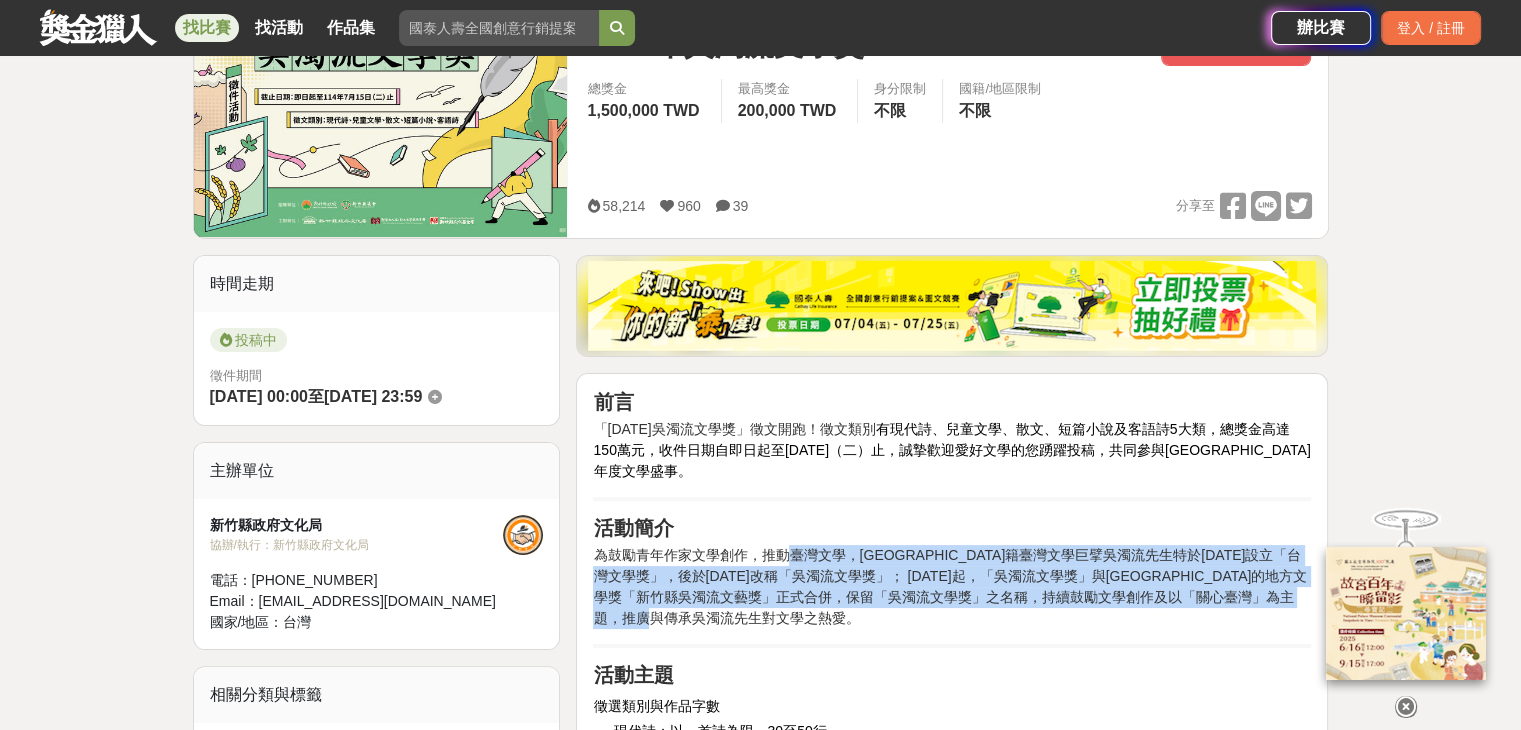click on "為鼓勵青年作家文學創作，推動臺灣文學，[GEOGRAPHIC_DATA]籍臺灣文學巨擘吳濁流先生特於[DATE]設立「台灣文學獎」，後於[DATE]改稱「吳濁流文學獎」； [DATE]起，「吳濁流文學獎」與[GEOGRAPHIC_DATA]的地方文學獎「[GEOGRAPHIC_DATA]吳濁流文藝獎」正式合併，保留「吳濁流文學獎」之名稱， 持續鼓勵文學創作 及以「關心臺灣」為主題，推廣與傳承[PERSON_NAME]先生對文學之熱愛。" at bounding box center [952, 587] 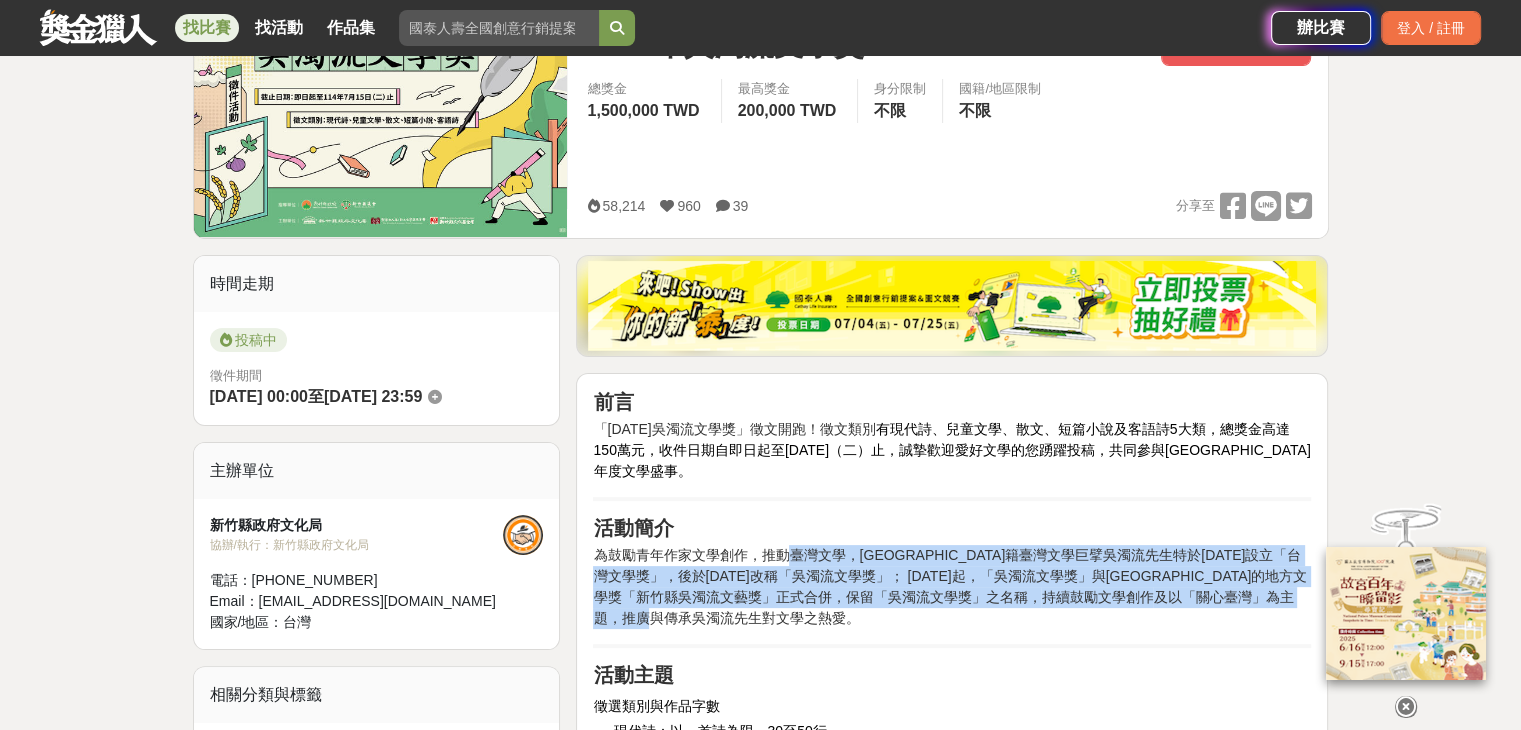 click on "為鼓勵青年作家文學創作，推動臺灣文學，[GEOGRAPHIC_DATA]籍臺灣文學巨擘吳濁流先生特於[DATE]設立「台灣文學獎」，後於[DATE]改稱「吳濁流文學獎」； [DATE]起，「吳濁流文學獎」與[GEOGRAPHIC_DATA]的地方文學獎「新竹縣吳濁流文藝獎」正式合併，保留「吳濁流文學獎」之名稱，" at bounding box center [950, 576] 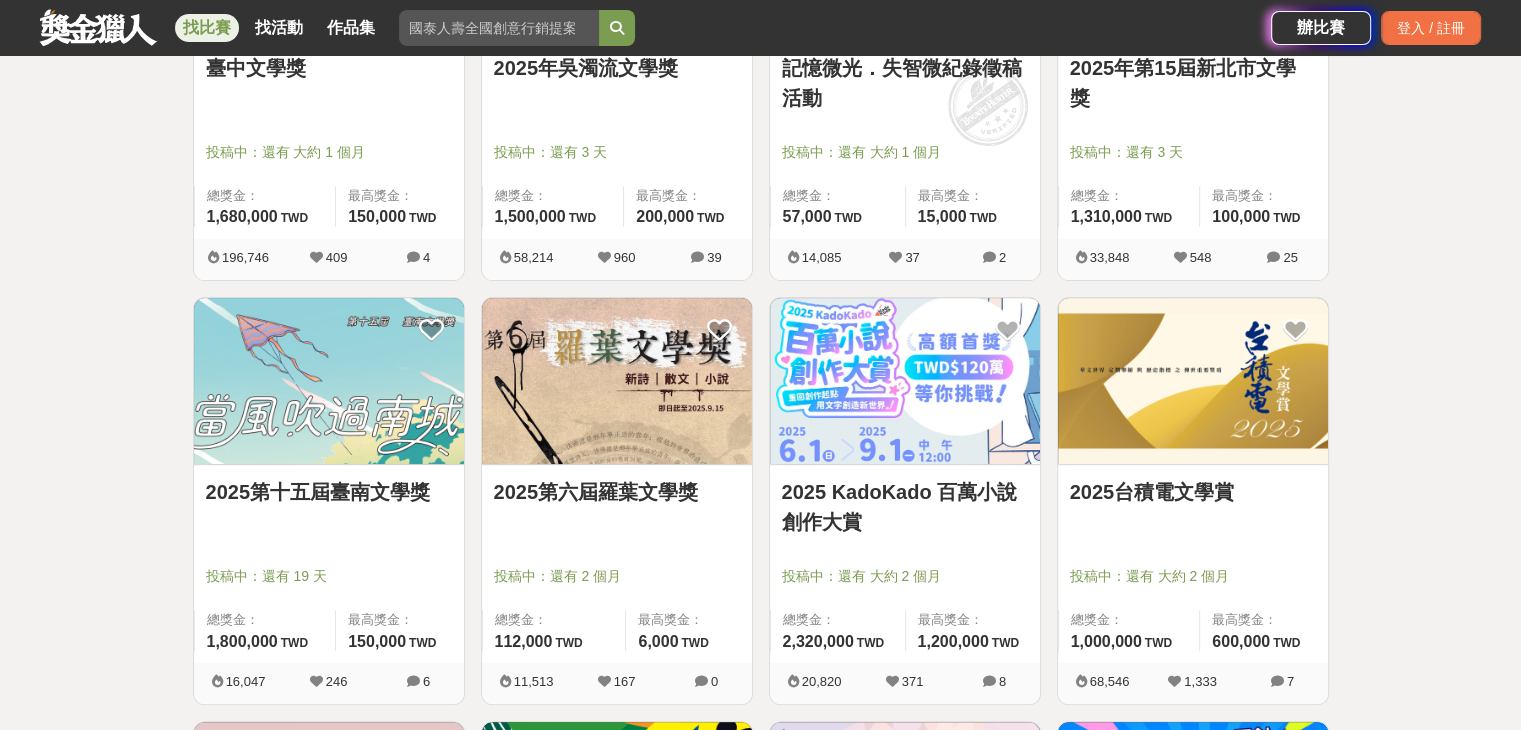 scroll, scrollTop: 600, scrollLeft: 0, axis: vertical 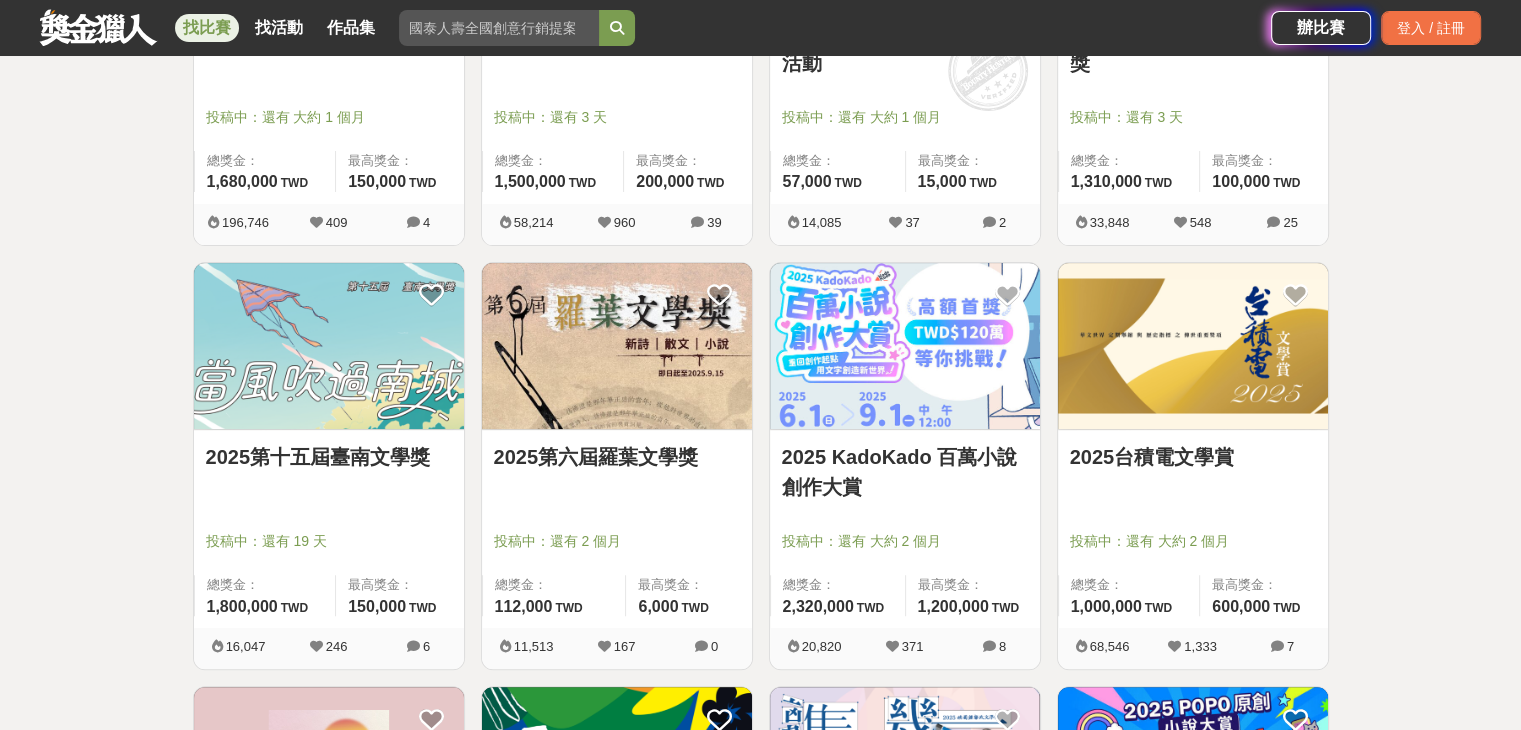 click on "2025第六屆羅葉文學獎" at bounding box center (617, 457) 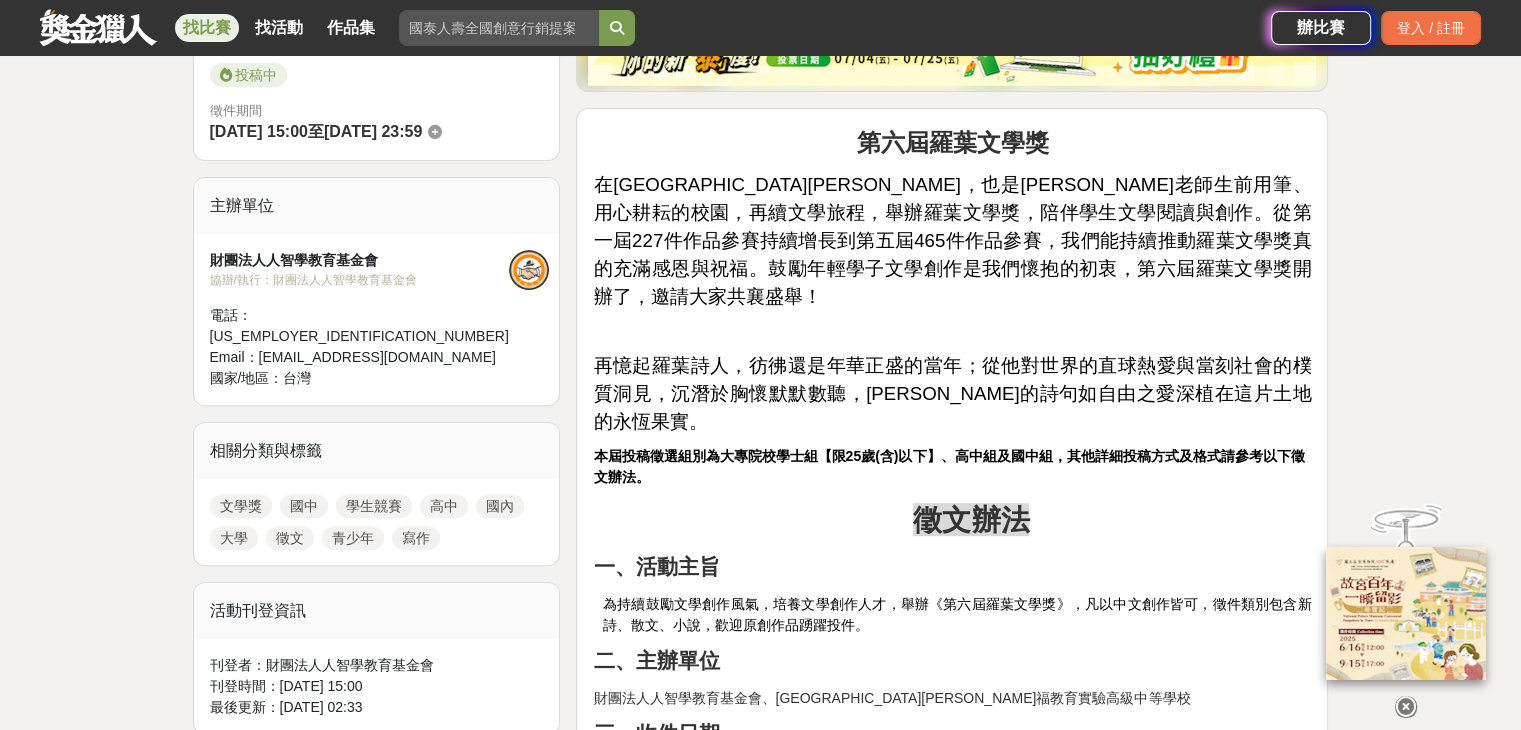 scroll, scrollTop: 600, scrollLeft: 0, axis: vertical 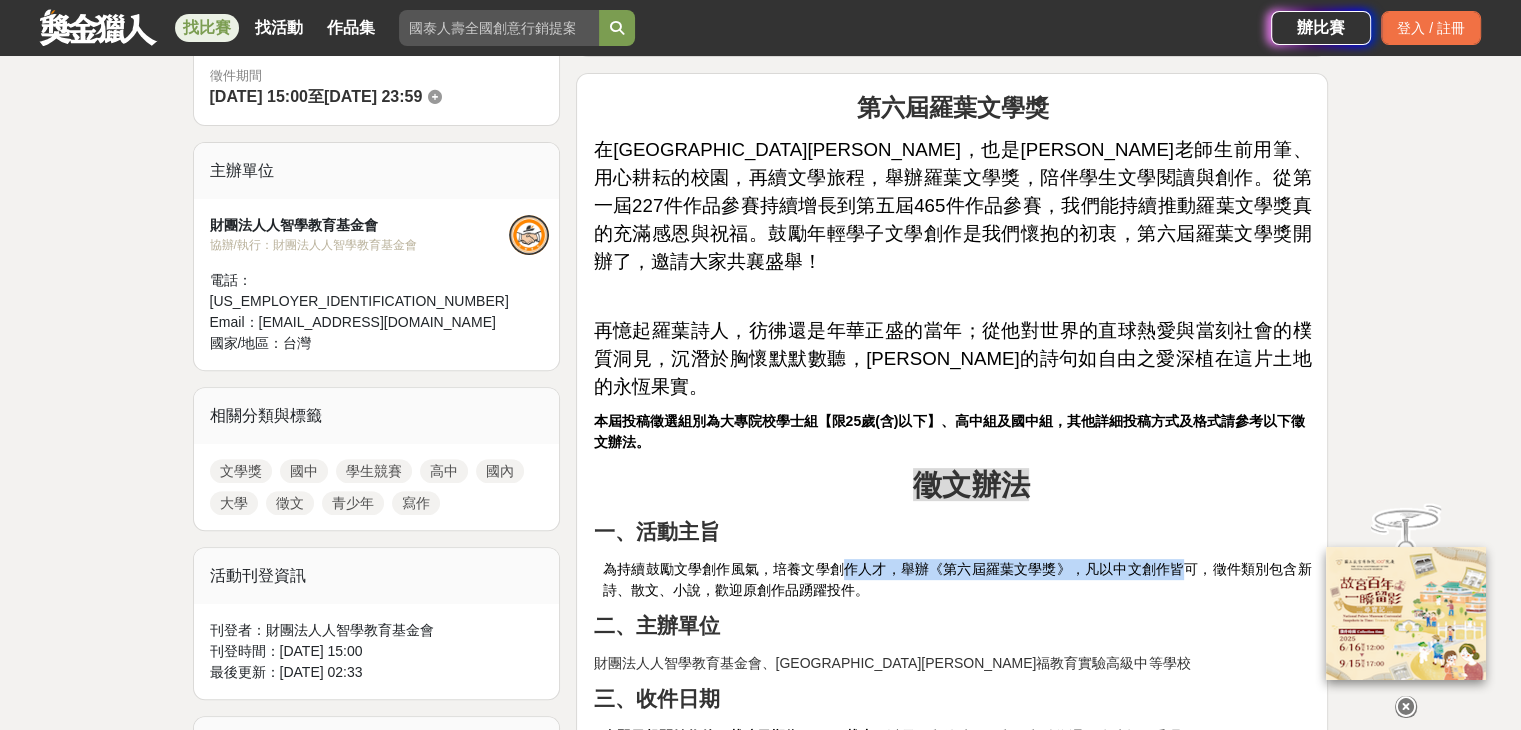 drag, startPoint x: 844, startPoint y: 507, endPoint x: 1186, endPoint y: 510, distance: 342.01315 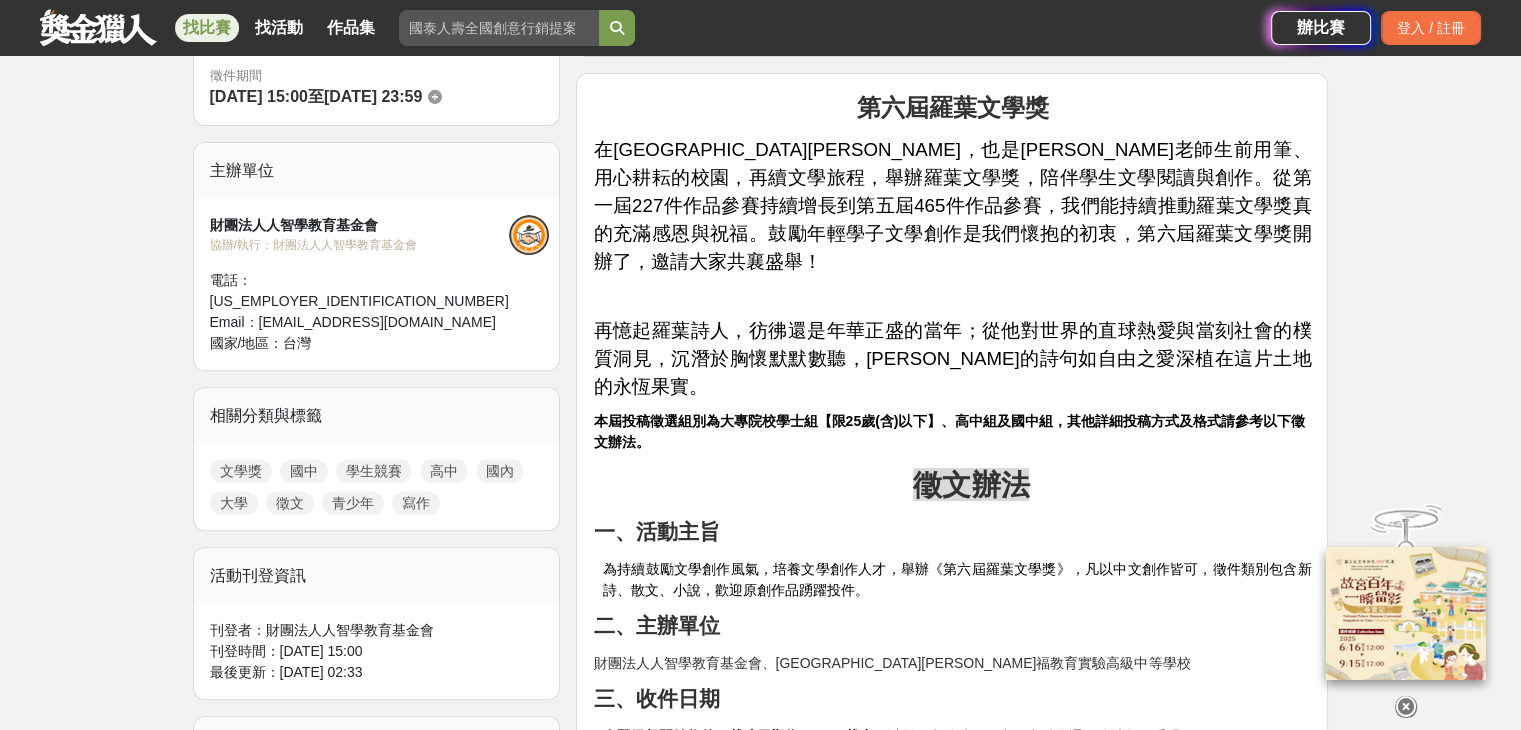 click on "為持續鼓勵文學創作風氣，培養文學創作人才，舉辦《第六屆羅葉文學獎》，凡以中文創作皆可，徵件類別包含新詩、散文、小說，歡迎原創作品踴躍投件。" at bounding box center [957, 580] 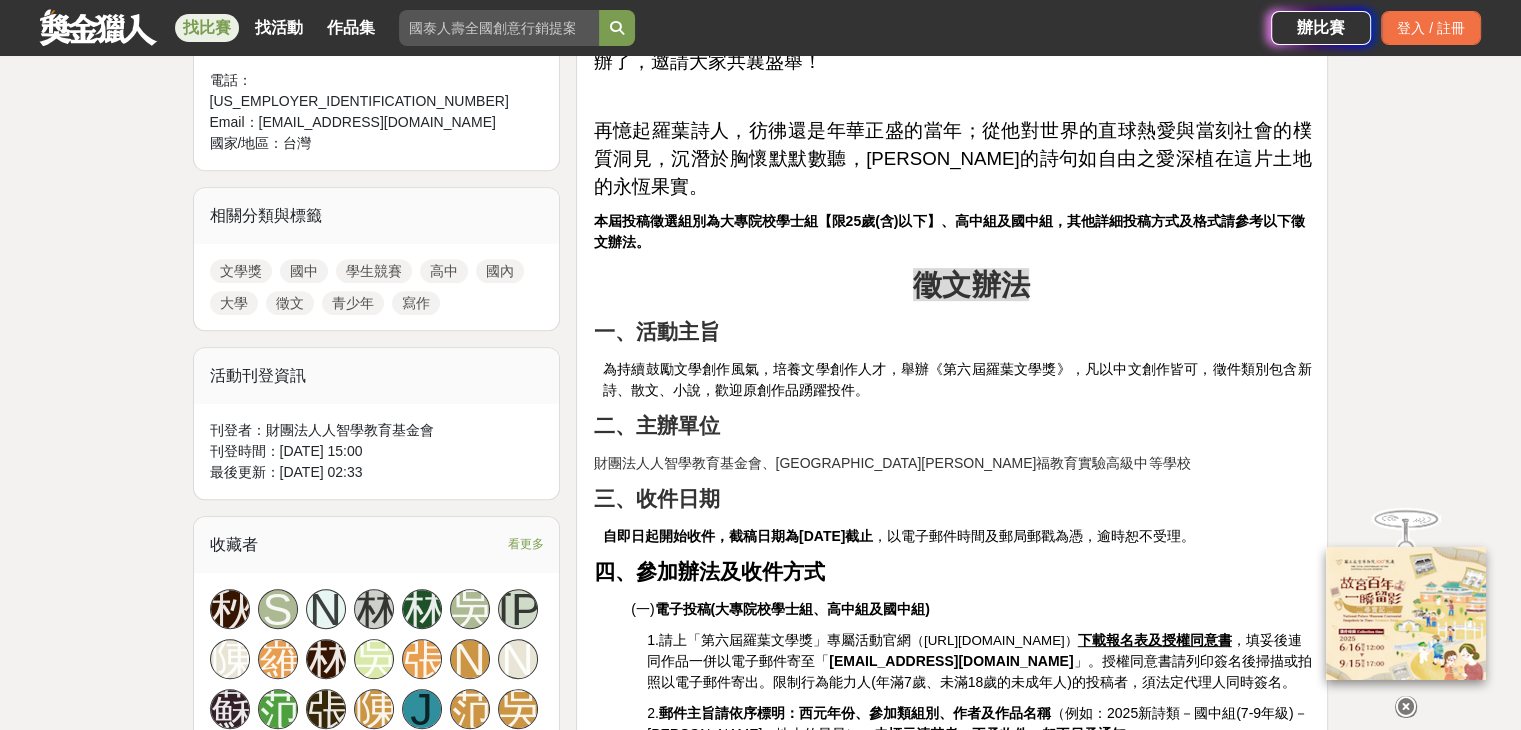 scroll, scrollTop: 900, scrollLeft: 0, axis: vertical 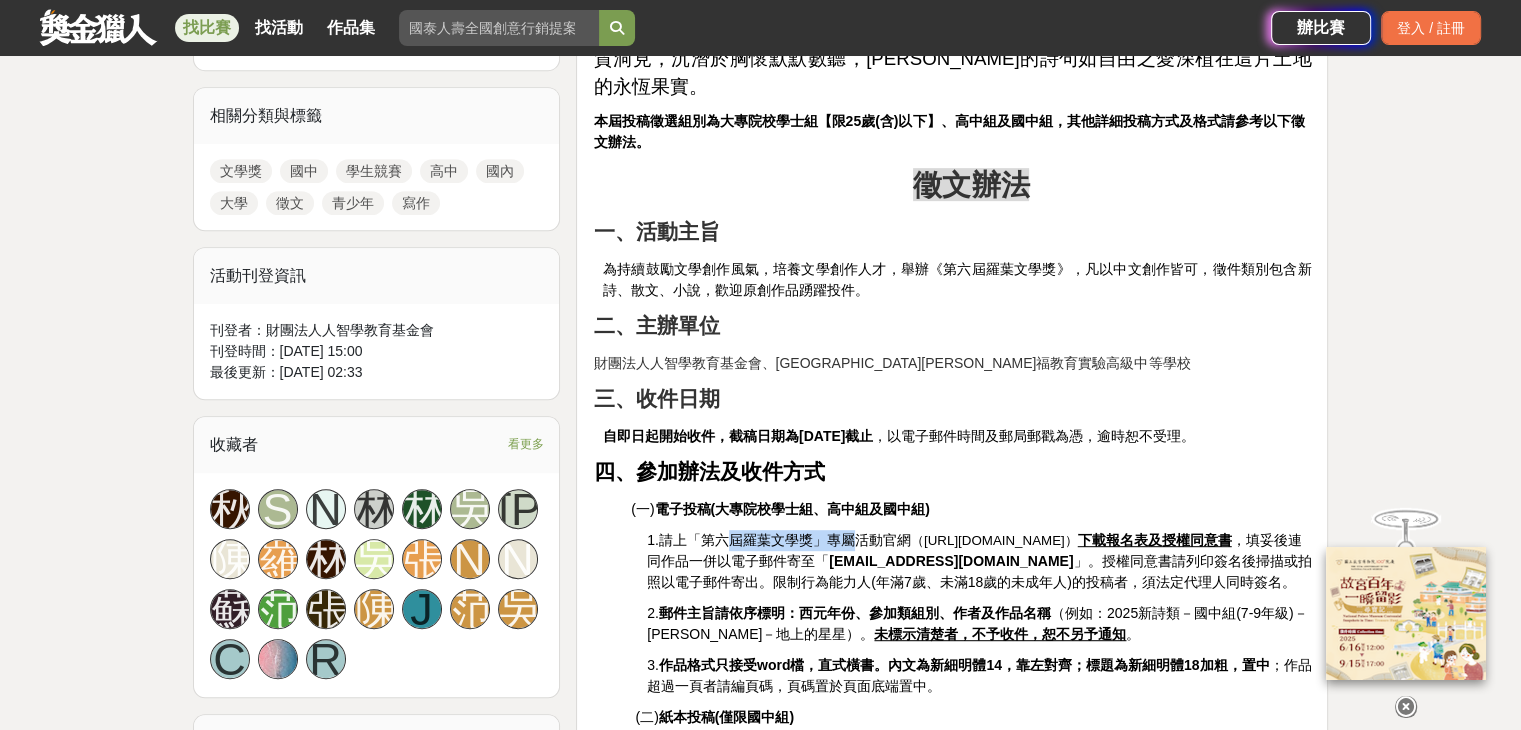 drag, startPoint x: 731, startPoint y: 478, endPoint x: 853, endPoint y: 478, distance: 122 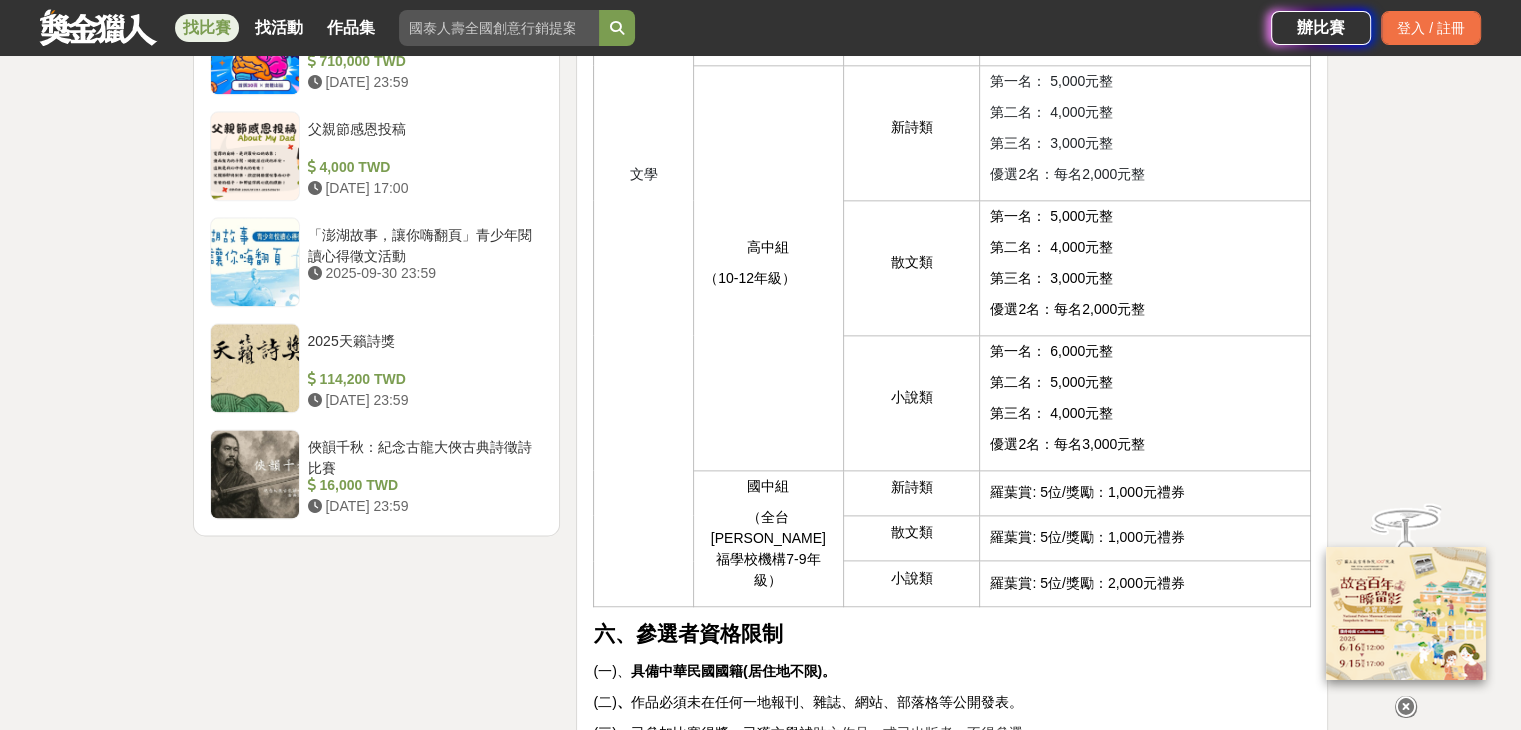 scroll, scrollTop: 2600, scrollLeft: 0, axis: vertical 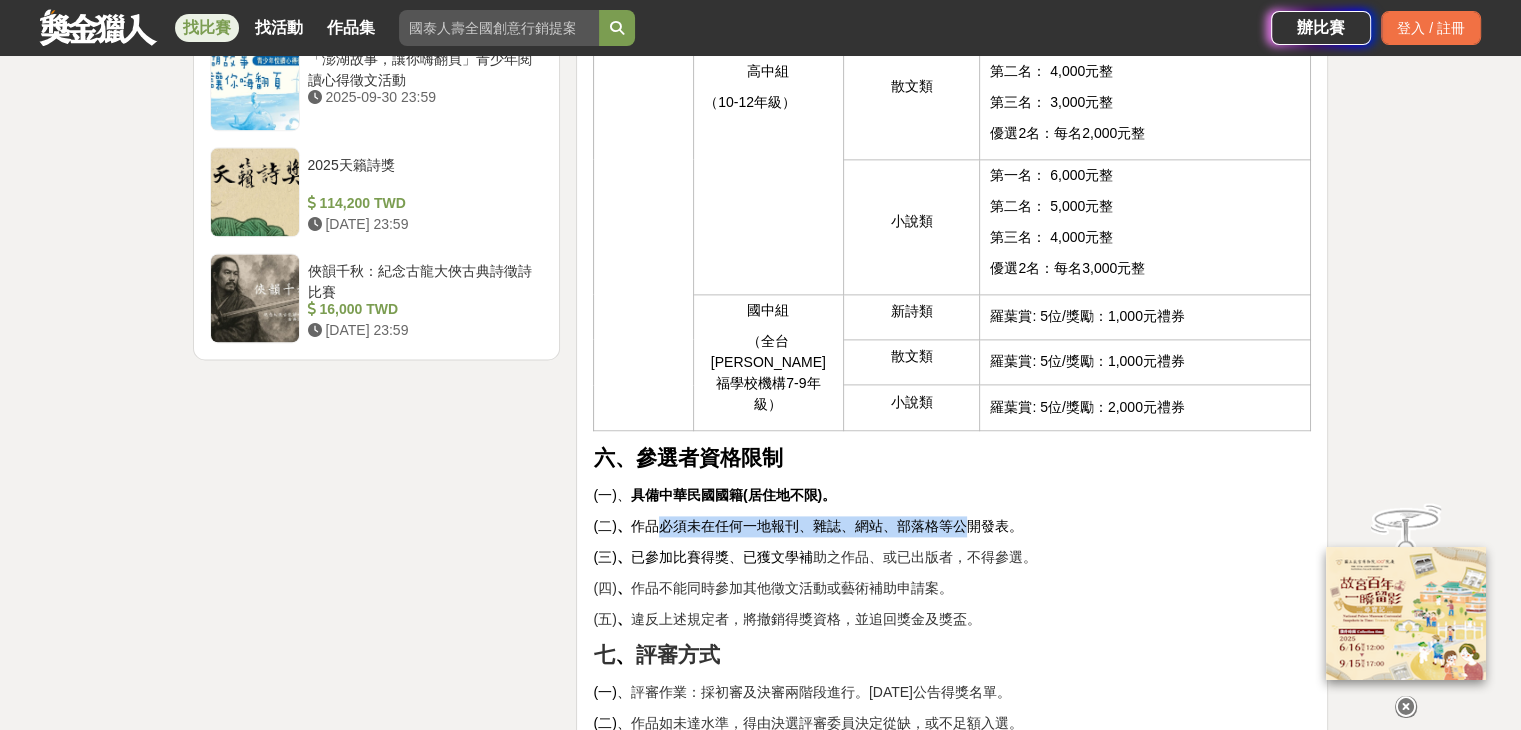 drag, startPoint x: 664, startPoint y: 461, endPoint x: 968, endPoint y: 461, distance: 304 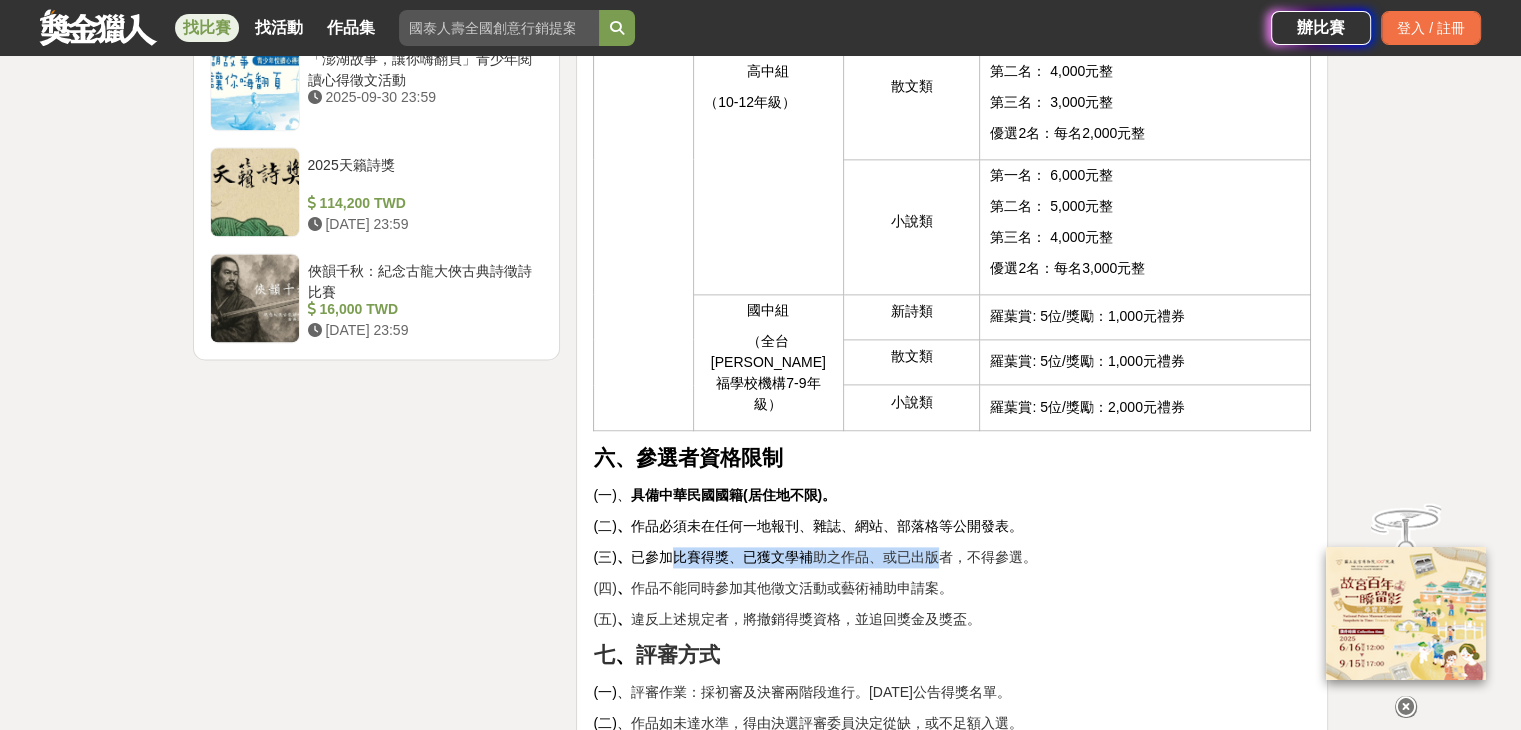 drag, startPoint x: 668, startPoint y: 485, endPoint x: 940, endPoint y: 481, distance: 272.02942 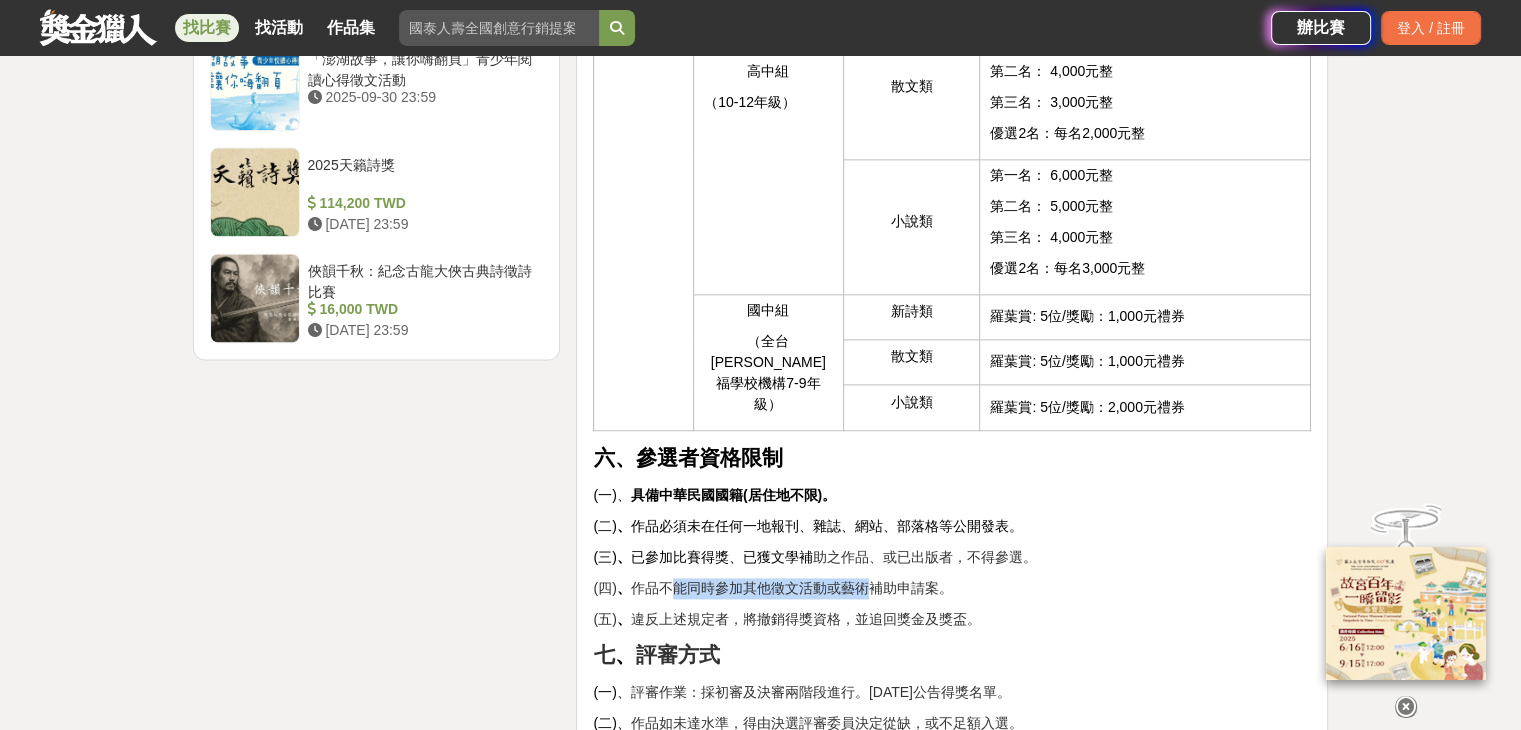 drag, startPoint x: 675, startPoint y: 509, endPoint x: 870, endPoint y: 524, distance: 195.57607 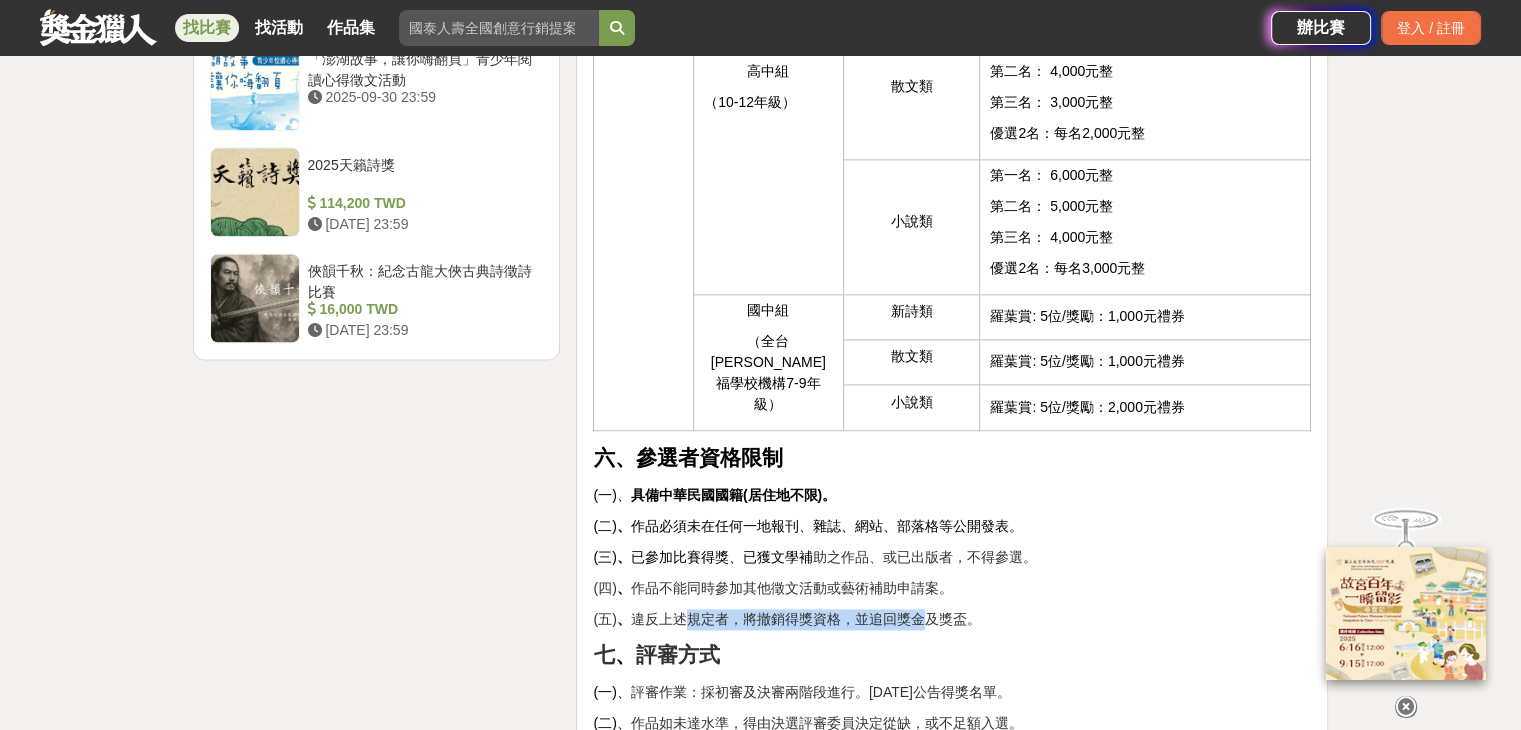 drag, startPoint x: 680, startPoint y: 546, endPoint x: 920, endPoint y: 544, distance: 240.00833 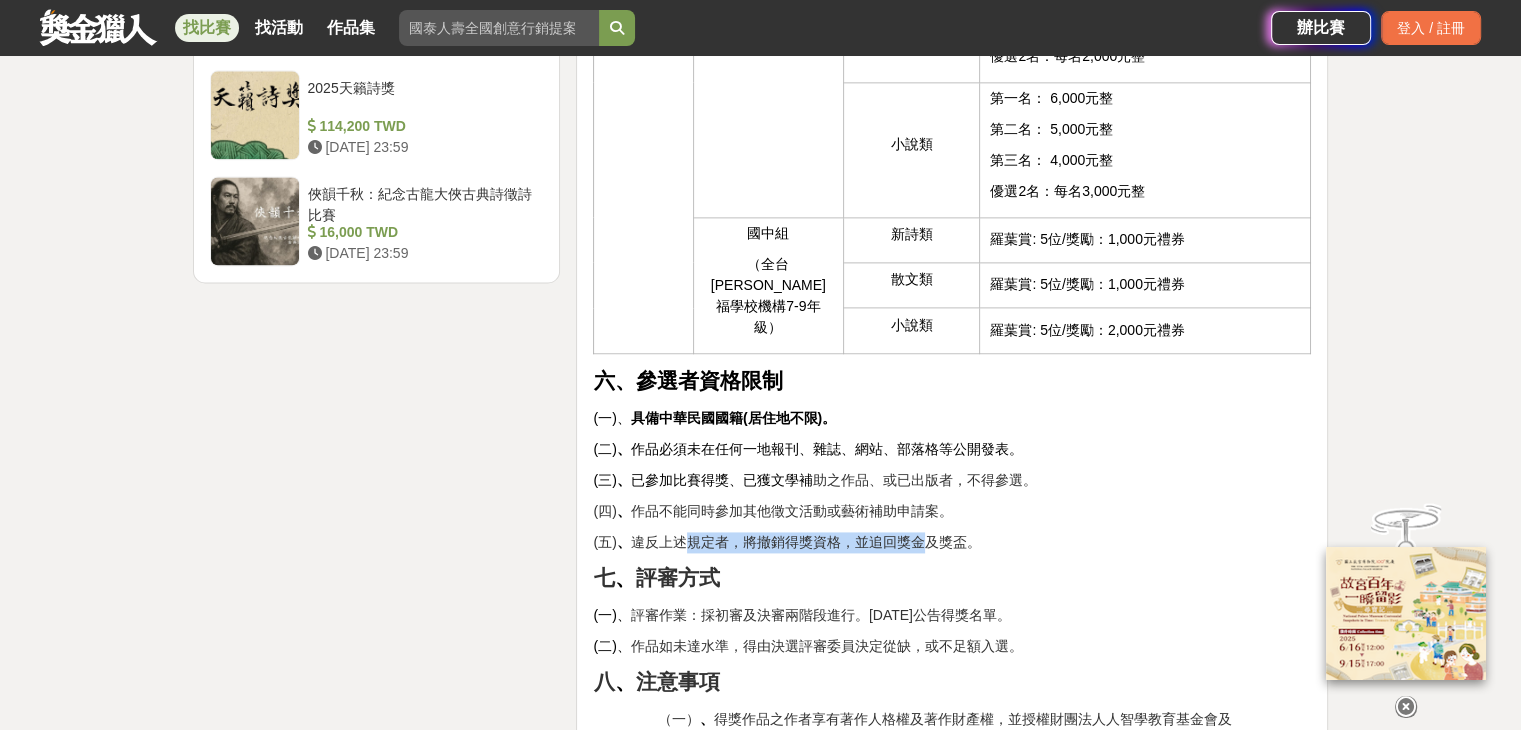 scroll, scrollTop: 2800, scrollLeft: 0, axis: vertical 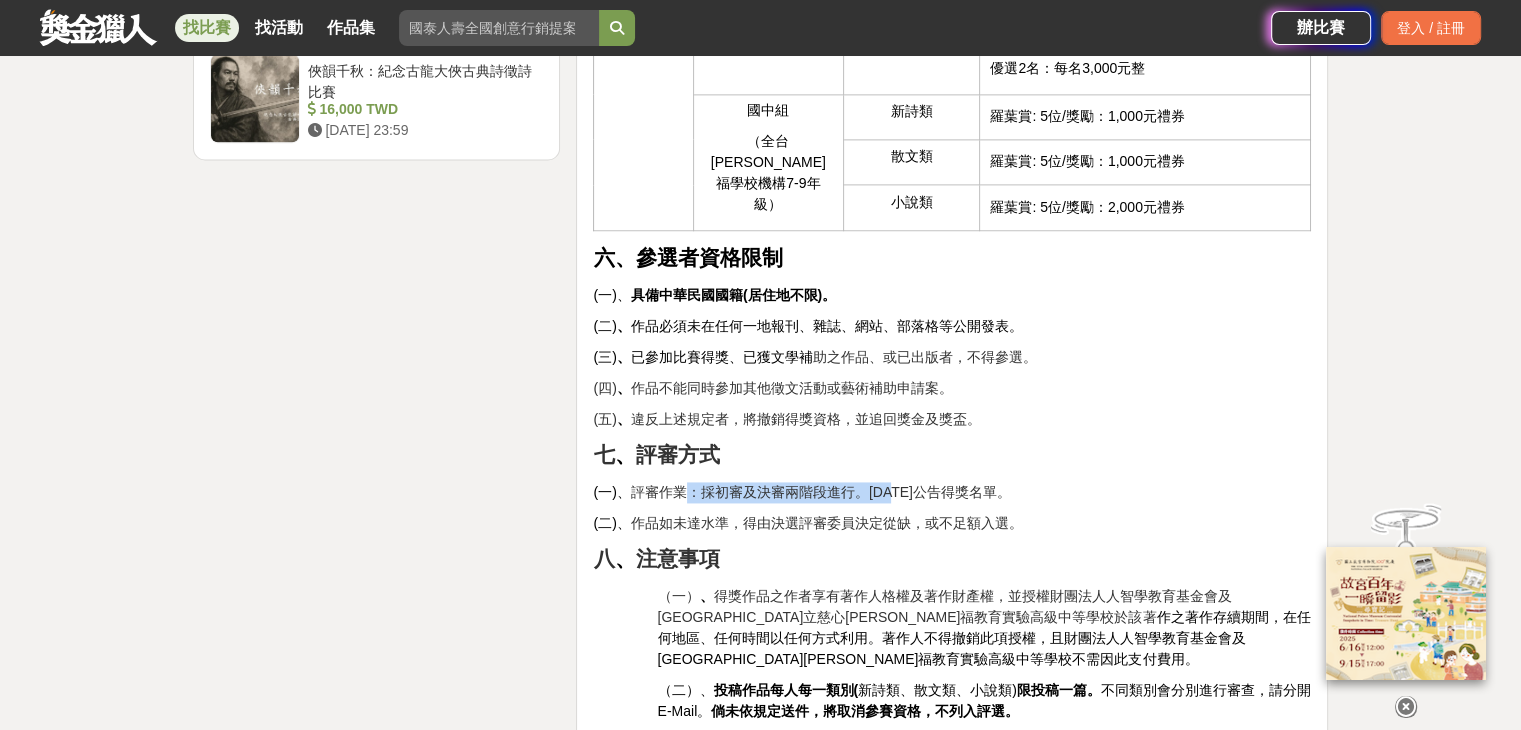 drag, startPoint x: 688, startPoint y: 429, endPoint x: 898, endPoint y: 431, distance: 210.00952 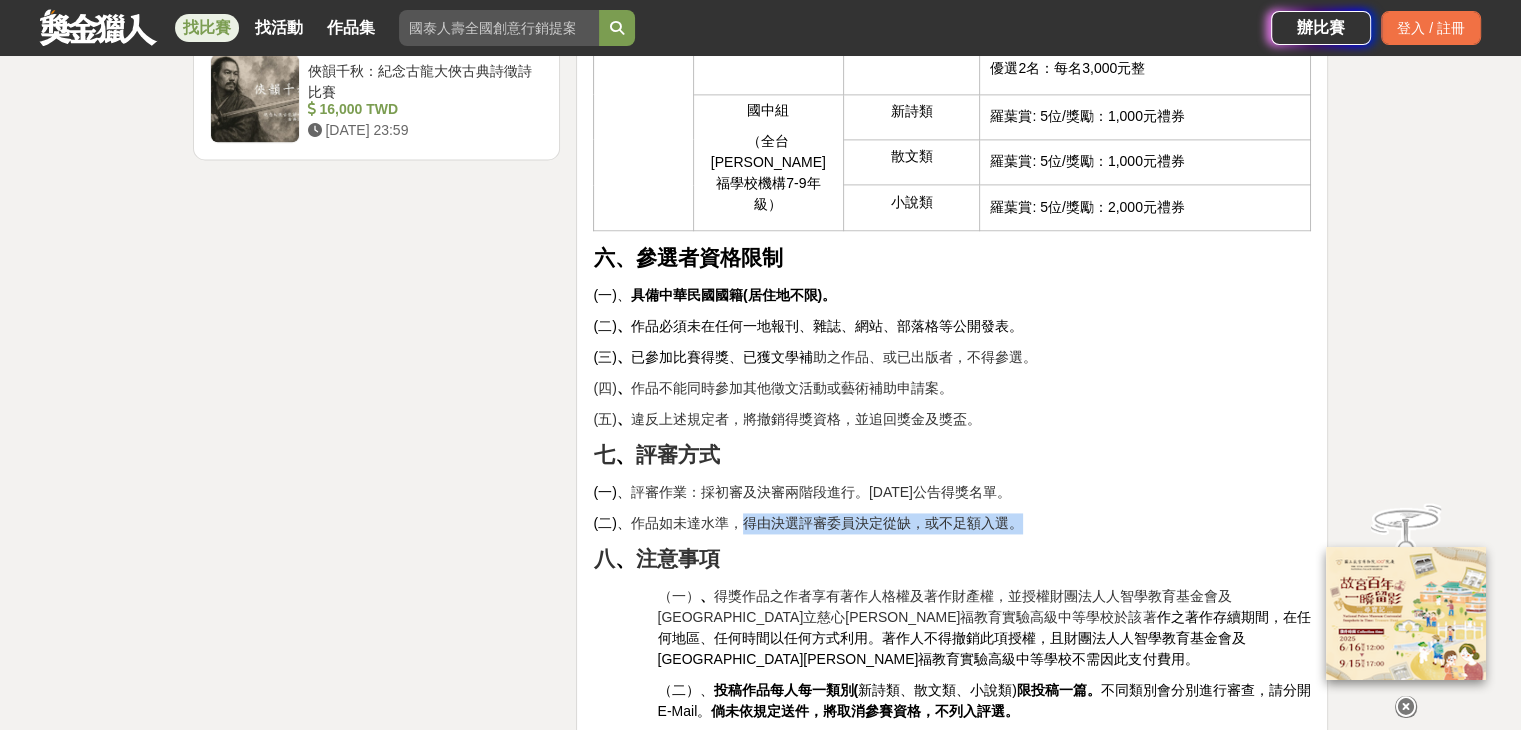 drag, startPoint x: 737, startPoint y: 449, endPoint x: 1016, endPoint y: 449, distance: 279 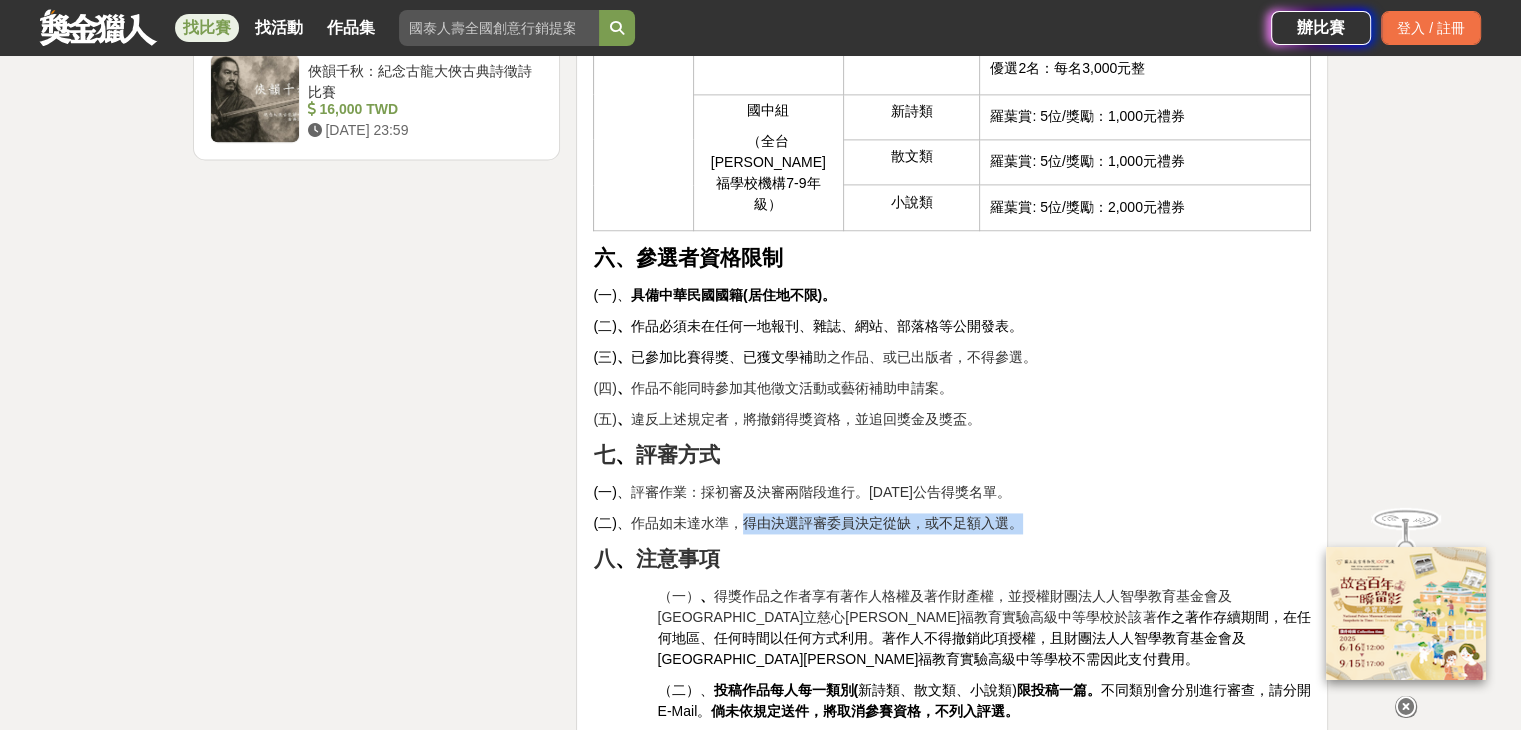 click on "(二)、 作品如未達水準，得由決選評審委員決定從缺，或不足額入選。" at bounding box center (952, 523) 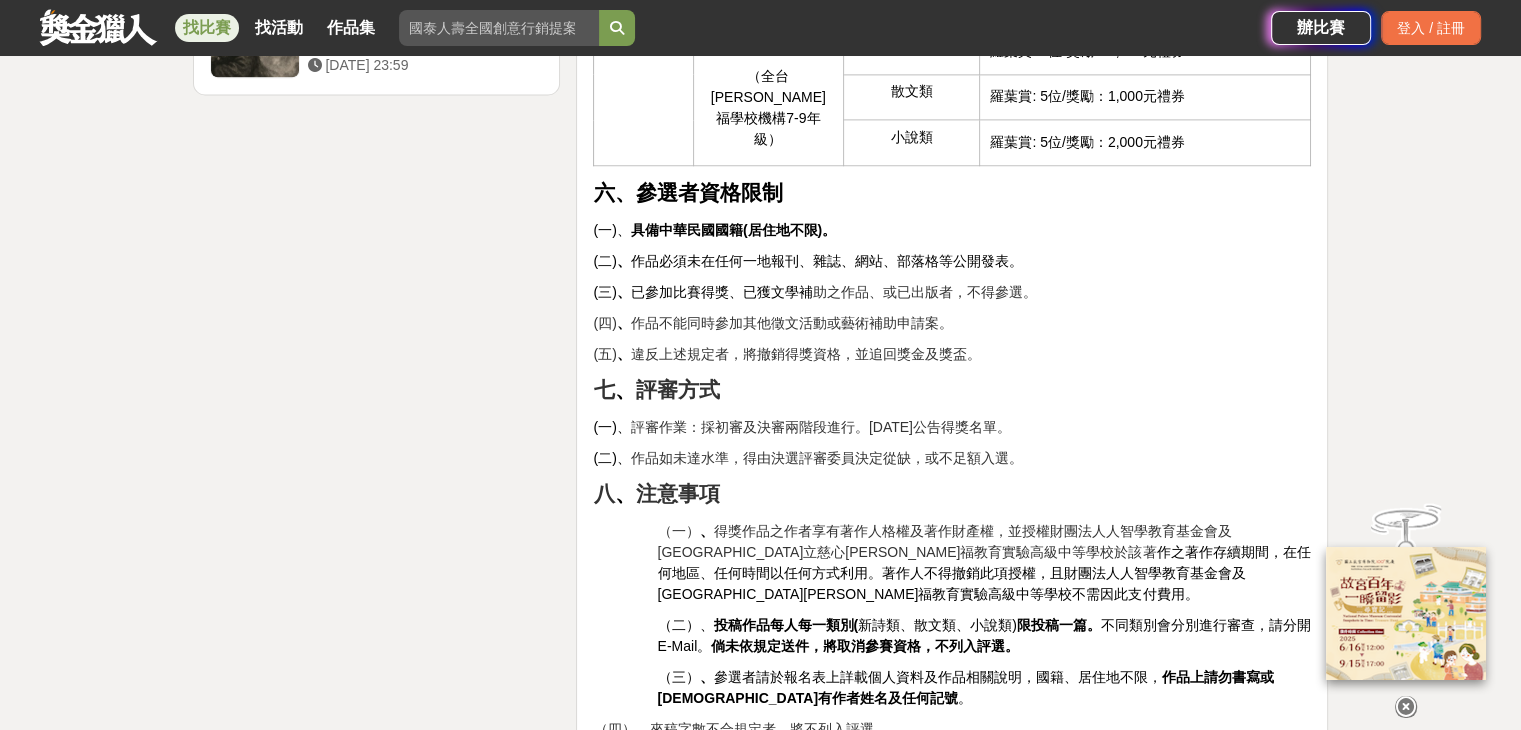 scroll, scrollTop: 2900, scrollLeft: 0, axis: vertical 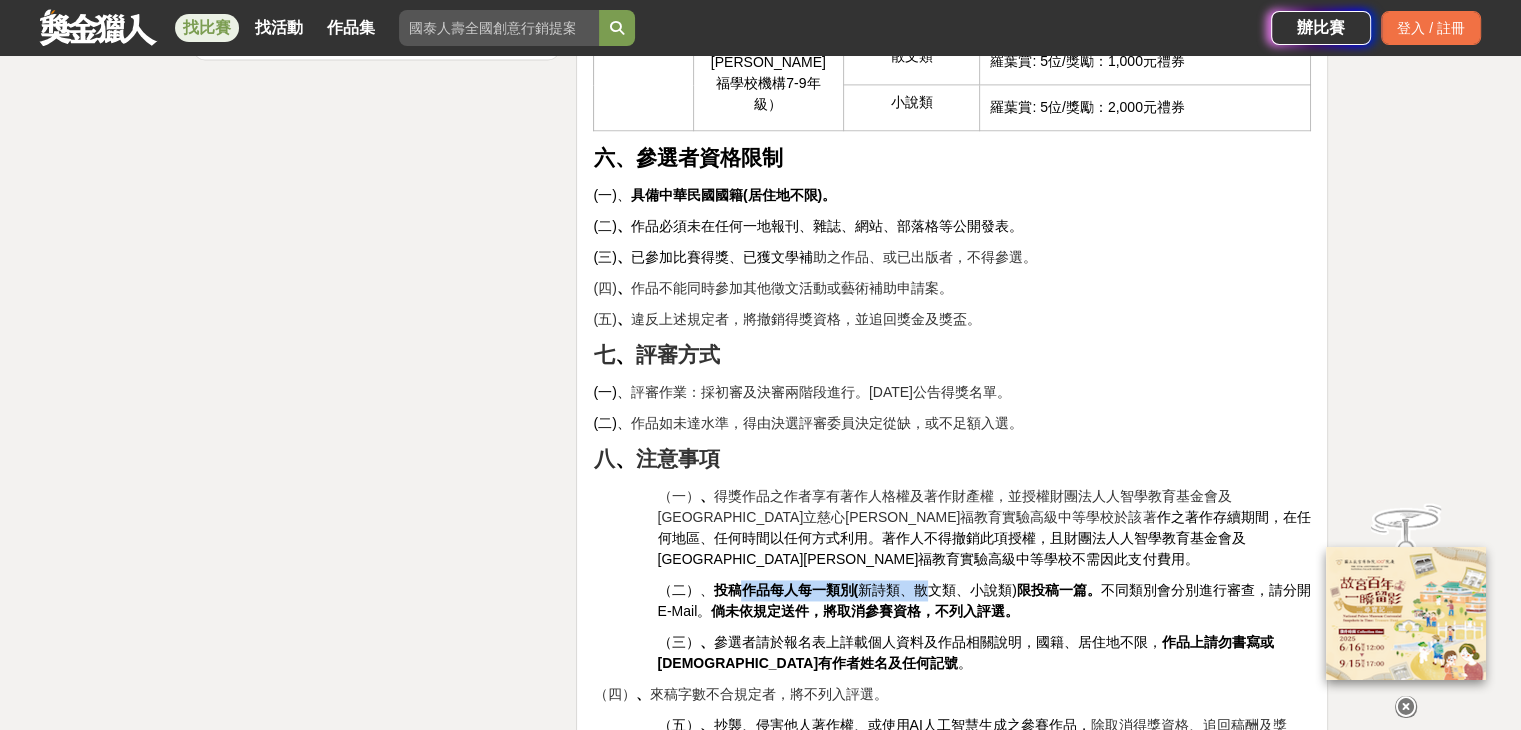 drag, startPoint x: 786, startPoint y: 514, endPoint x: 920, endPoint y: 514, distance: 134 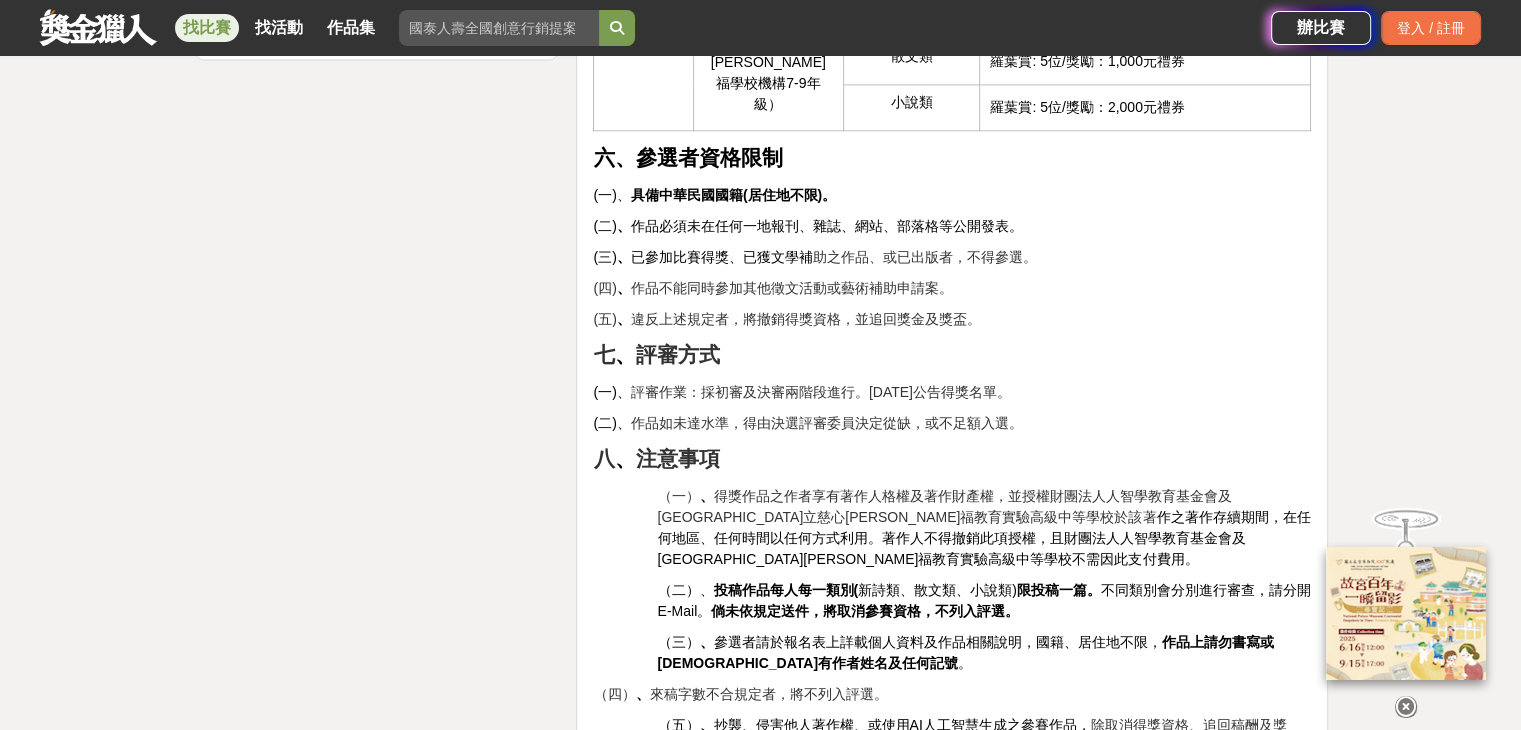click on "（二）、 投稿作品每人每一類別( 新詩類、散文類、小說類) 限投稿一篇。 不同類別會分別進行審查，請分開E-Mail。 倘未依規定送件，將取消參賽資格，不列入評選。" at bounding box center [984, 601] 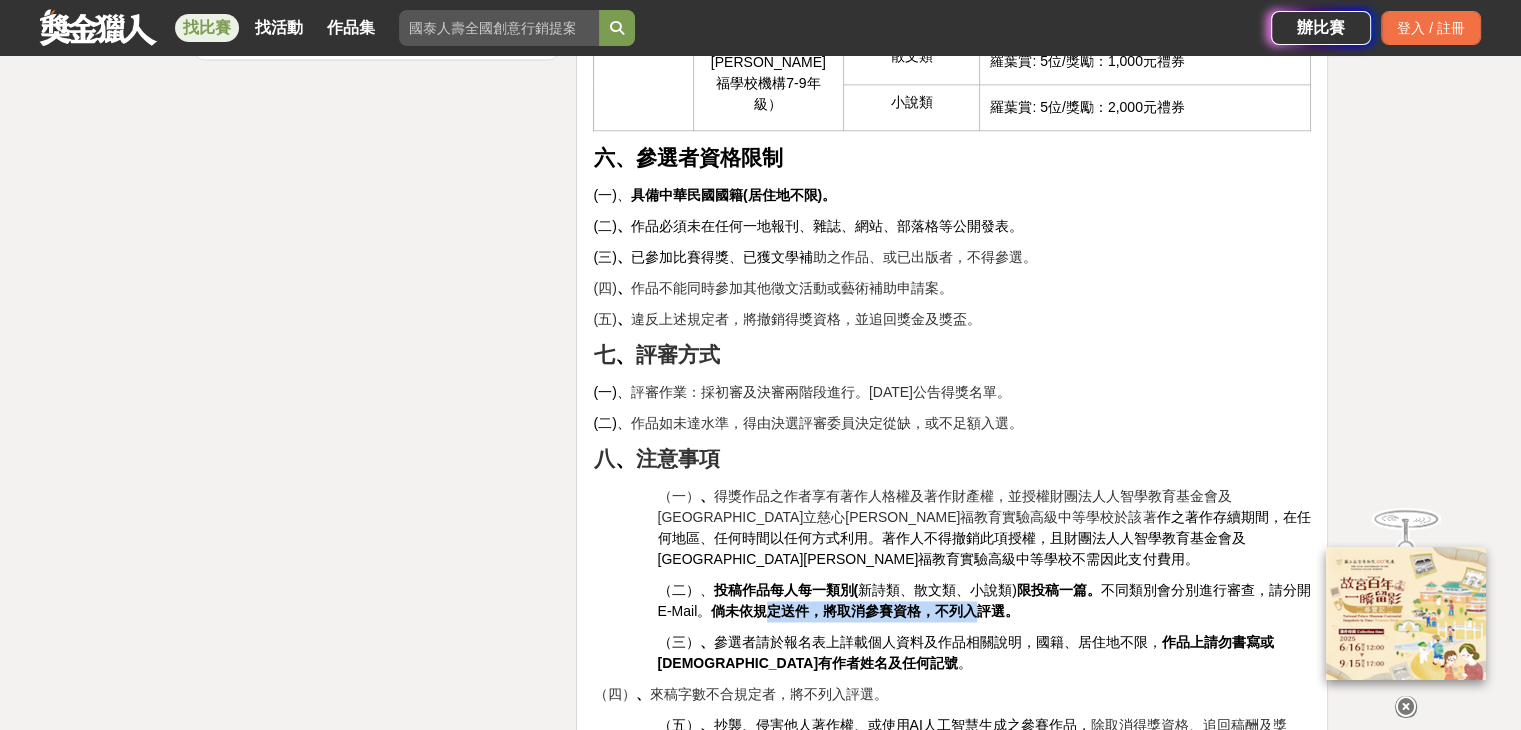 drag, startPoint x: 768, startPoint y: 540, endPoint x: 972, endPoint y: 542, distance: 204.0098 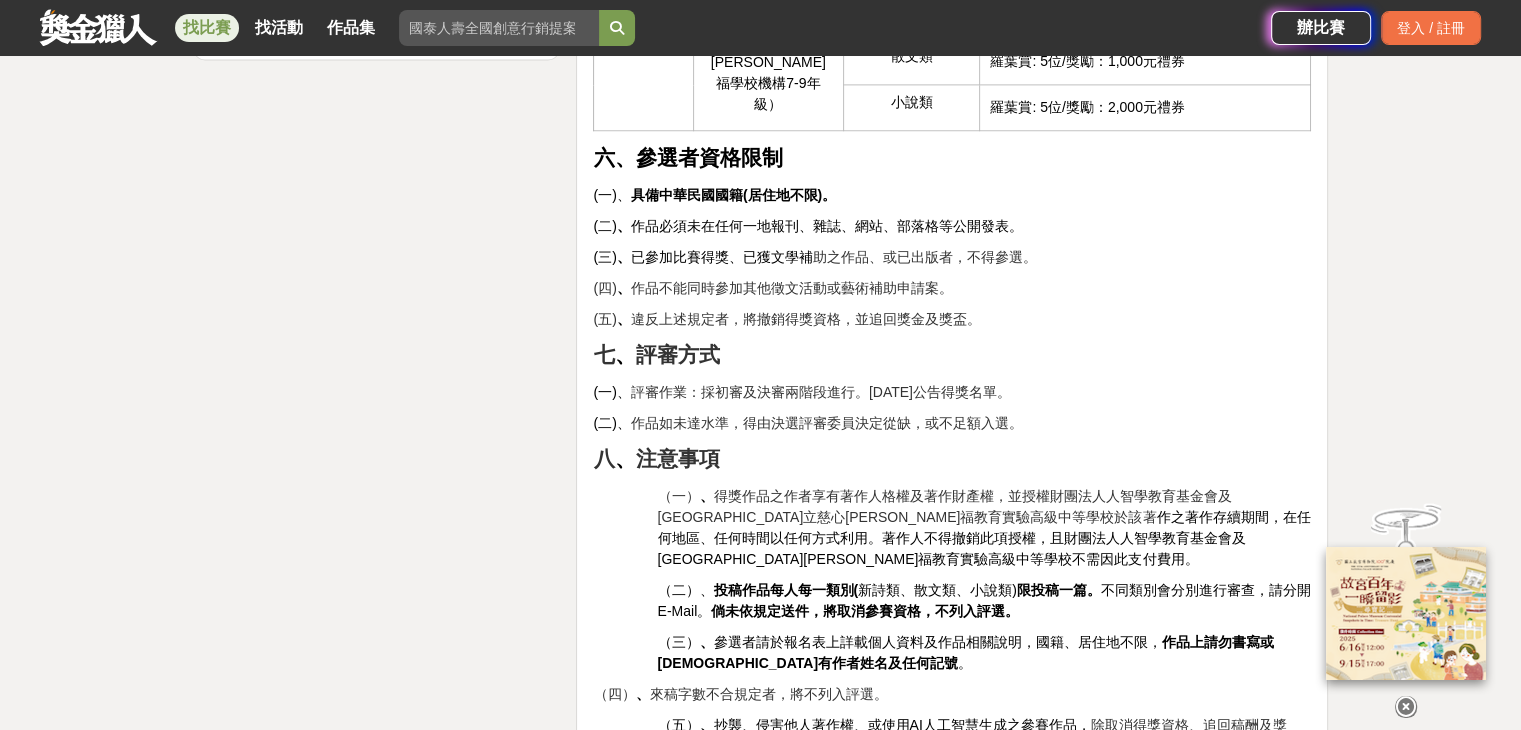 click on "（二）、 投稿作品每人每一類別( 新詩類、散文類、小說類) 限投稿一篇。 不同類別會分別進行審查，請分開E-Mail。 倘未依規定送件，將取消參賽資格，不列入評選。" at bounding box center (984, 601) 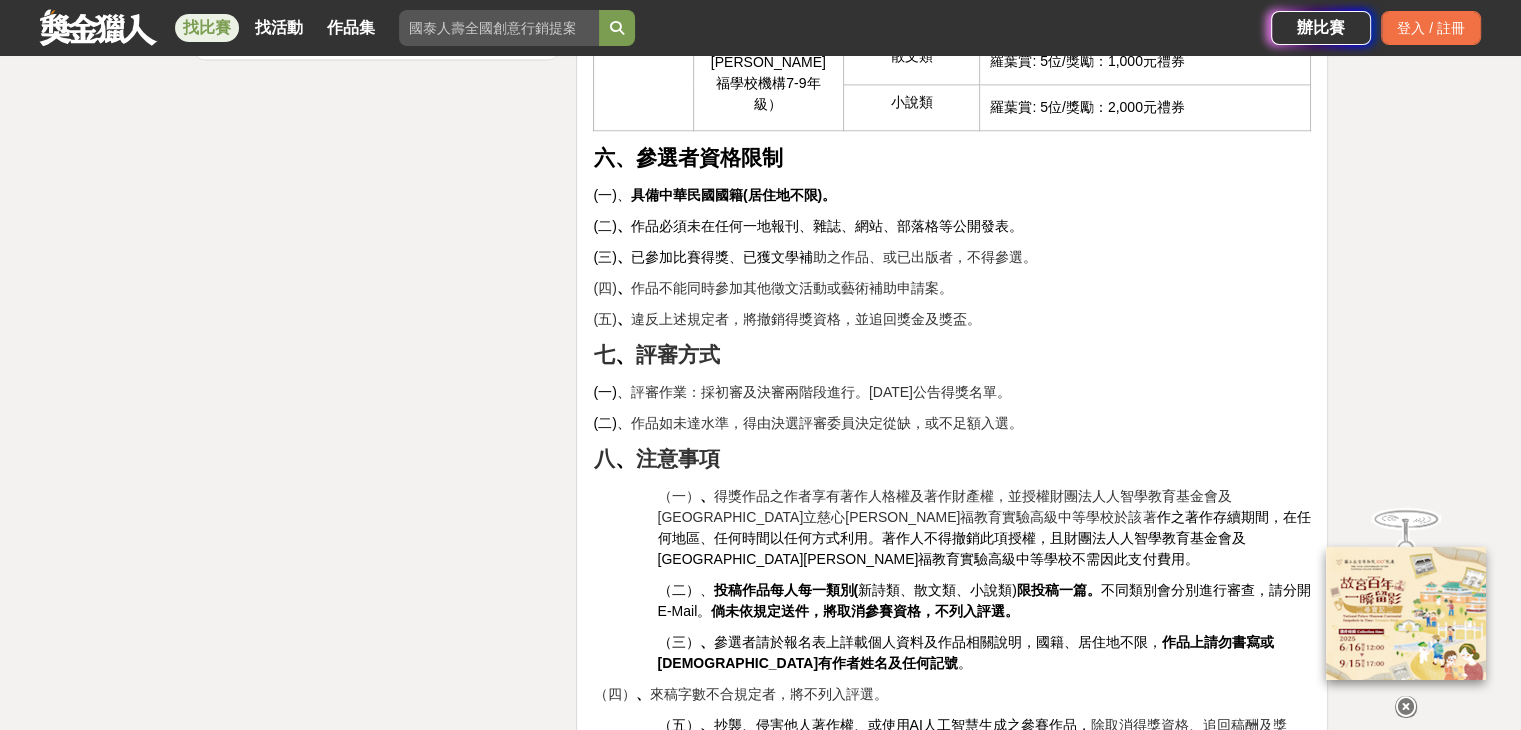 scroll, scrollTop: 3000, scrollLeft: 0, axis: vertical 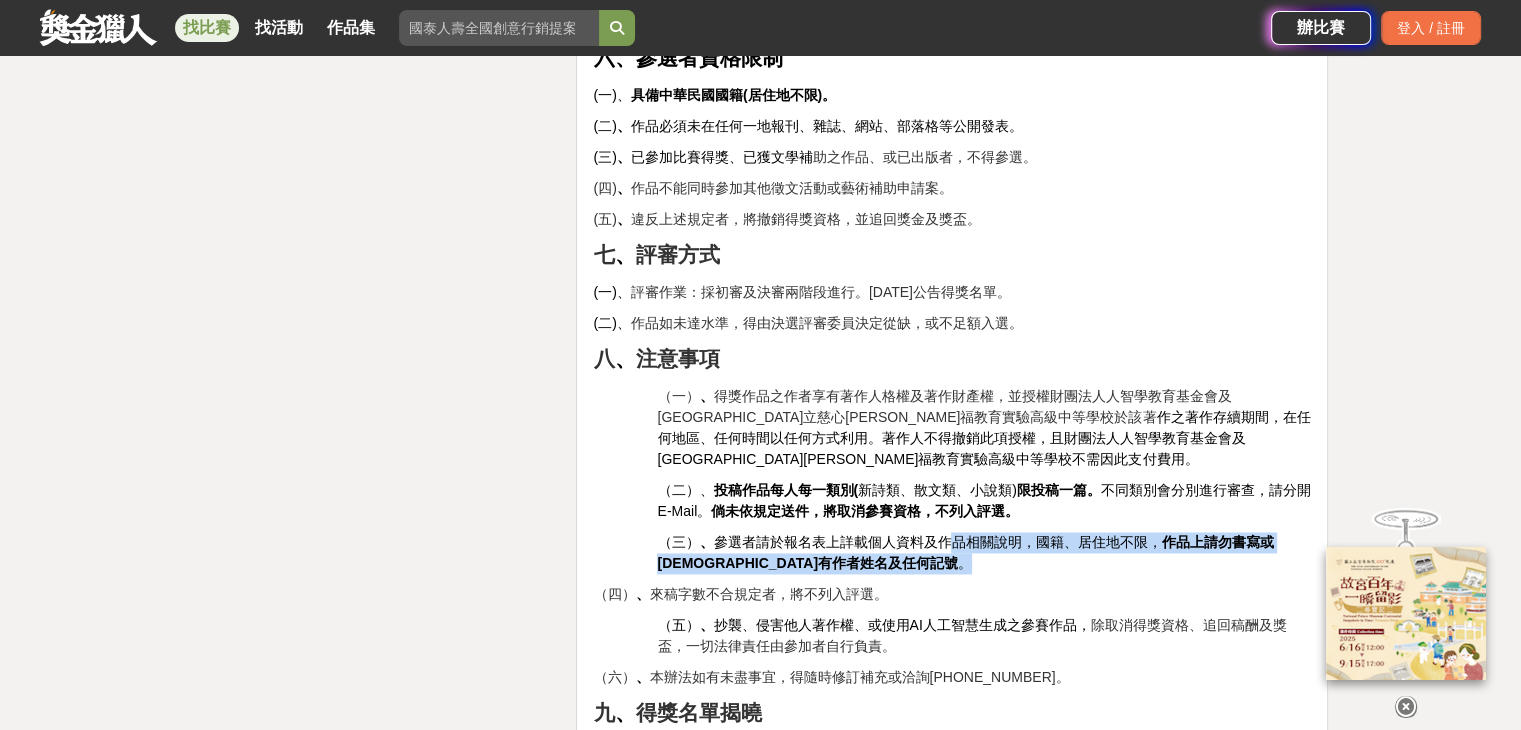 drag, startPoint x: 969, startPoint y: 481, endPoint x: 1079, endPoint y: 487, distance: 110.16351 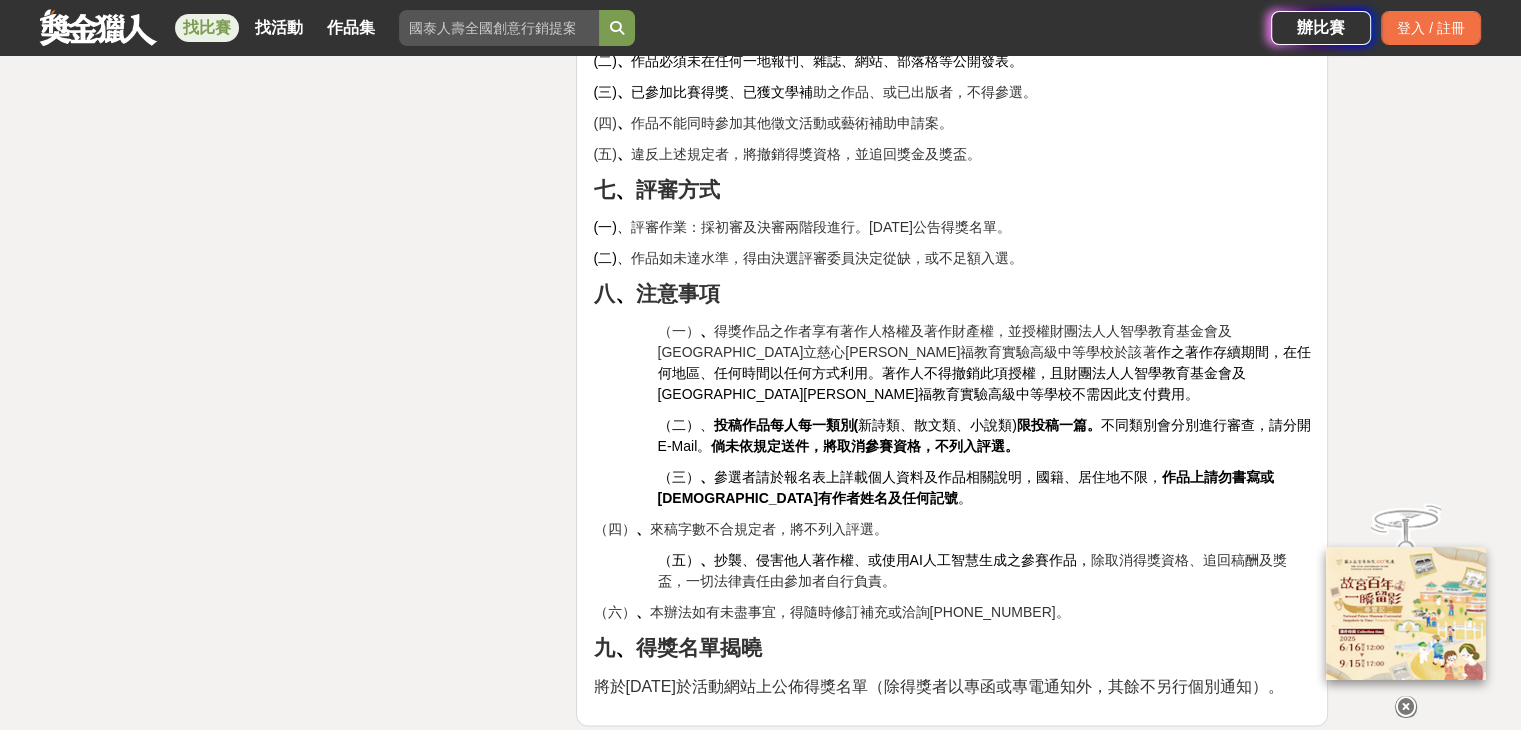 scroll, scrollTop: 3100, scrollLeft: 0, axis: vertical 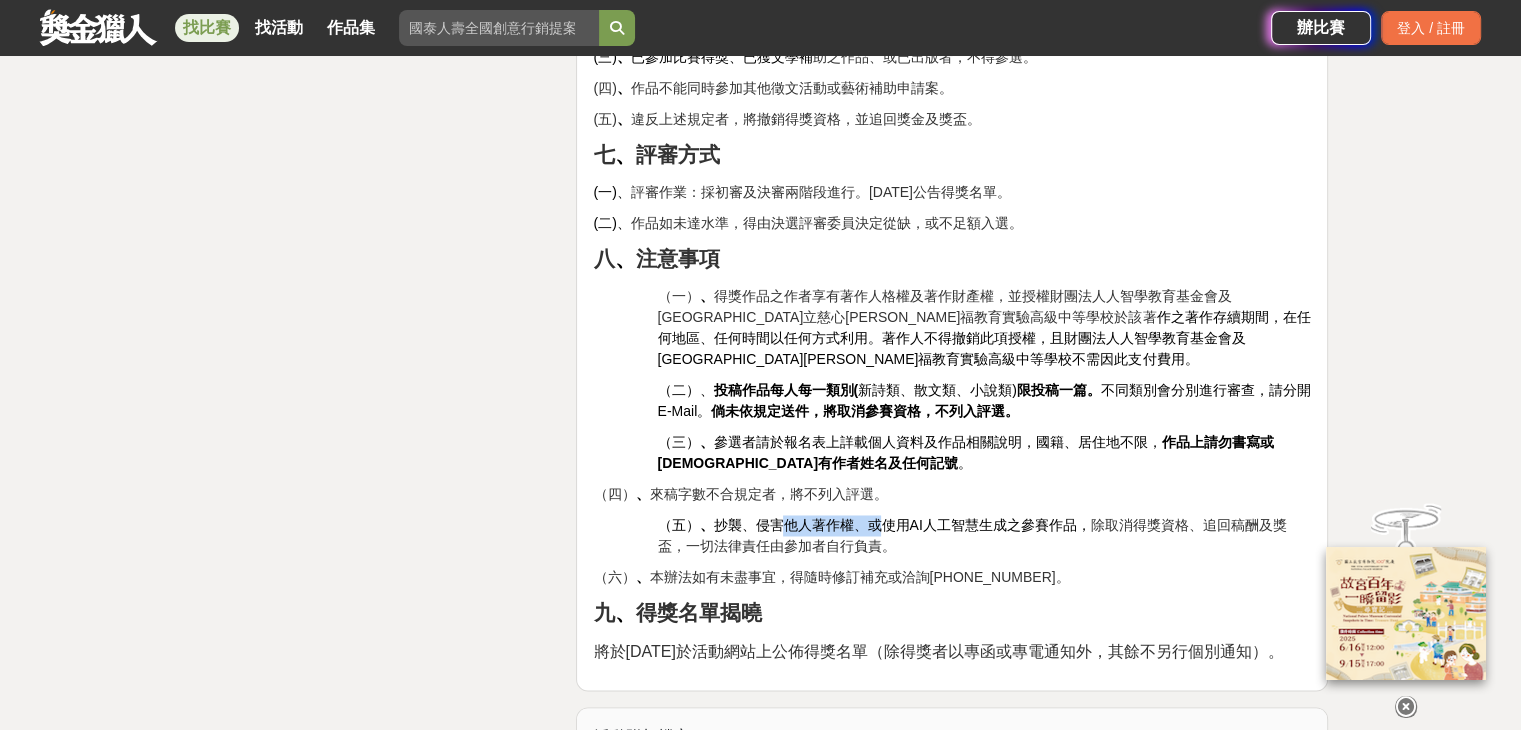 drag, startPoint x: 776, startPoint y: 465, endPoint x: 874, endPoint y: 465, distance: 98 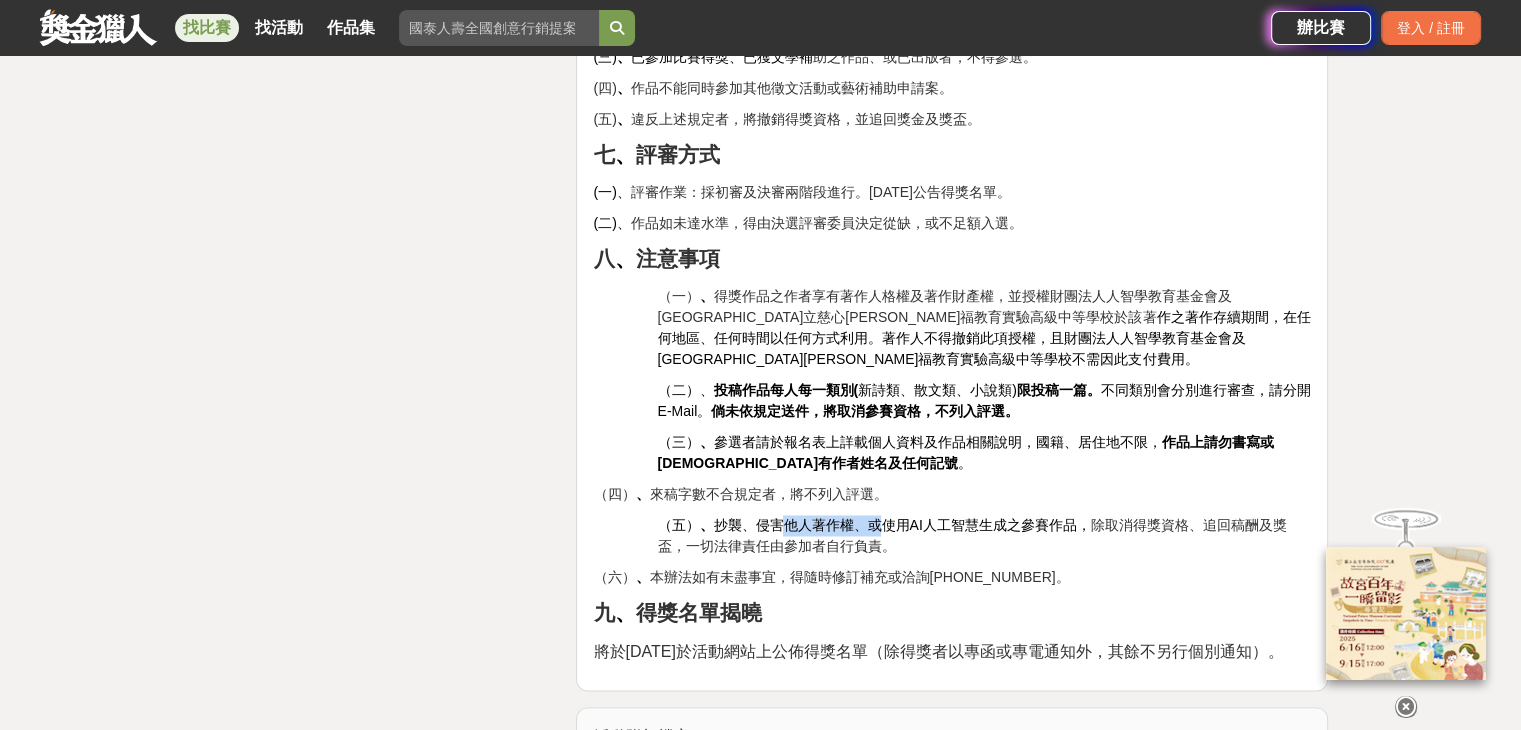 click on "（五） 、 抄襲、侵害他人著作權、或使用AI人工智慧生成之參賽作品， 除取消得獎資格、追回稿酬及獎盃，一切法律責任由參加者自行負責。" at bounding box center (984, 536) 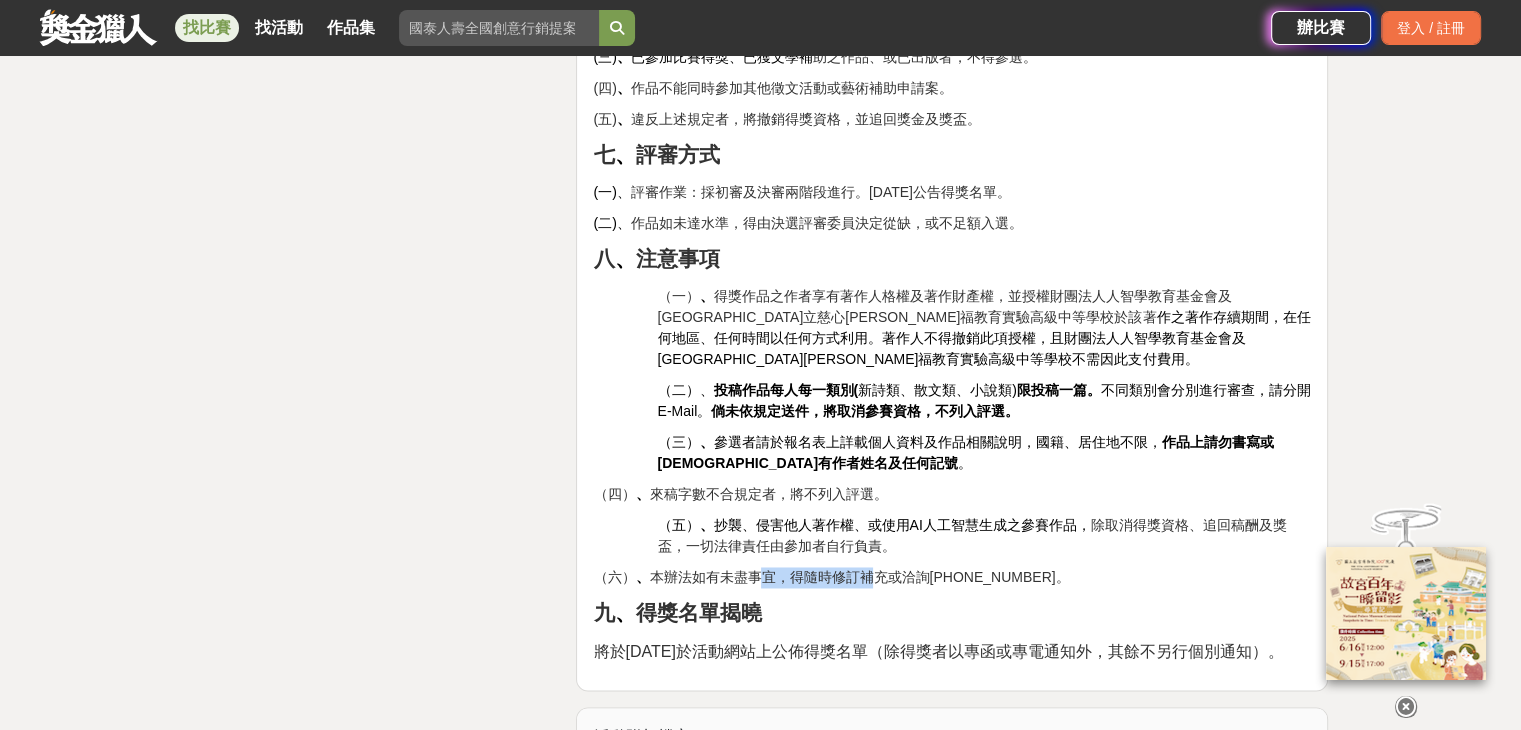 drag, startPoint x: 760, startPoint y: 488, endPoint x: 862, endPoint y: 488, distance: 102 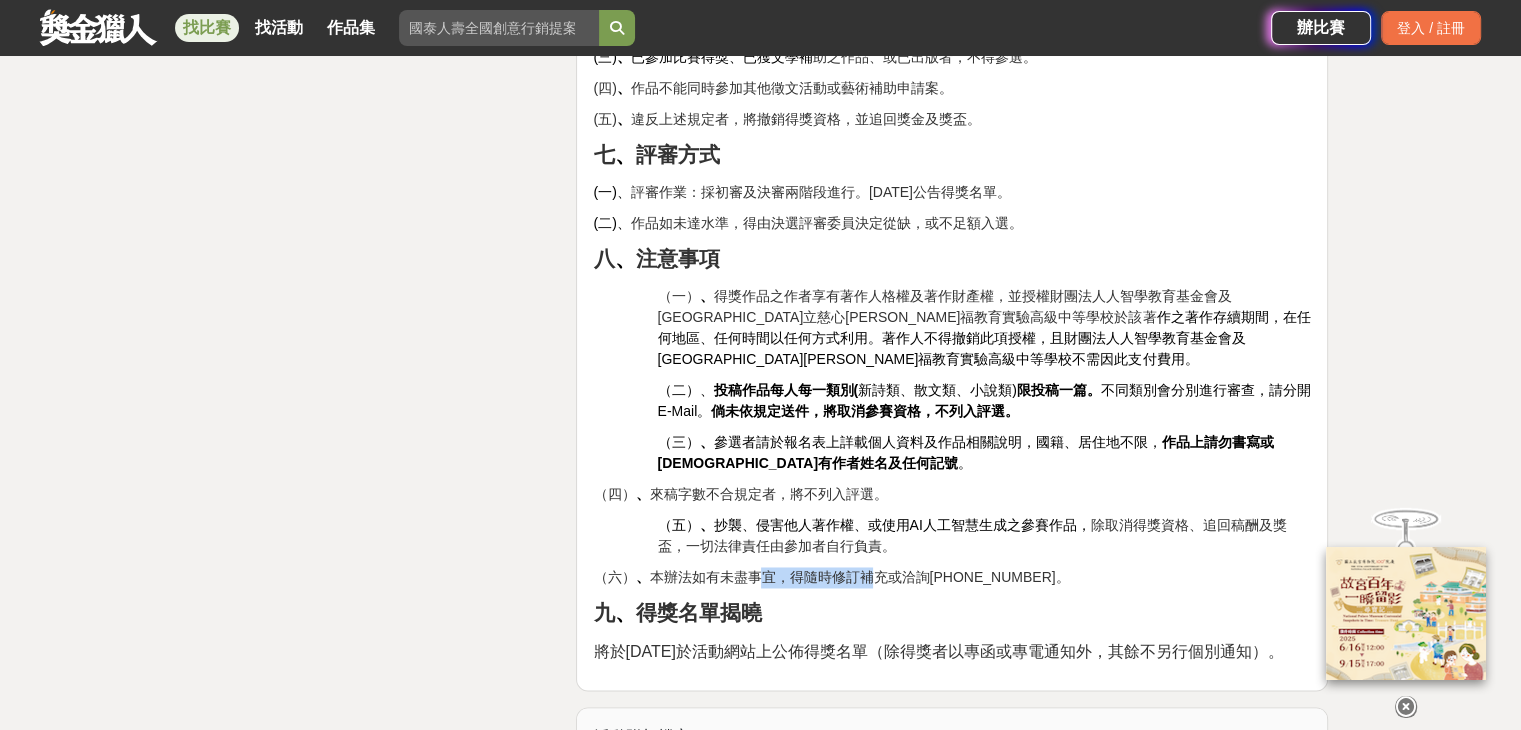 click on "第六屆羅葉文學獎 在[GEOGRAPHIC_DATA][PERSON_NAME]，也是[PERSON_NAME]老師生前用筆、用心耕耘的校園，再續文學旅程，舉辦羅葉文學獎，陪伴學生文學閱讀與創作。從第一屆227件作品參賽持續增長到第五屆465件作品參賽，我們能持續推動羅葉文學獎真的充滿感恩與祝福。鼓勵年輕學子文學創作是我們懷抱的初衷，第六屆羅葉文學獎開辦了，邀請大家共襄盛舉！   再憶起羅葉詩人，彷彿還是年華正盛的當年；從他對世界的直球熱愛與當刻社會的樸質洞見，沉潛於胸懷默默數聽，[PERSON_NAME]的詩句如自由之愛深植在這片土地的永恆果實。 本屆投稿徵選組別為大專院校學士組【限25歲(含)以下】、高中組及國中組，其他詳細投稿方式及格式請參考以下徵文辦法。 徵文辦法 一、活動主旨 二、主辦單位 財團法人人智學教育基金會、[GEOGRAPHIC_DATA][PERSON_NAME]福教育實驗高級中等學校 三、收件日期 (一) 2. 。 3." at bounding box center (952, -873) 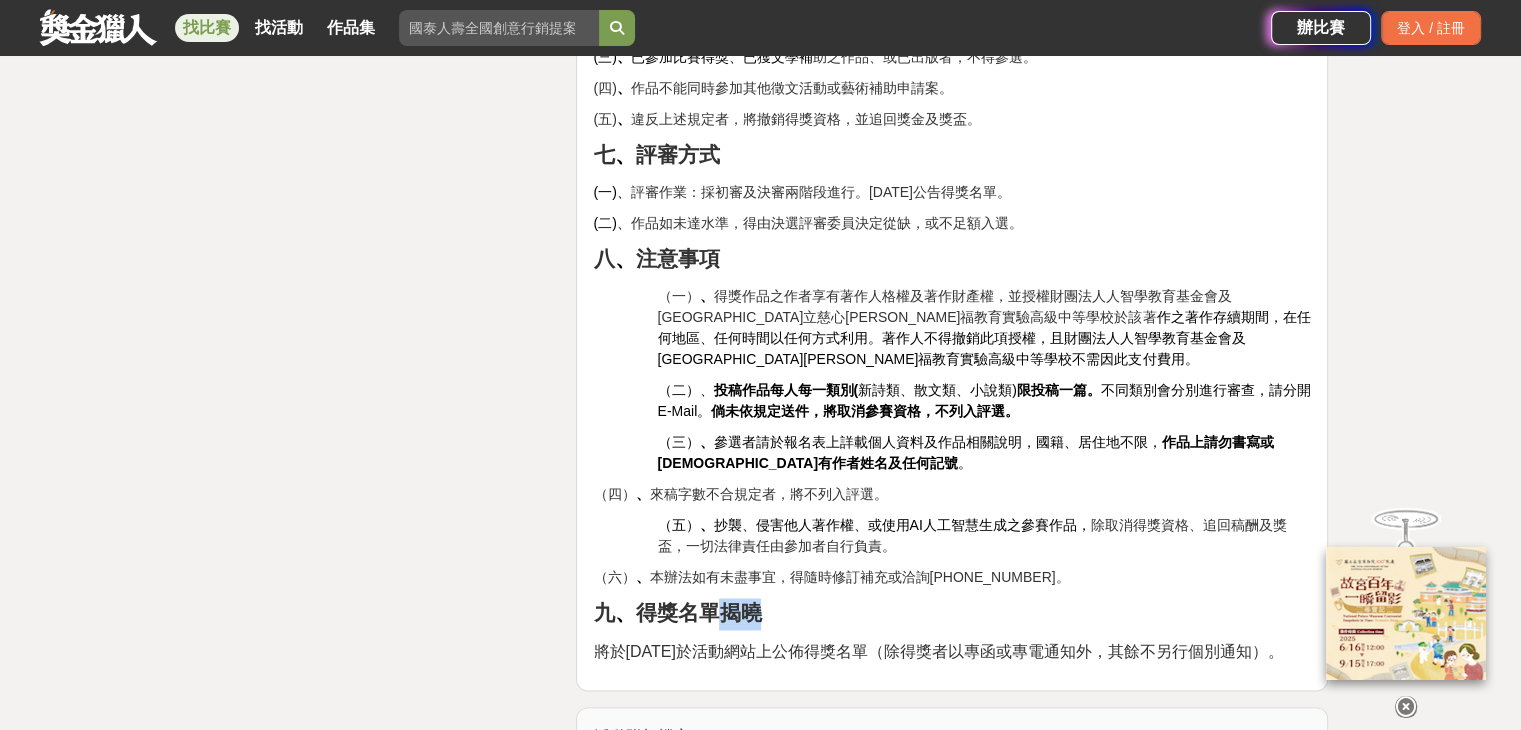 drag, startPoint x: 822, startPoint y: 535, endPoint x: 895, endPoint y: 535, distance: 73 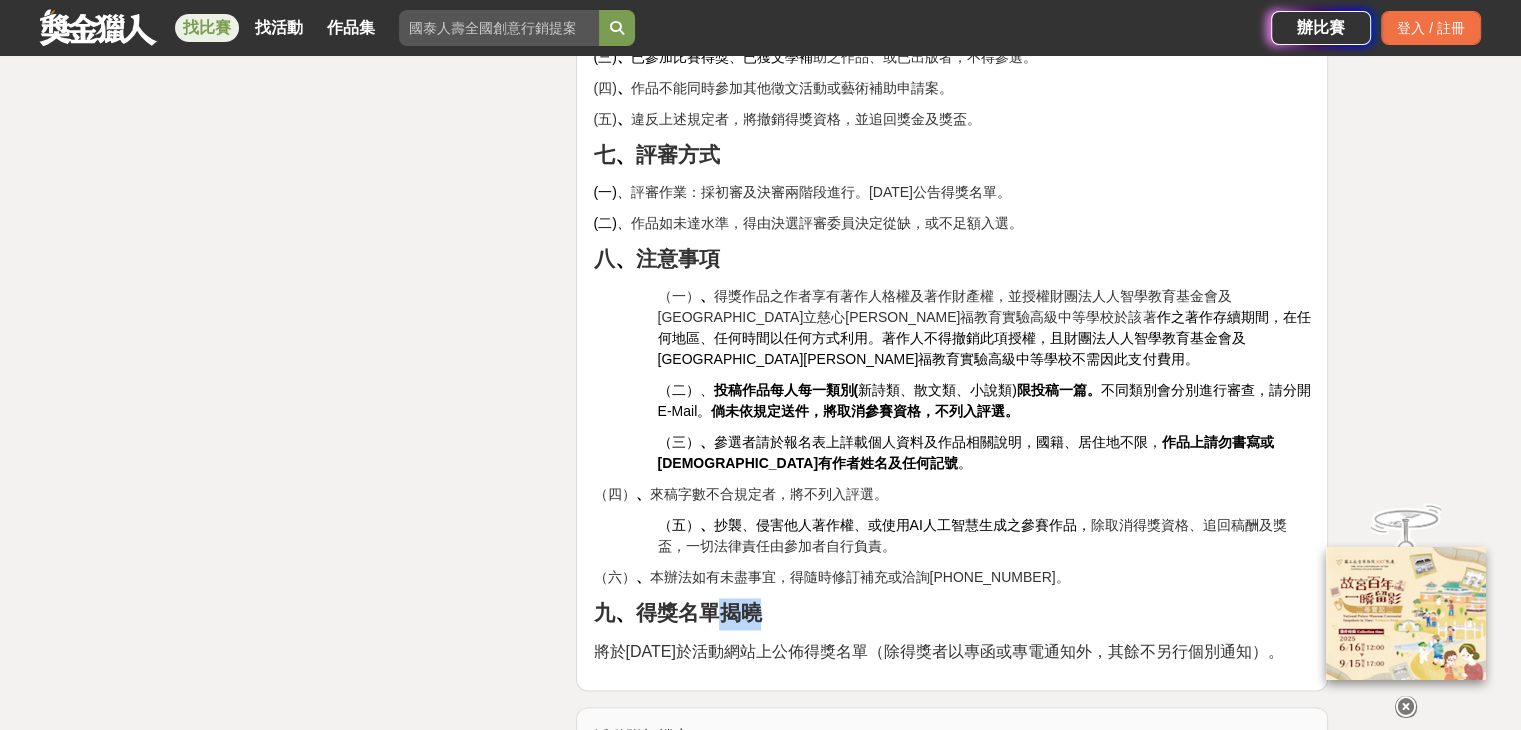 click on "九 、 得獎名單揭曉" at bounding box center [952, 614] 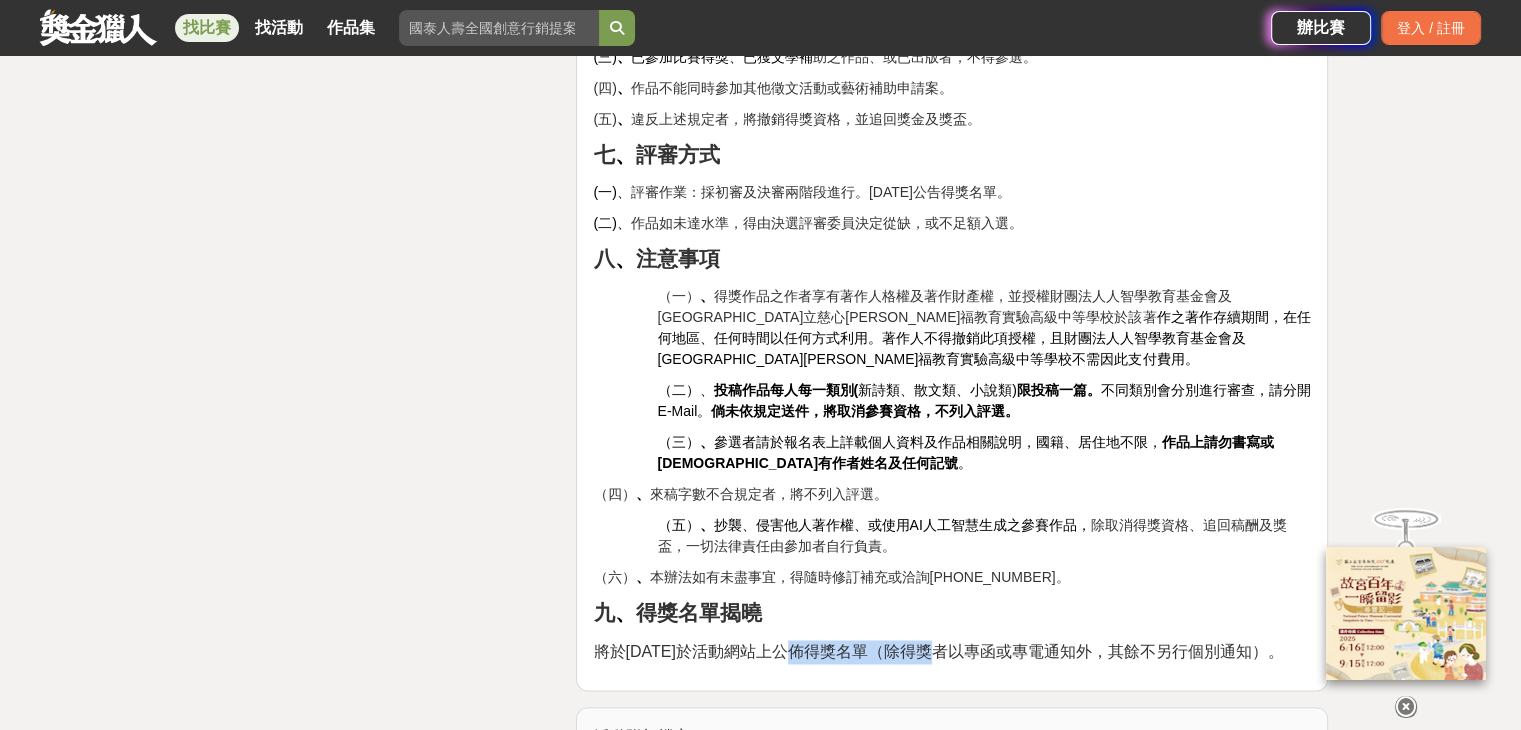 drag, startPoint x: 769, startPoint y: 576, endPoint x: 907, endPoint y: 574, distance: 138.0145 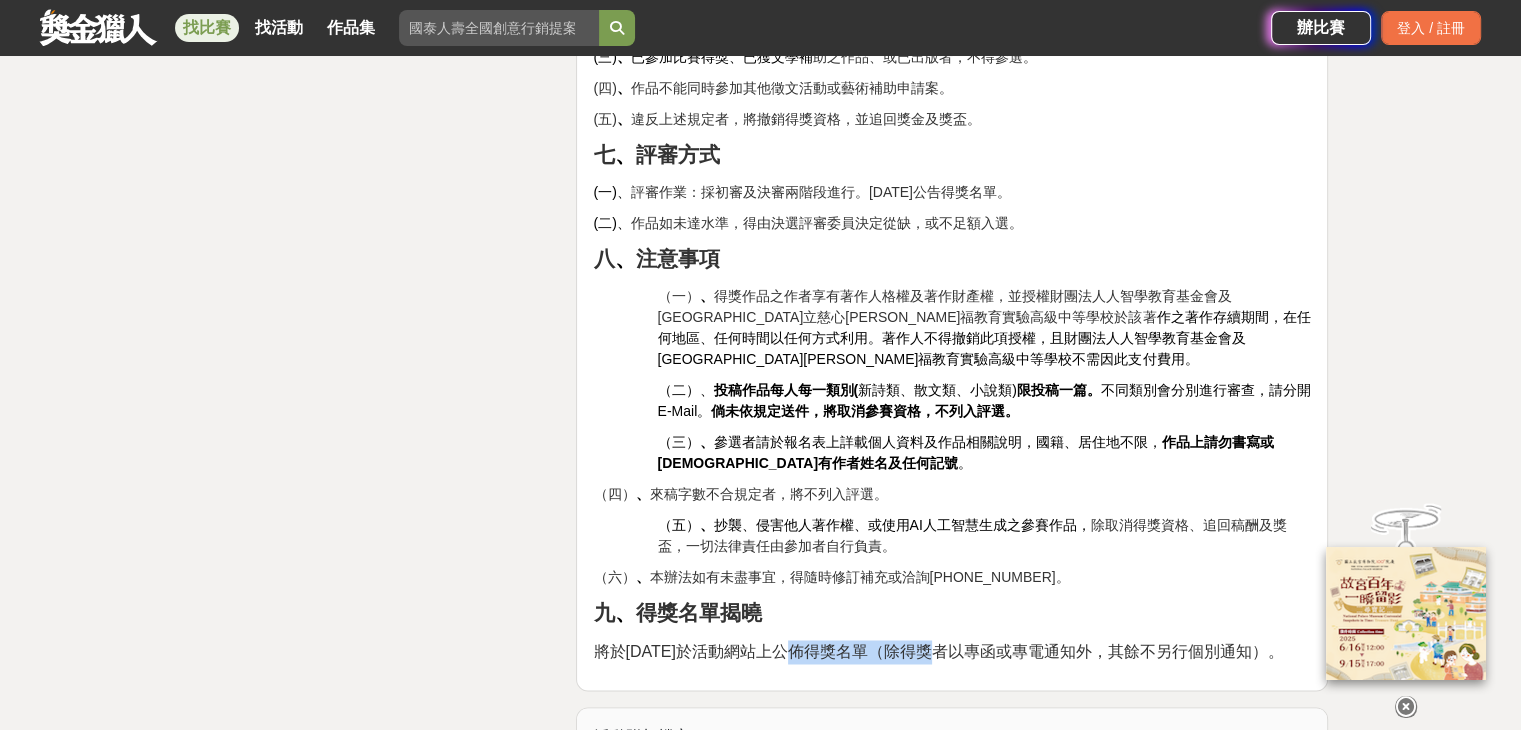 click on "將於[DATE]於活動網站上公佈得獎名單（除得獎者以專函或專電通知外，其餘不另行個別通知）。" at bounding box center [938, 651] 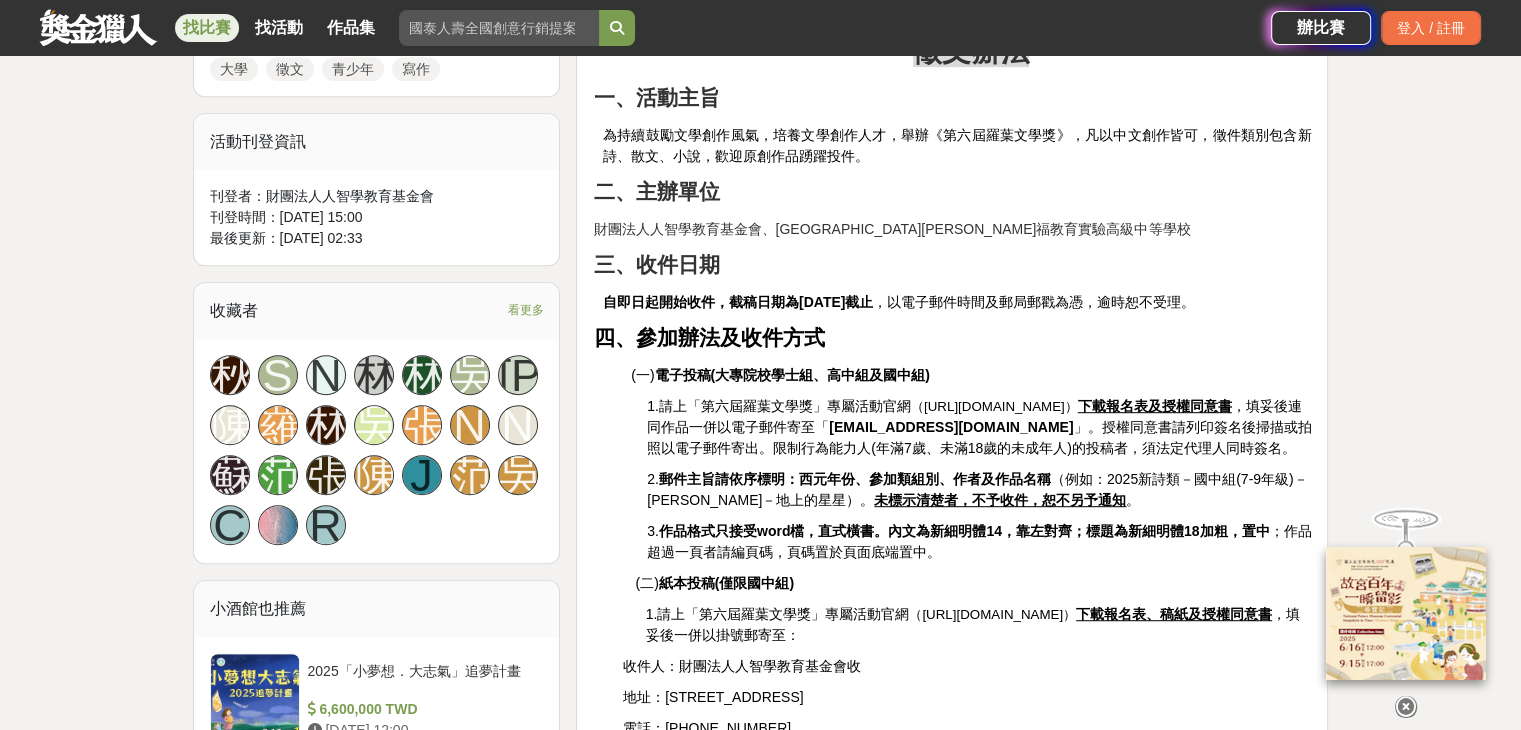 scroll, scrollTop: 1000, scrollLeft: 0, axis: vertical 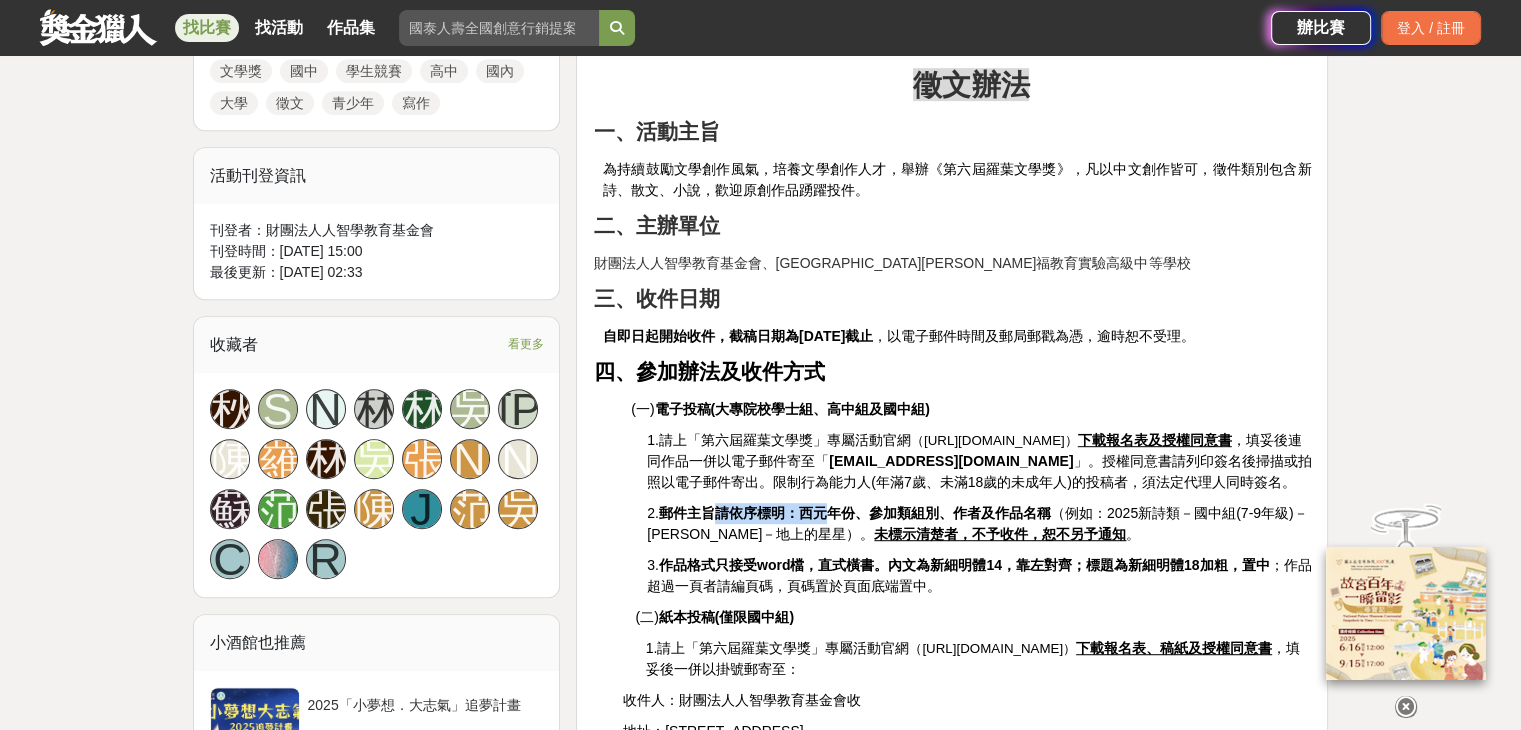 drag, startPoint x: 720, startPoint y: 449, endPoint x: 832, endPoint y: 441, distance: 112.28535 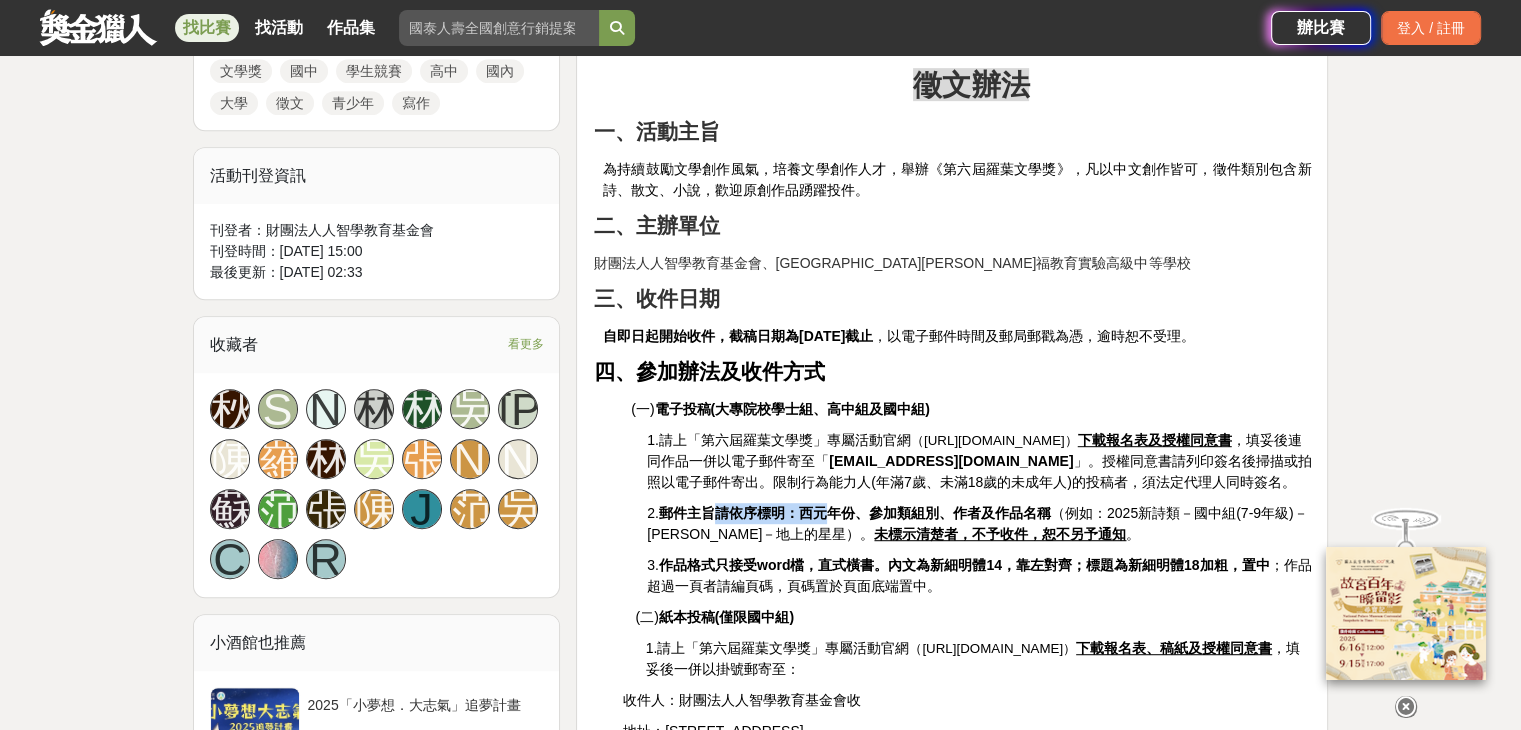 click on "第六屆羅葉文學獎 在[GEOGRAPHIC_DATA][PERSON_NAME]，也是[PERSON_NAME]老師生前用筆、用心耕耘的校園，再續文學旅程，舉辦羅葉文學獎，陪伴學生文學閱讀與創作。從第一屆227件作品參賽持續增長到第五屆465件作品參賽，我們能持續推動羅葉文學獎真的充滿感恩與祝福。鼓勵年輕學子文學創作是我們懷抱的初衷，第六屆羅葉文學獎開辦了，邀請大家共襄盛舉！   再憶起羅葉詩人，彷彿還是年華正盛的當年；從他對世界的直球熱愛與當刻社會的樸質洞見，沉潛於胸懷默默數聽，[PERSON_NAME]的詩句如自由之愛深植在這片土地的永恆果實。 本屆投稿徵選組別為大專院校學士組【限25歲(含)以下】、高中組及國中組，其他詳細投稿方式及格式請參考以下徵文辦法。 徵文辦法 一、活動主旨 二、主辦單位 財團法人人智學教育基金會、[GEOGRAPHIC_DATA][PERSON_NAME]福教育實驗高級中等學校 三、收件日期 (一) 2. 。 3." at bounding box center [952, 1227] 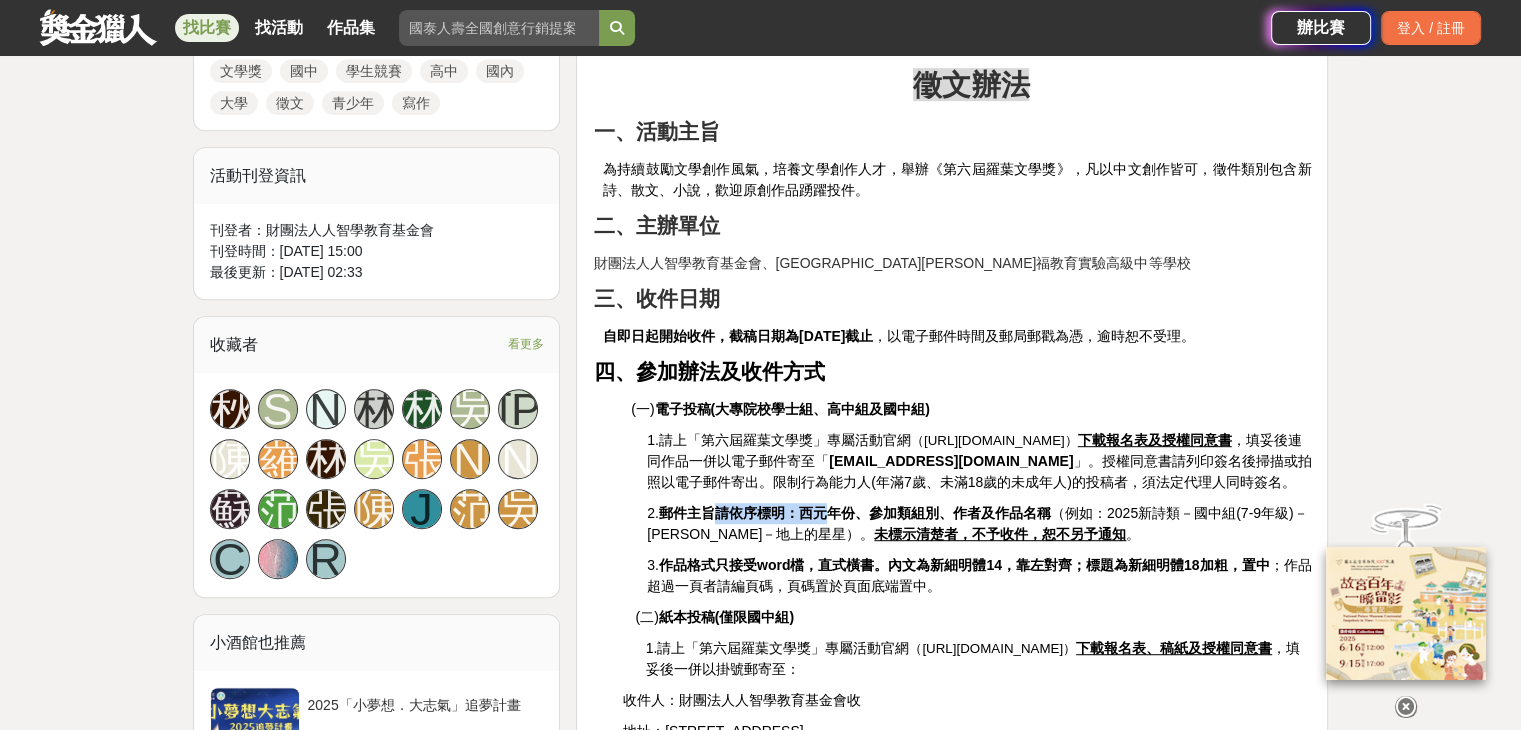 click on "第六屆羅葉文學獎 在[GEOGRAPHIC_DATA][PERSON_NAME]，也是[PERSON_NAME]老師生前用筆、用心耕耘的校園，再續文學旅程，舉辦羅葉文學獎，陪伴學生文學閱讀與創作。從第一屆227件作品參賽持續增長到第五屆465件作品參賽，我們能持續推動羅葉文學獎真的充滿感恩與祝福。鼓勵年輕學子文學創作是我們懷抱的初衷，第六屆羅葉文學獎開辦了，邀請大家共襄盛舉！   再憶起羅葉詩人，彷彿還是年華正盛的當年；從他對世界的直球熱愛與當刻社會的樸質洞見，沉潛於胸懷默默數聽，[PERSON_NAME]的詩句如自由之愛深植在這片土地的永恆果實。 本屆投稿徵選組別為大專院校學士組【限25歲(含)以下】、高中組及國中組，其他詳細投稿方式及格式請參考以下徵文辦法。 徵文辦法 一、活動主旨 二、主辦單位 財團法人人智學教育基金會、[GEOGRAPHIC_DATA][PERSON_NAME]福教育實驗高級中等學校 三、收件日期 (一) 2. 。 3." at bounding box center [952, 1227] 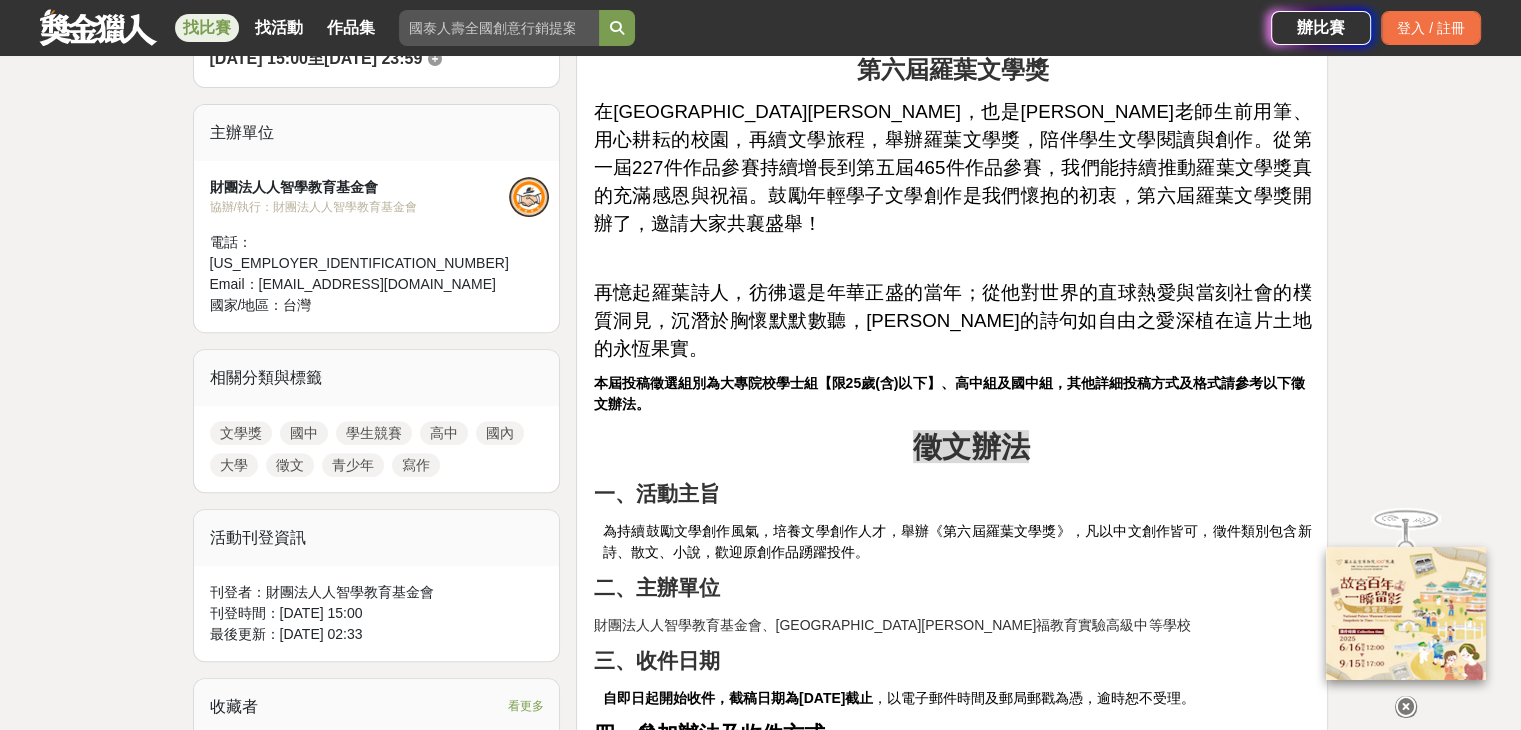 scroll, scrollTop: 600, scrollLeft: 0, axis: vertical 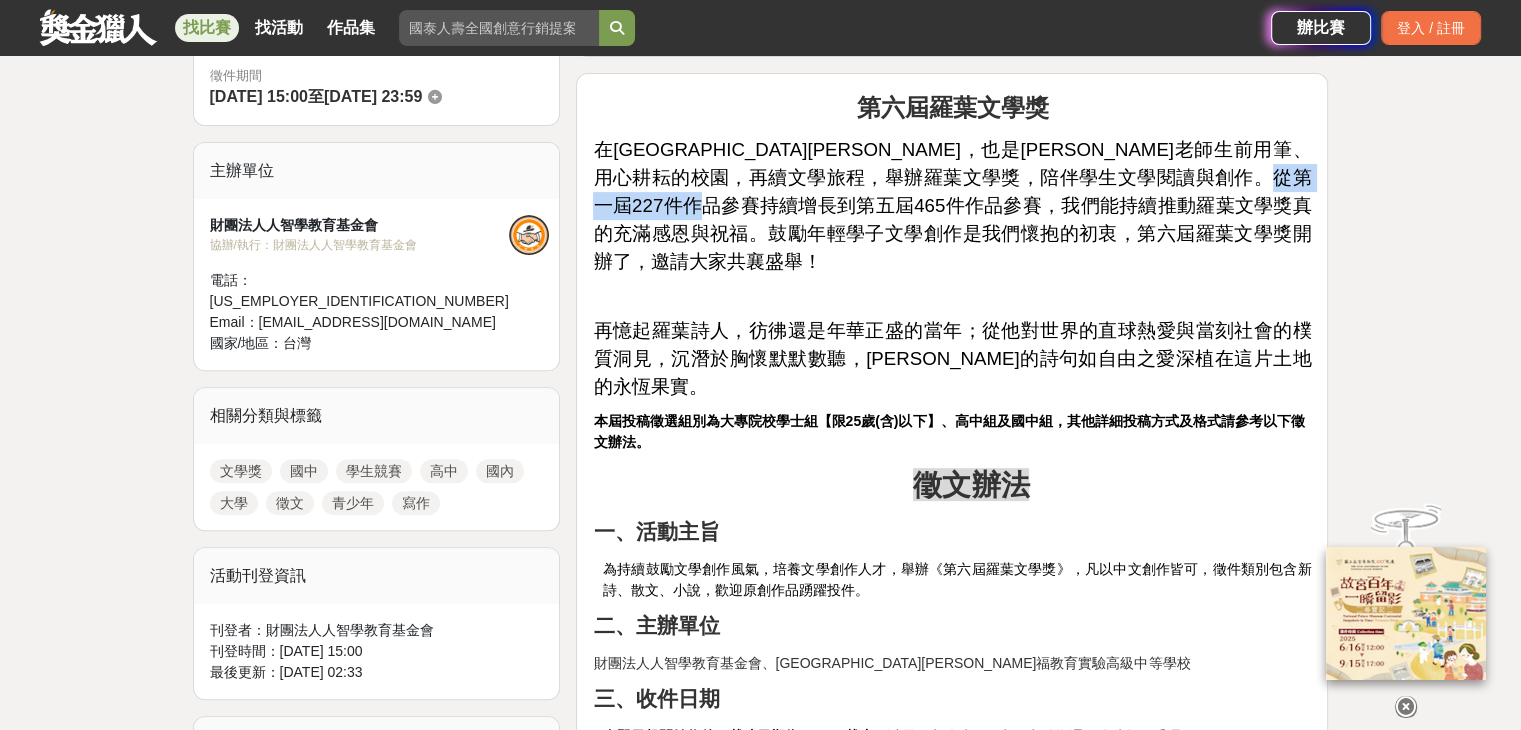 drag, startPoint x: 781, startPoint y: 202, endPoint x: 959, endPoint y: 193, distance: 178.22739 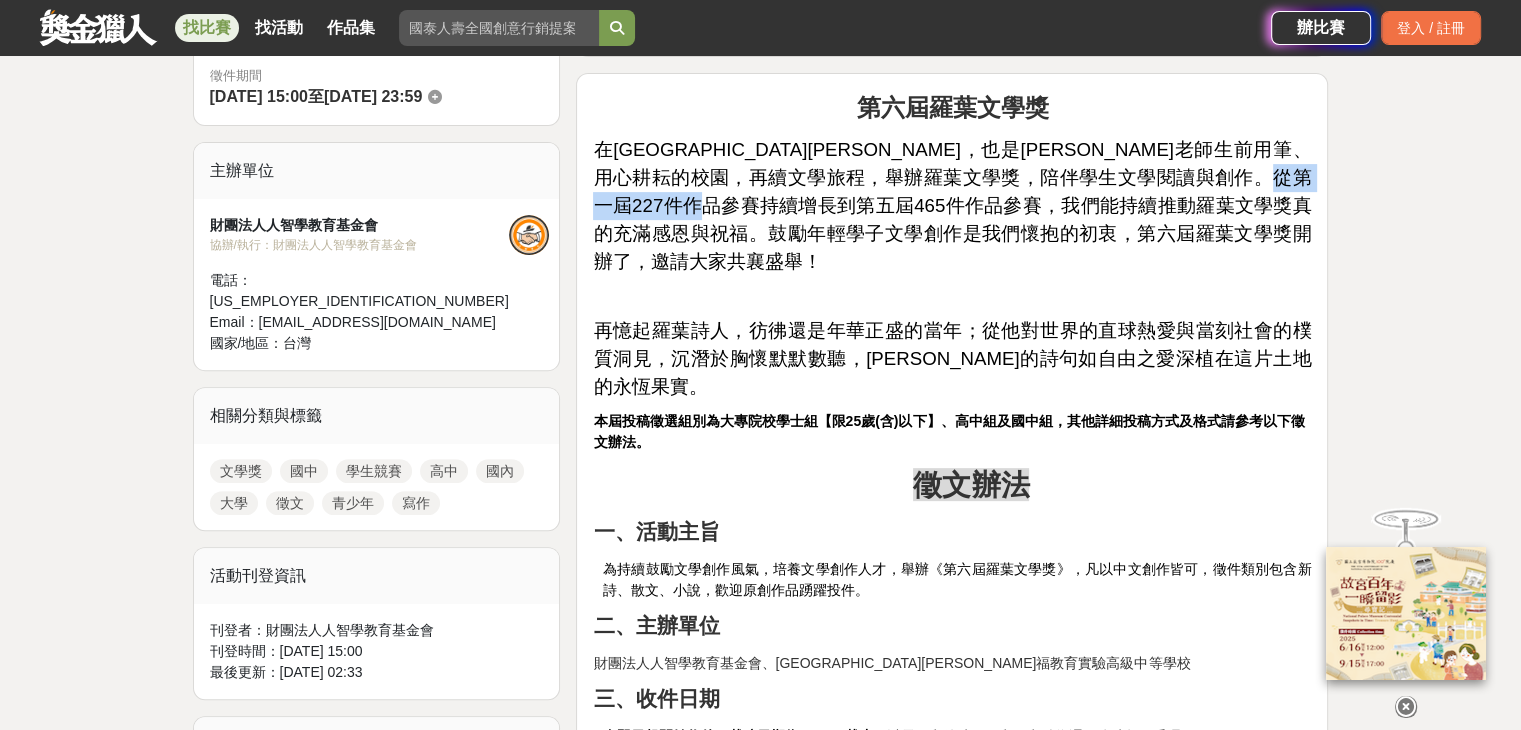 click on "在[GEOGRAPHIC_DATA][PERSON_NAME]，也是[PERSON_NAME]老師生前用筆、用心耕耘的校園，再續文學旅程，舉辦羅葉文學獎，陪伴學生文學閱讀與創作。從第一屆227件作品參賽持續增長到第五屆465件作品參賽，我們能持續推動羅葉文學獎真的充滿感恩與祝福。鼓勵年輕學子文學創作是我們懷抱的初衷，第六屆羅葉文學獎開辦了，邀請大家共襄盛舉！" at bounding box center (952, 205) 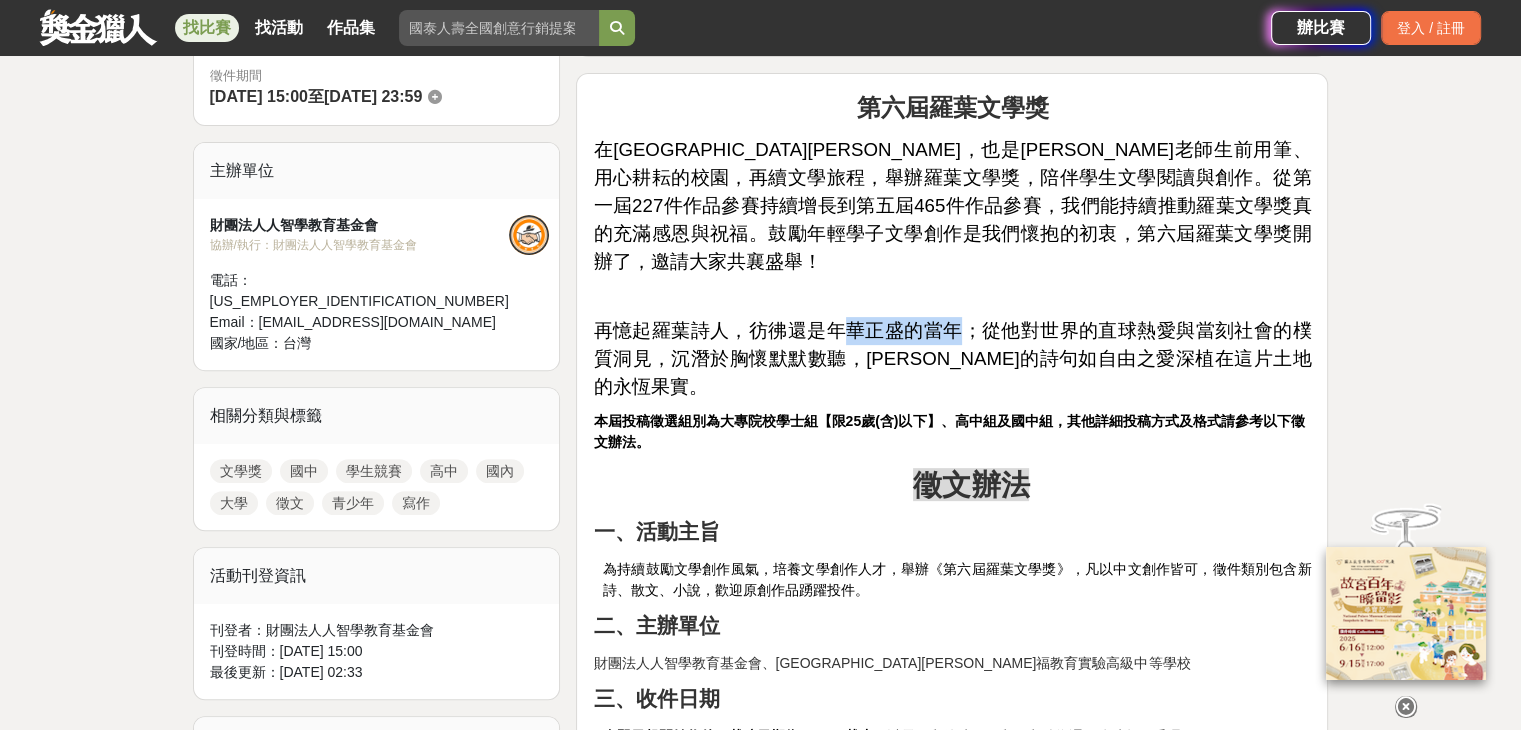 drag, startPoint x: 839, startPoint y: 298, endPoint x: 957, endPoint y: 299, distance: 118.004234 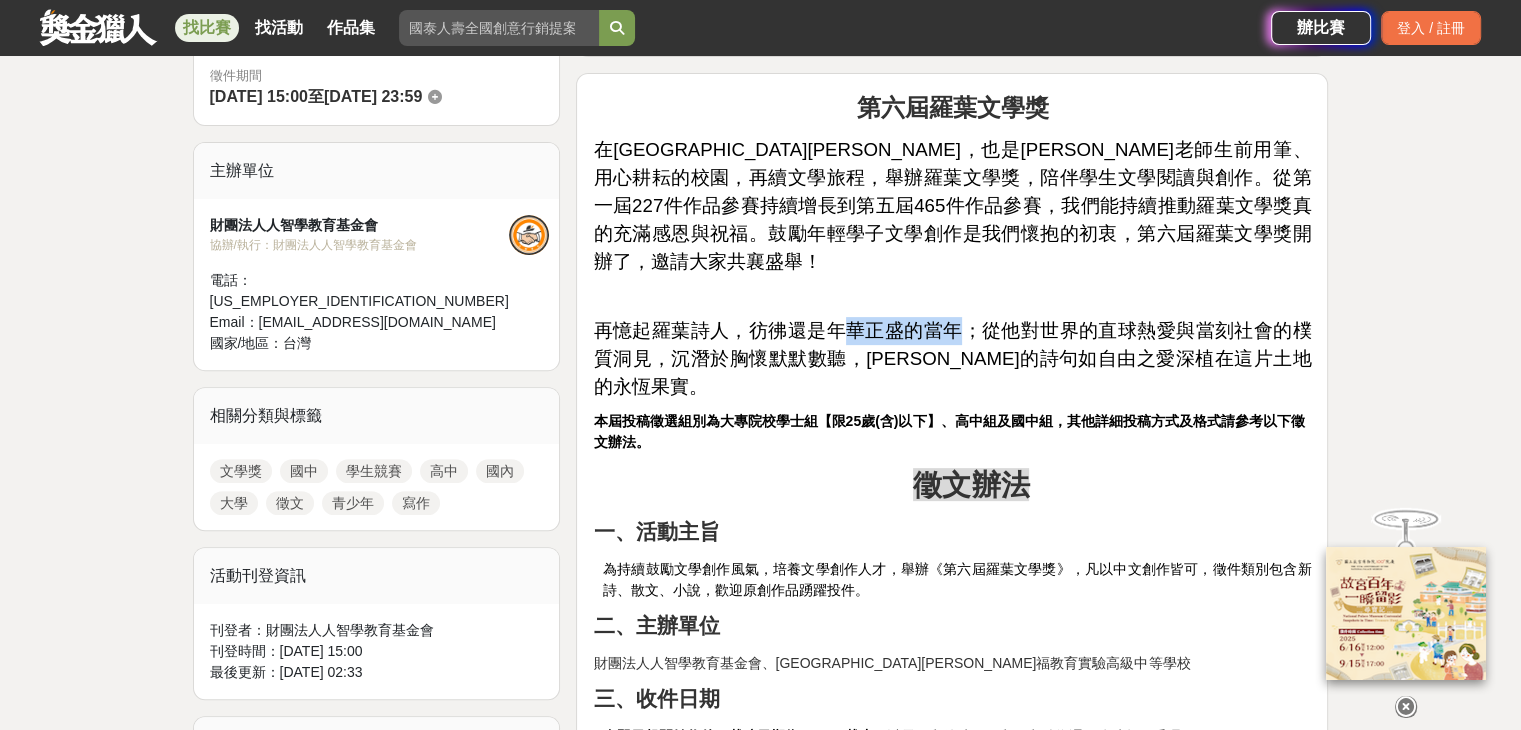 click on "再憶起羅葉詩人，彷彿還是年華正盛的當年；從他對世界的直球熱愛與當刻社會的樸質洞見，沉潛於胸懷默默數聽，[PERSON_NAME]的詩句如自由之愛深植在這片土地的永恆果實。" at bounding box center [952, 358] 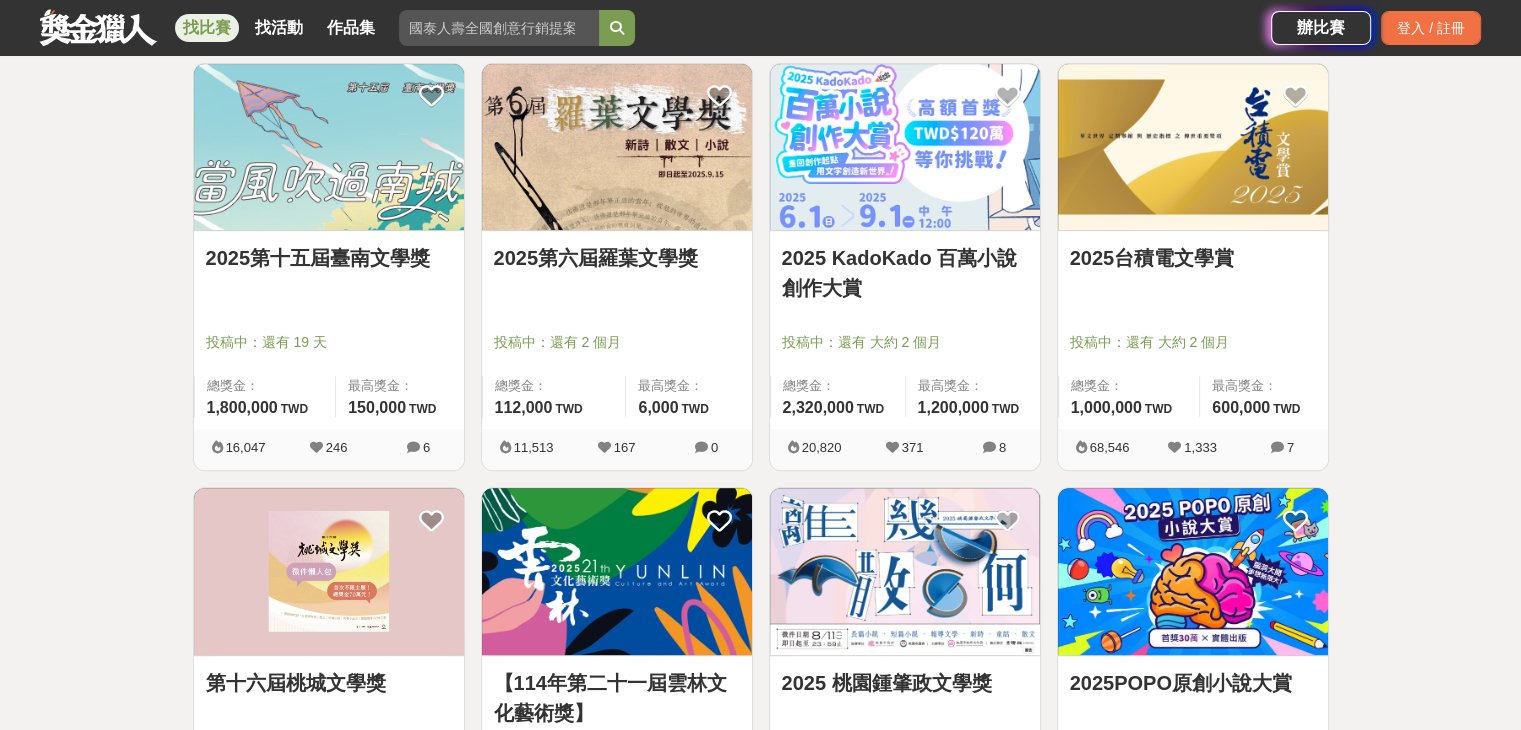 scroll, scrollTop: 800, scrollLeft: 0, axis: vertical 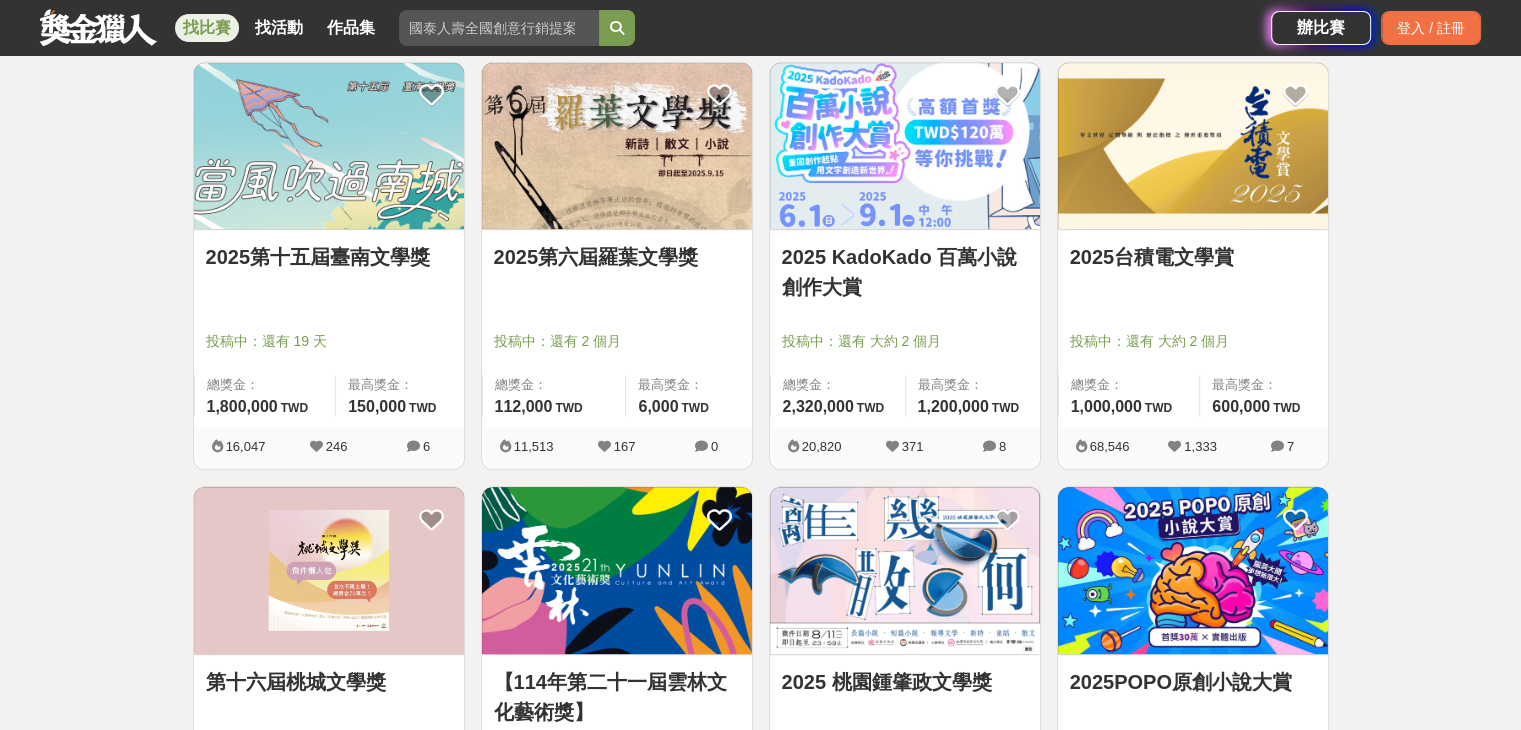 click on "2025台積電文學賞" at bounding box center (1193, 257) 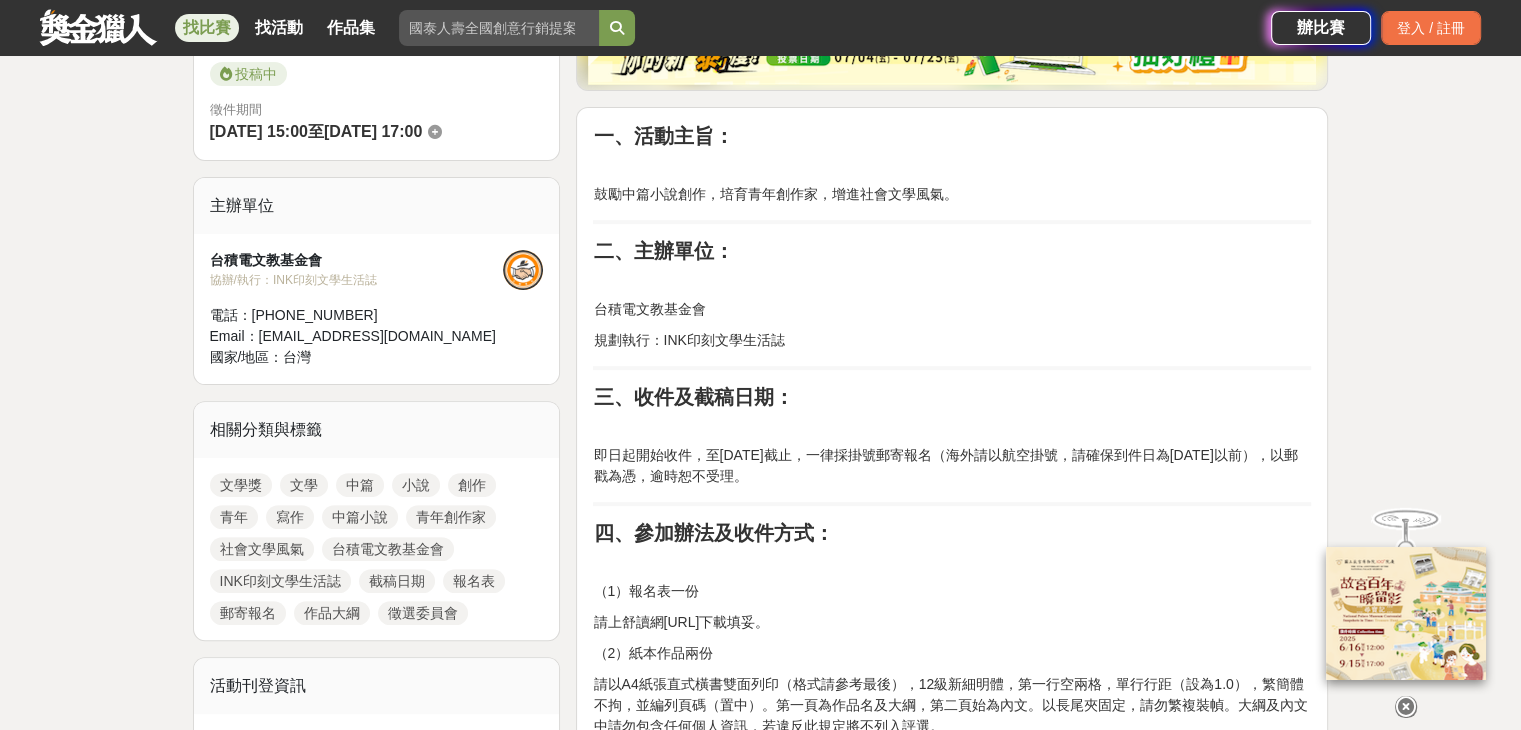 scroll, scrollTop: 600, scrollLeft: 0, axis: vertical 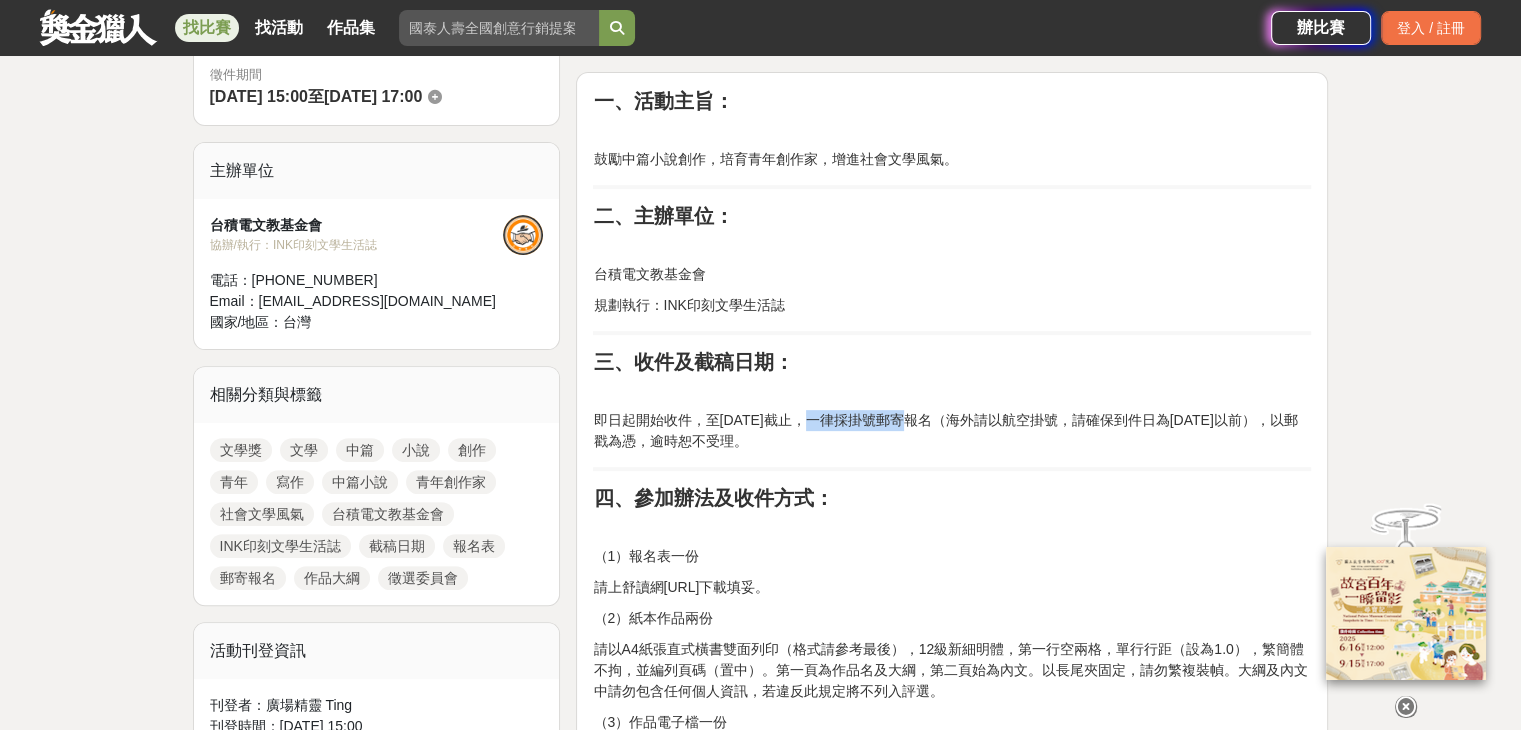 drag, startPoint x: 808, startPoint y: 428, endPoint x: 893, endPoint y: 428, distance: 85 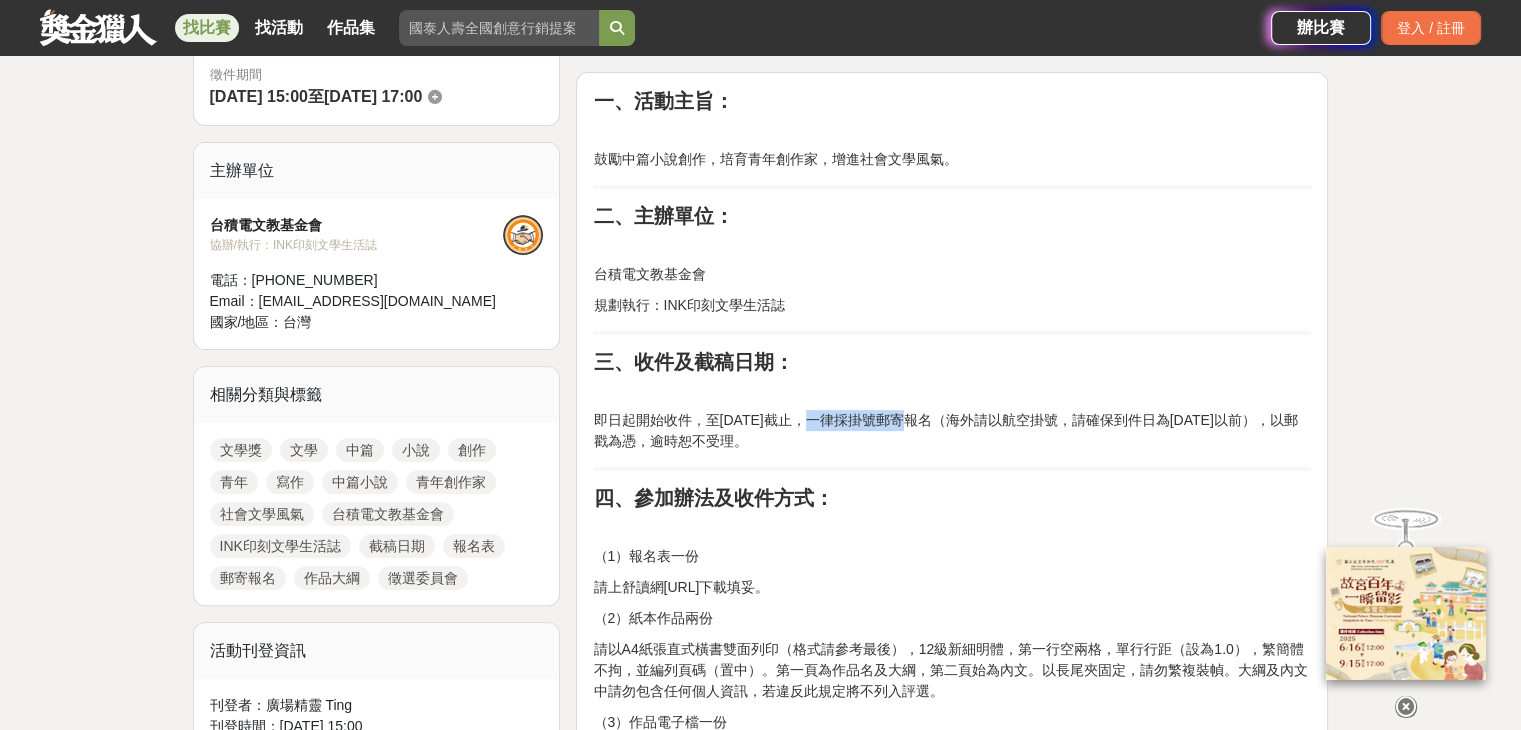 click on "即日起開始收件，至[DATE]截止，一律採掛號郵寄報名（海外請以航空掛號，請確保到件日為[DATE]以前），以郵戳為憑，逾時恕不受理。" at bounding box center (952, 431) 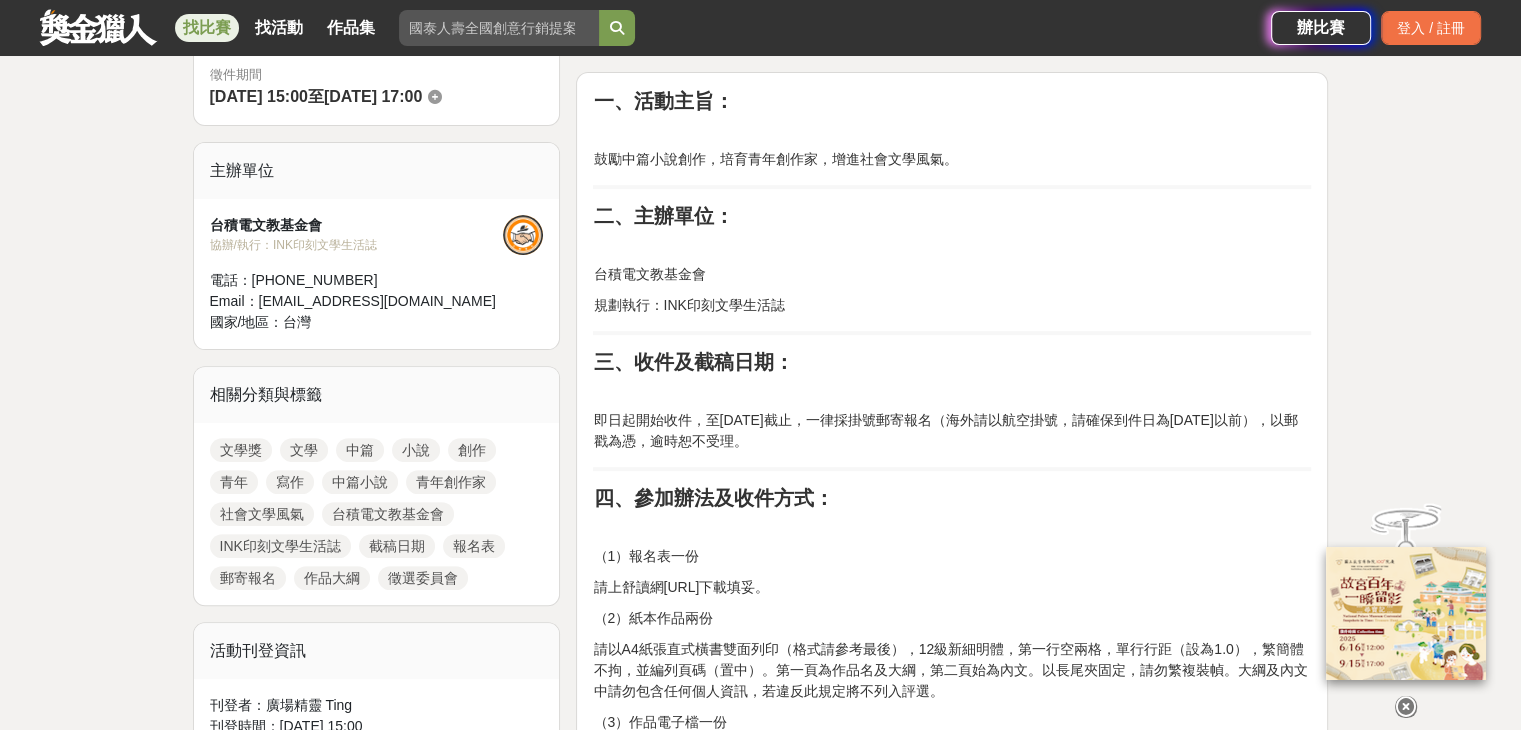 click on "一、活動主旨：   鼓勵中篇小說創作，培育青年創作家，增進社會文學風氣。 二、主辦單位：   台積電文教基金會  規劃執行：INK印刻文學生活誌 三、收件及截稿日期：   即日起開始收件，至[DATE]截止，一律採掛號郵寄報名（海外請以航空掛號，請確保到件日為[DATE]以前），以郵戳為憑，逾時恕不受理。 四、參加辦法及收件方式：   （1）報名表一份 請上舒讀網[URL]下載填妥。 （2）紙本作品兩份 請以A4紙張直式橫書雙面列印（格式請參考最後），12級新細明體，第一行空兩格，單行行距（設為1.0），繁簡體不拘，並編列頁碼（置中）。第一頁為作品名及大綱，第二頁始為內文。以長尾夾固定，請勿繁複裝幀。大綱及內文中請勿包含任何個人資訊，若違反此規定將不列入評選。 （3）作品電子檔一份 (４)線上填單   六、參選者資格" at bounding box center [952, 1356] 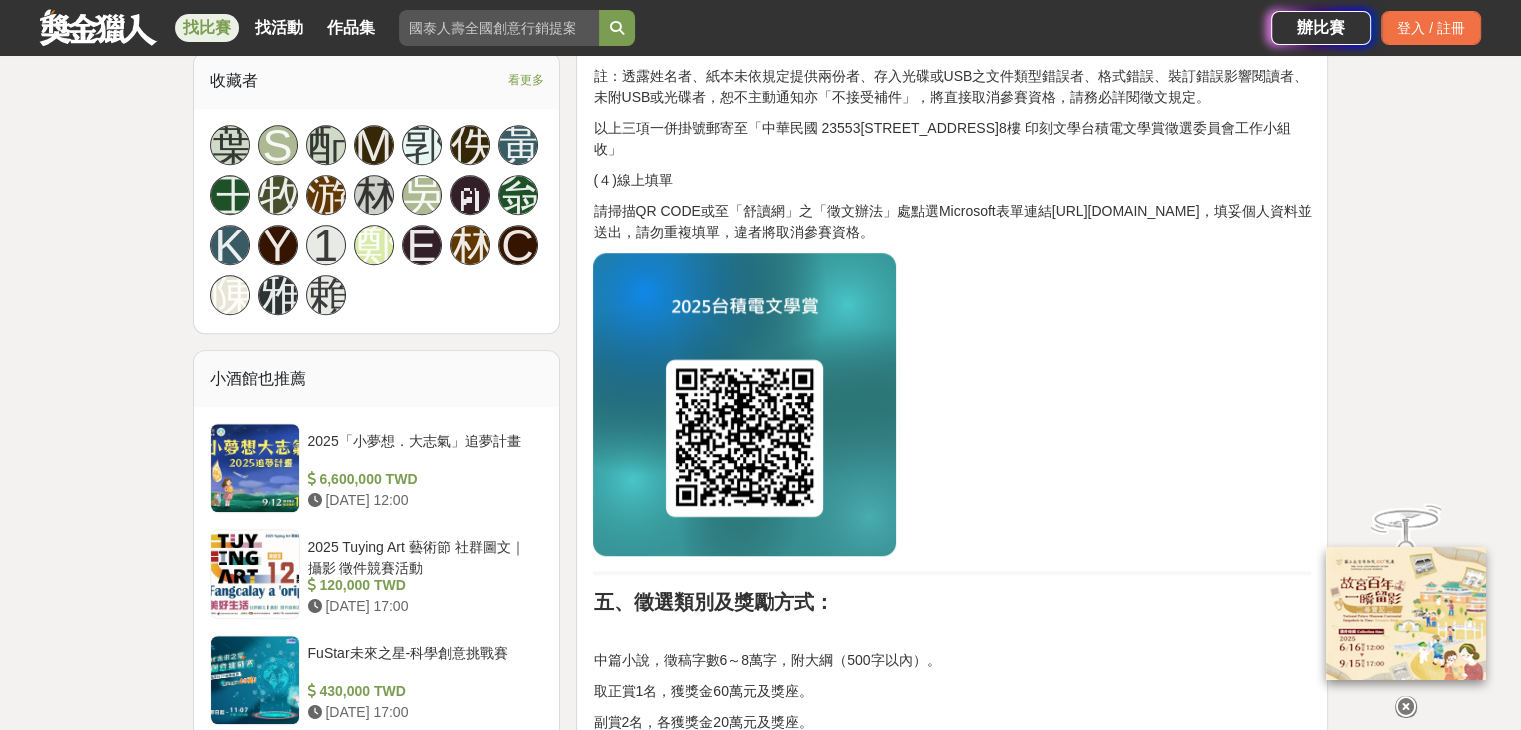 scroll, scrollTop: 1300, scrollLeft: 0, axis: vertical 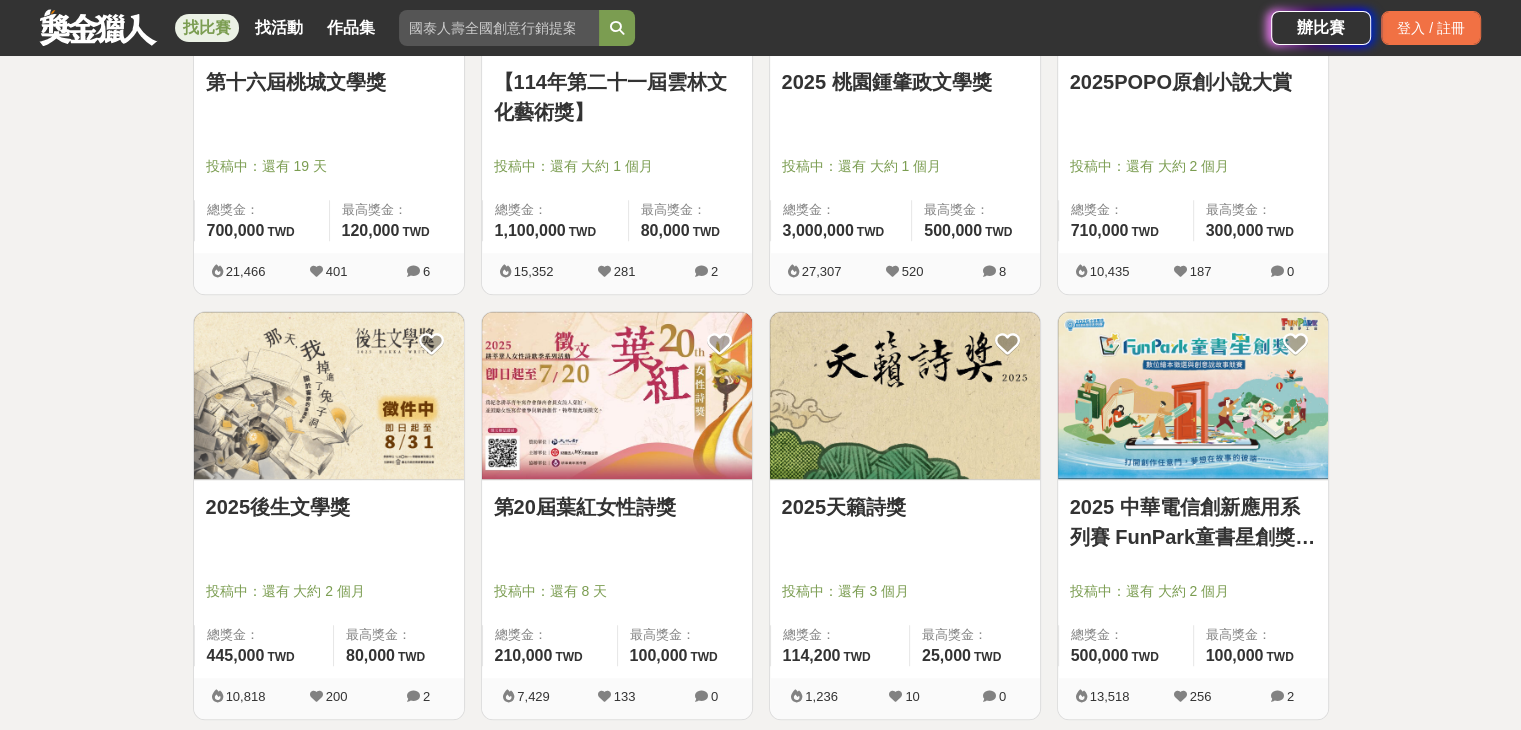 click at bounding box center (623, 563) 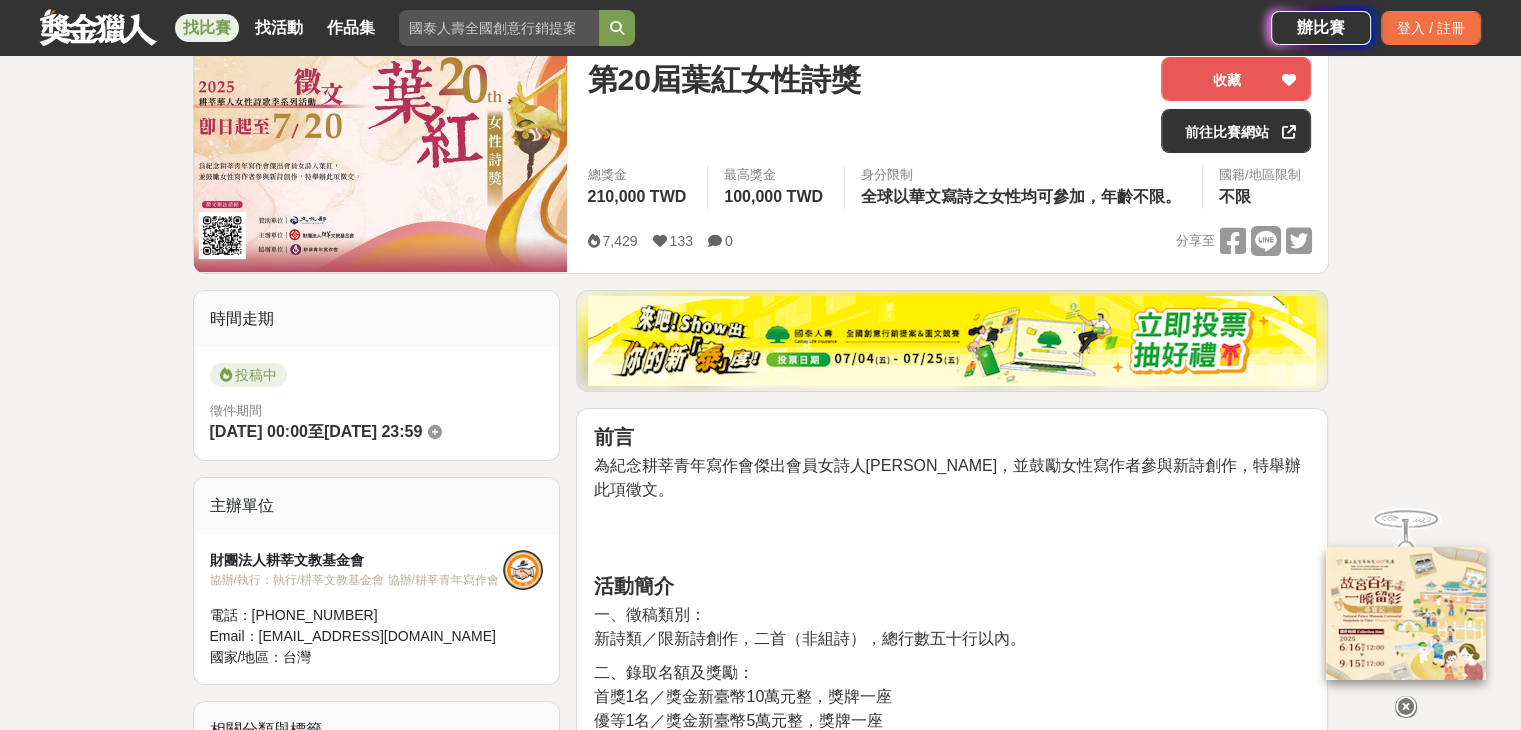scroll, scrollTop: 300, scrollLeft: 0, axis: vertical 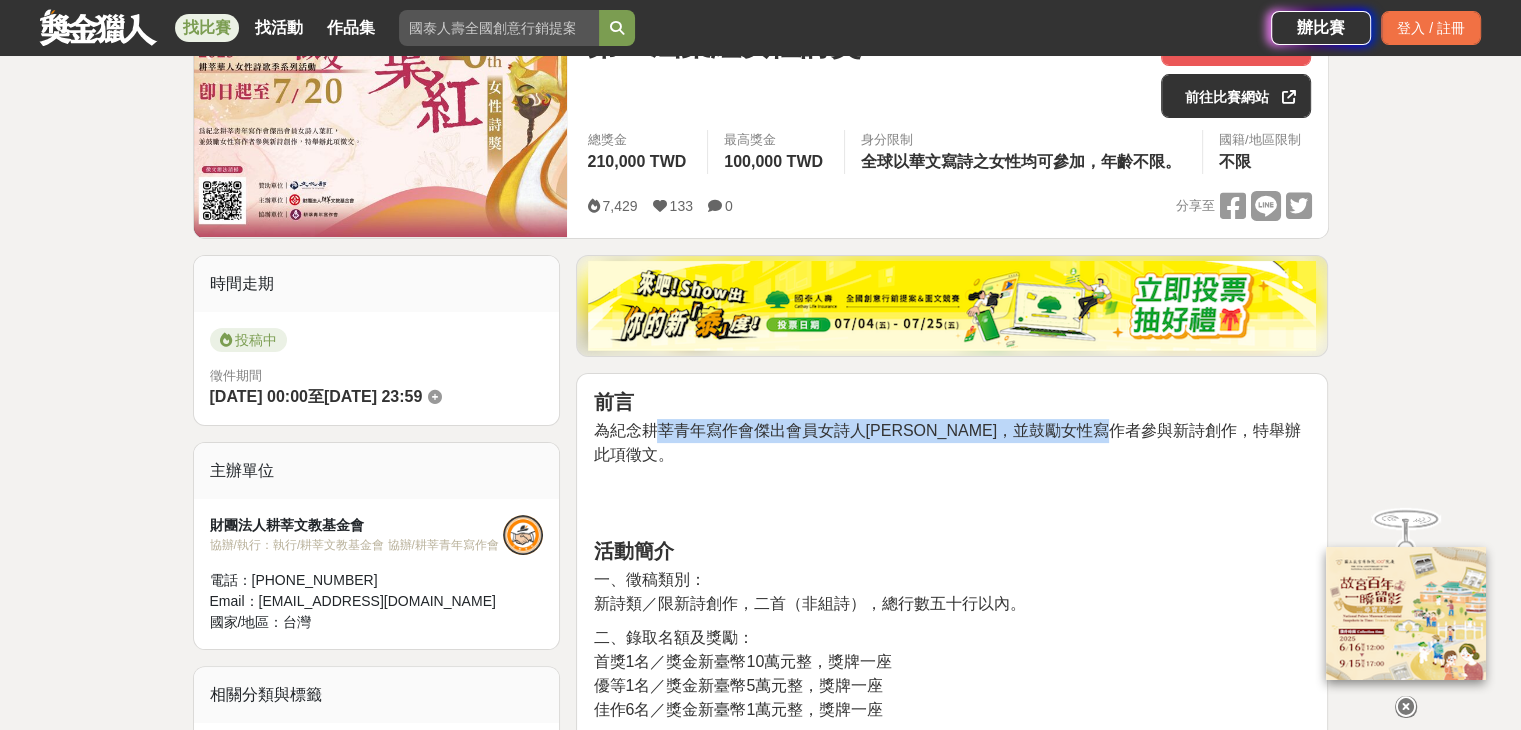 drag, startPoint x: 673, startPoint y: 421, endPoint x: 1191, endPoint y: 441, distance: 518.386 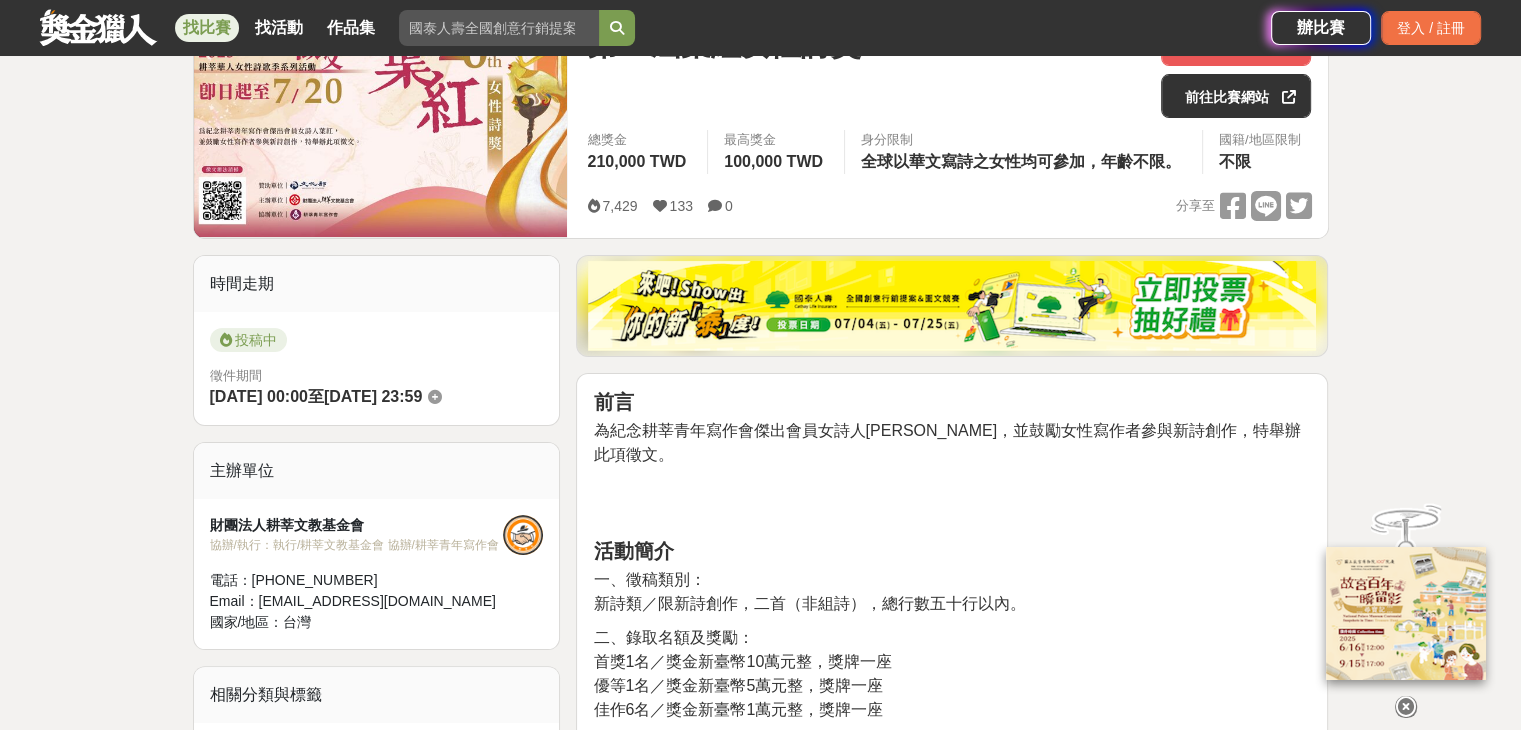 click on "前言 為紀念耕莘青年寫作會傑出會員女詩人[PERSON_NAME]，並鼓勵女性寫作者參與新詩創作，特舉辦此項徵文。     活動簡介 一、徵稿類別： 新詩類／限新詩創作，二首（非組詩），總行數五十行以內。 二、錄取名額及獎勵： 首獎1名／獎金新臺幣10萬元整，獎牌一座 優等1名／獎金新臺幣5萬元整，獎牌一座 佳作6名／獎金新臺幣1萬元整，獎牌一座 三、徵稿條件：全球以華文寫詩之女性均可參加，年齡不限。 四、收件、揭曉及頒獎日期： (一)收件：[DATE]至[DATE]止 (二)揭曉：預定[DATE]下旬公佈得獎名單 (三)頒獎：預計11月於臺北舉行 五、評審： (一)組成評審委員會，採初審、複審、決審三階段，由[PERSON_NAME]寫作會負責邀請知名學者、詩人參與評選。     參賽方式 (二)採郵寄或電子郵件兩種方式投稿，參加者可擇一方式投稿參賽。     注意事項" at bounding box center (952, 1194) 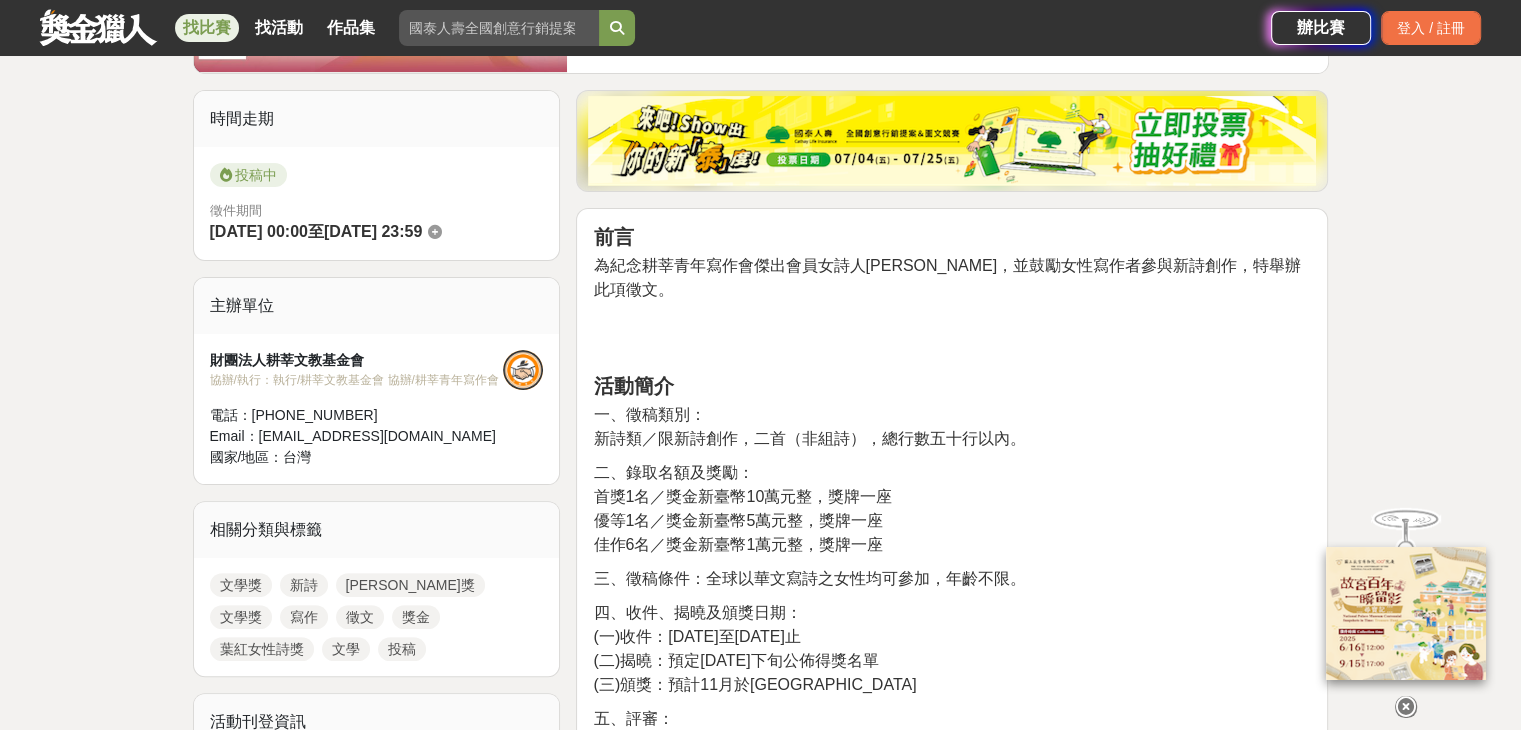 scroll, scrollTop: 500, scrollLeft: 0, axis: vertical 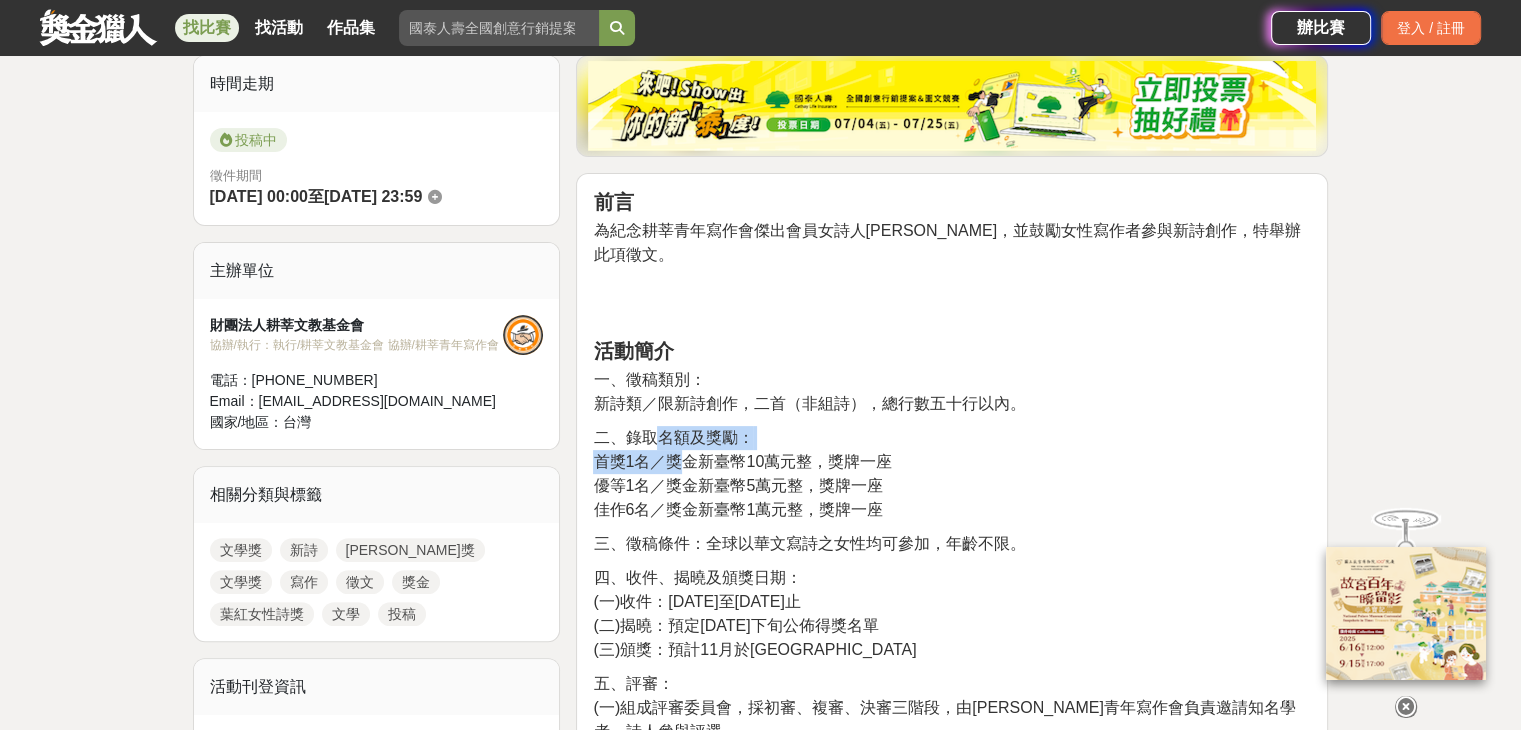 drag, startPoint x: 664, startPoint y: 415, endPoint x: 676, endPoint y: 429, distance: 18.439089 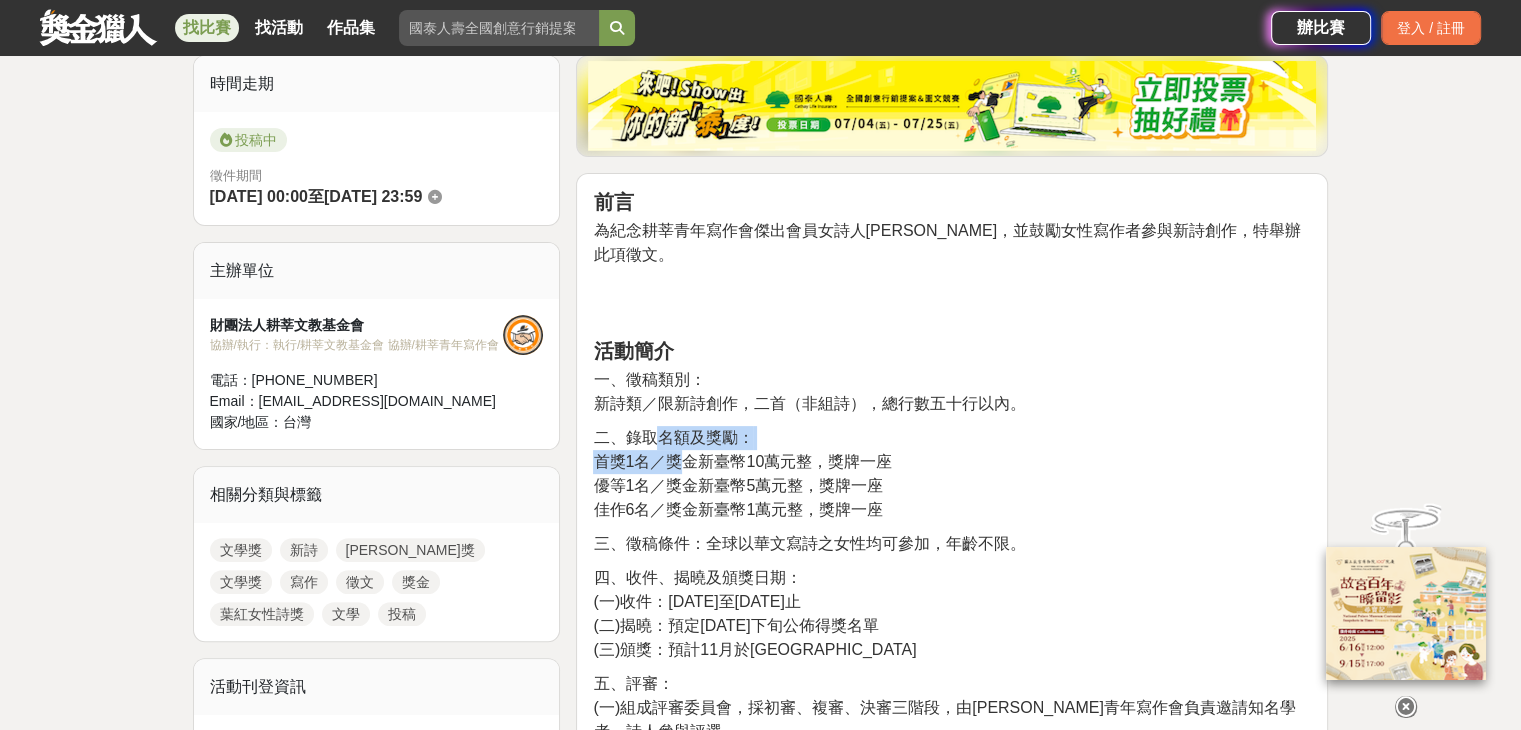 click on "首獎1名／獎金新臺幣10萬元整，獎牌一座" at bounding box center [742, 461] 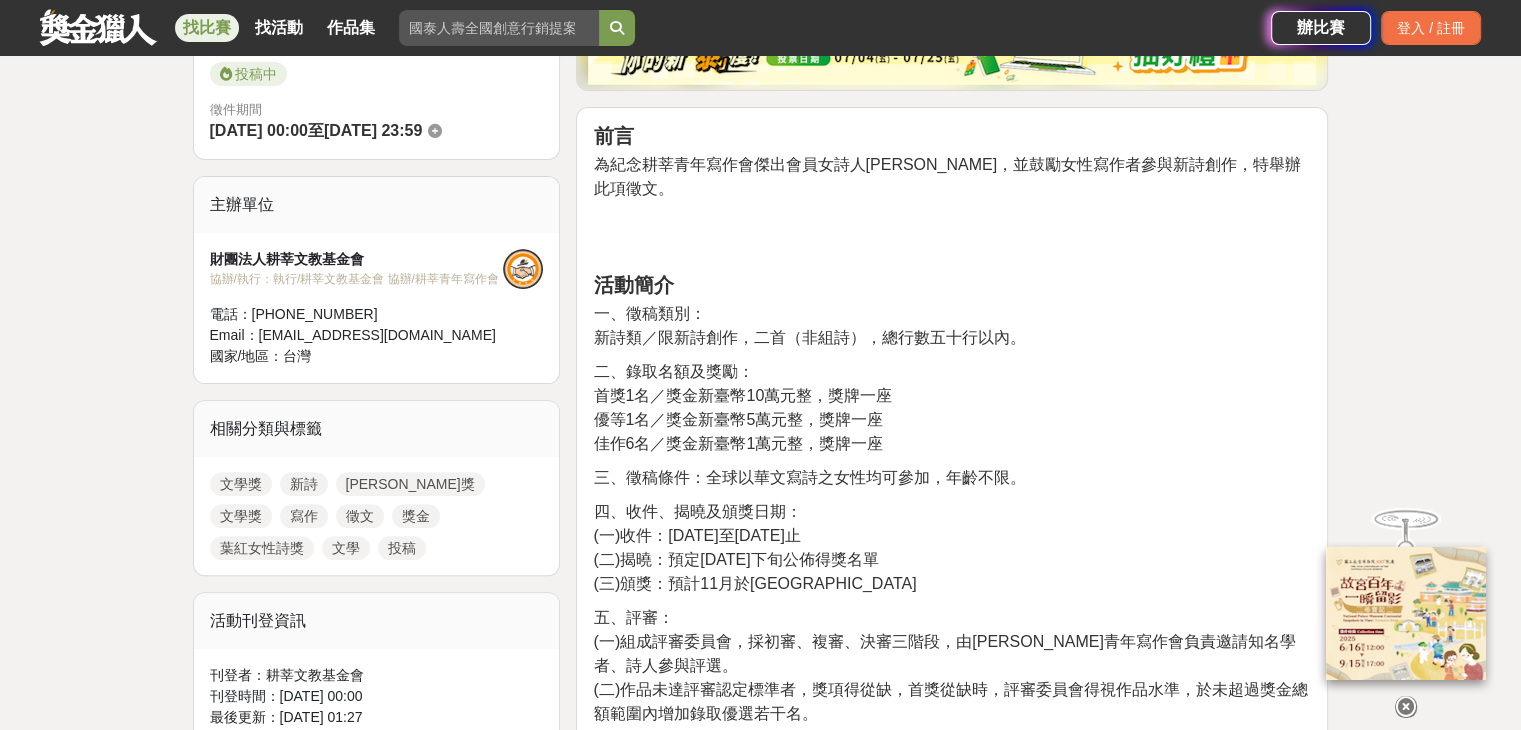 scroll, scrollTop: 600, scrollLeft: 0, axis: vertical 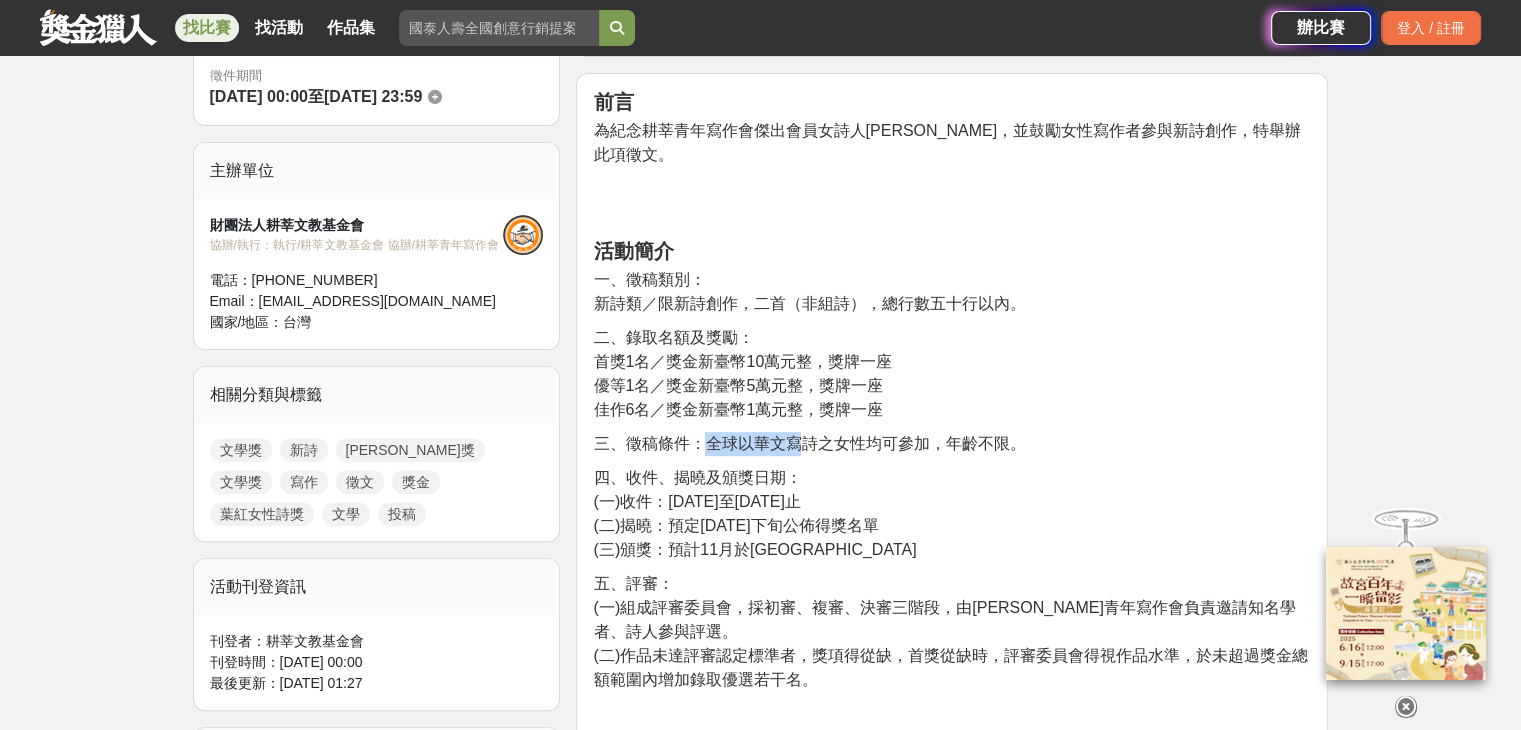 drag, startPoint x: 712, startPoint y: 421, endPoint x: 803, endPoint y: 420, distance: 91.00549 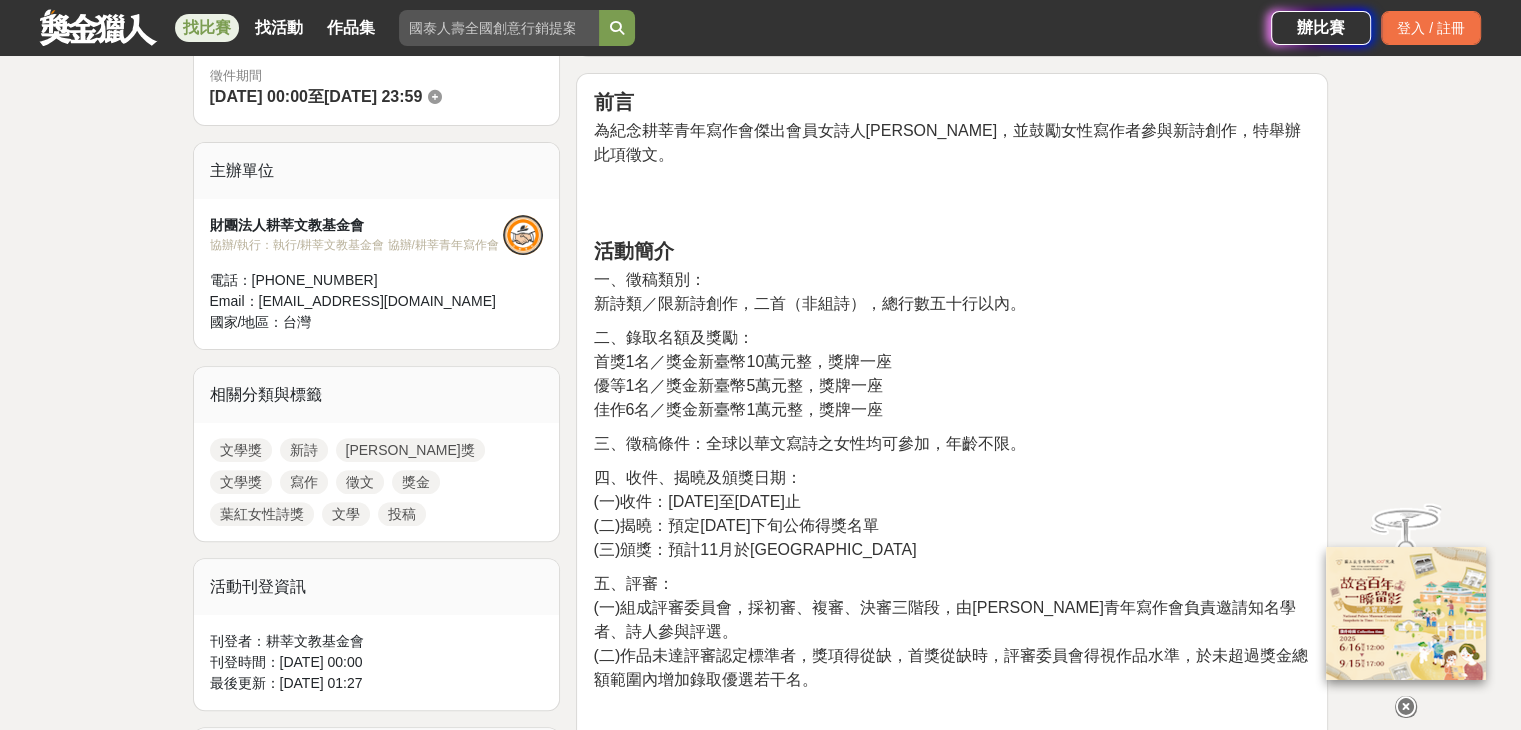 click on "四、收件、揭曉及頒獎日期：" at bounding box center [697, 477] 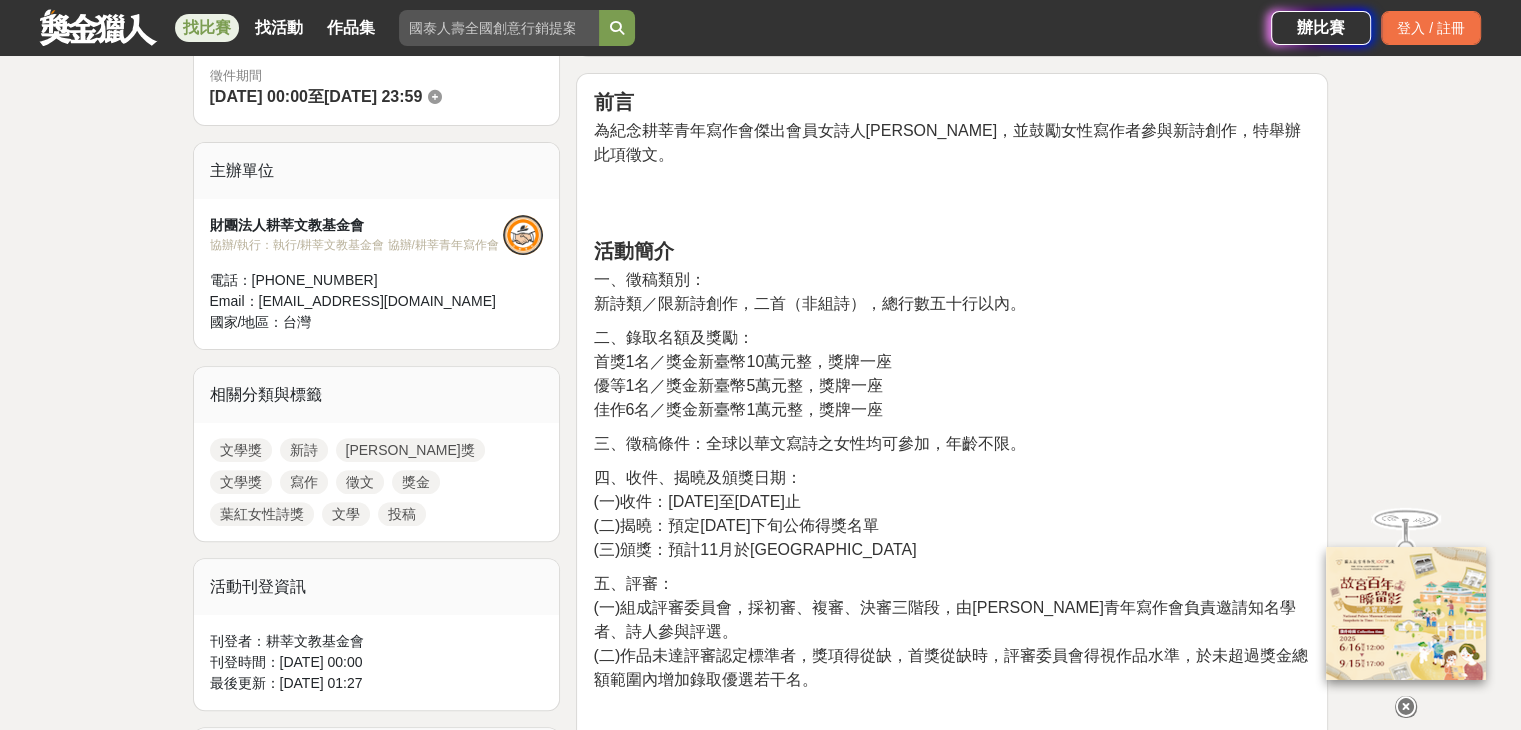 click on "四、收件、揭曉及頒獎日期： (一)收件：[DATE]至[DATE]止 (二)揭曉：預定[DATE]下旬公佈得獎名單 (三)頒獎：預計11月於臺北舉行" at bounding box center (952, 514) 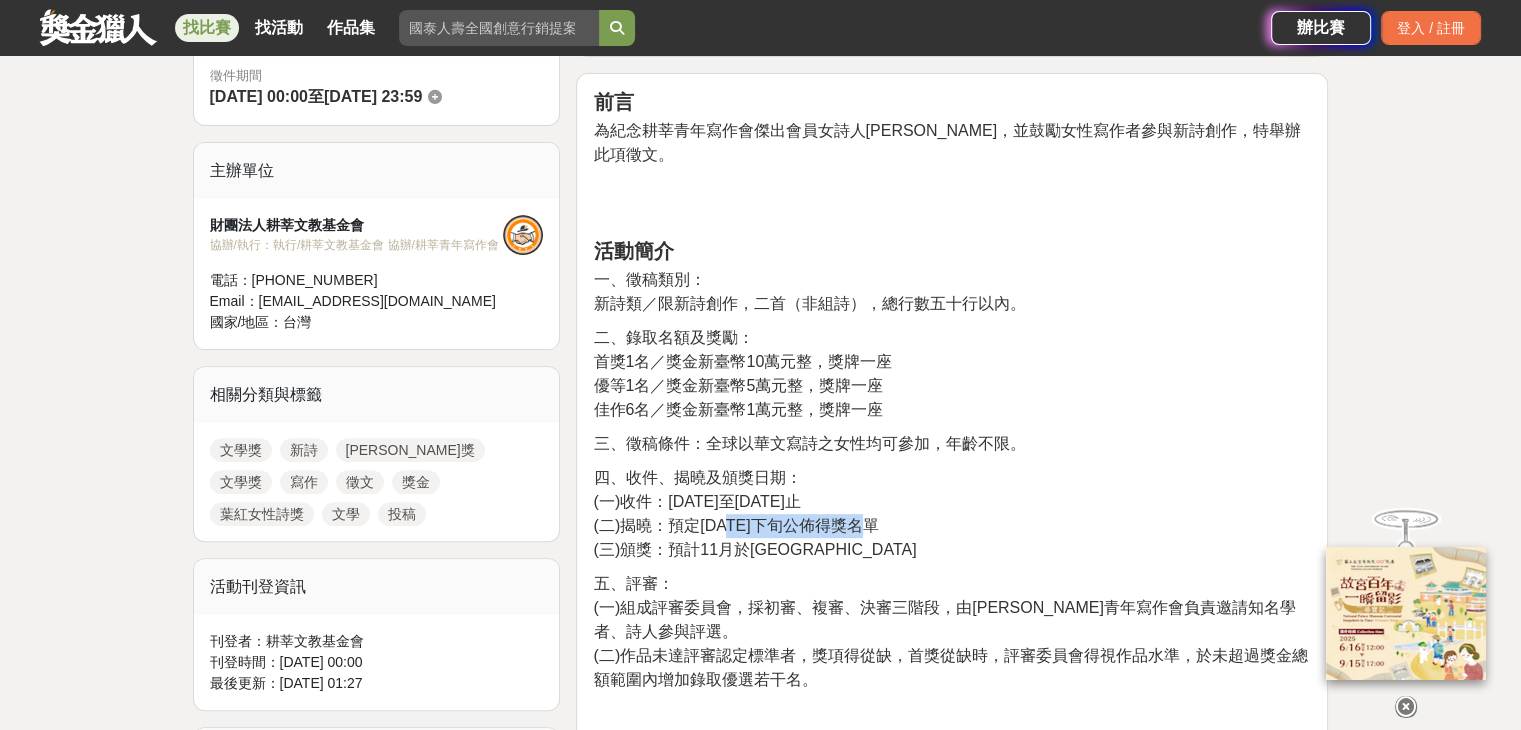 drag, startPoint x: 722, startPoint y: 501, endPoint x: 856, endPoint y: 501, distance: 134 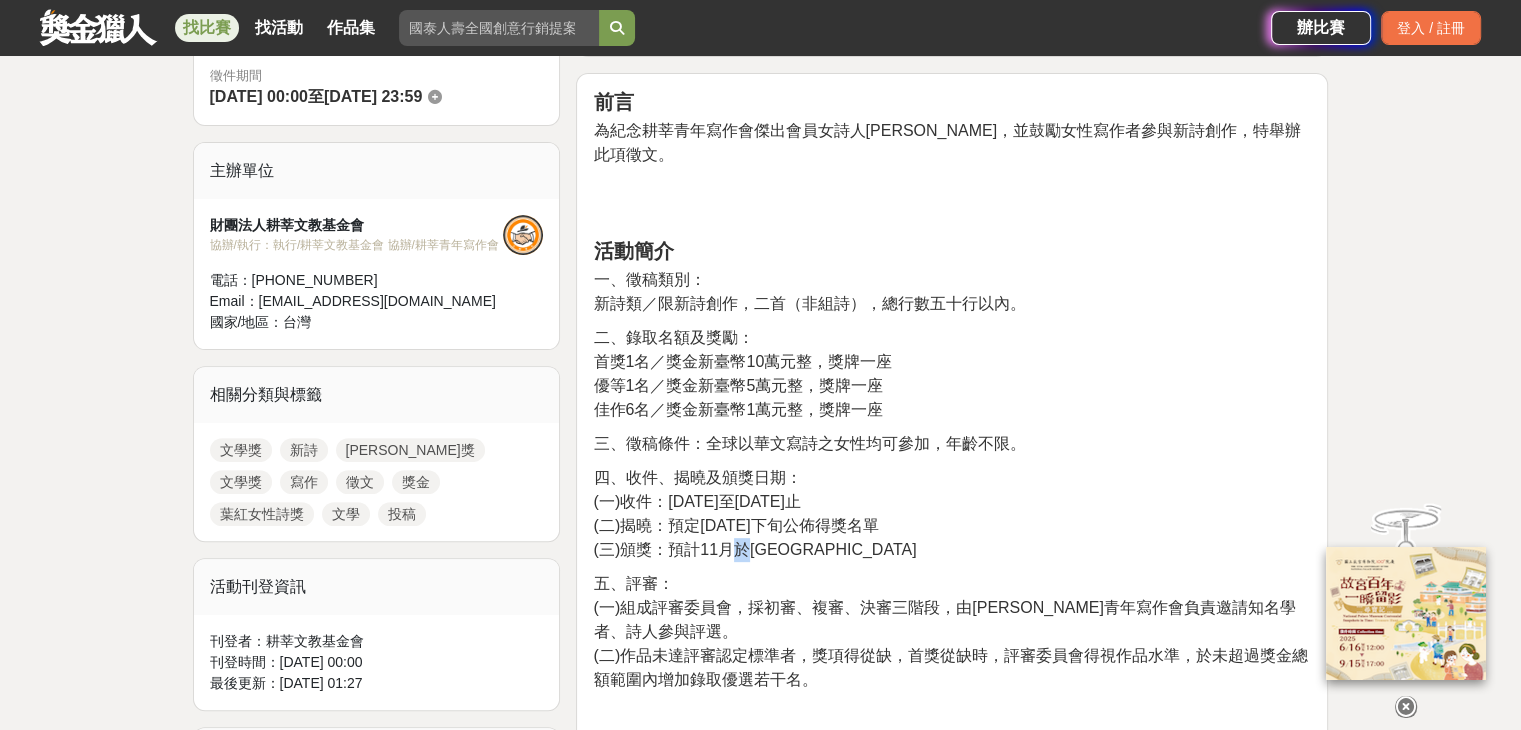 drag, startPoint x: 736, startPoint y: 528, endPoint x: 754, endPoint y: 522, distance: 18.973665 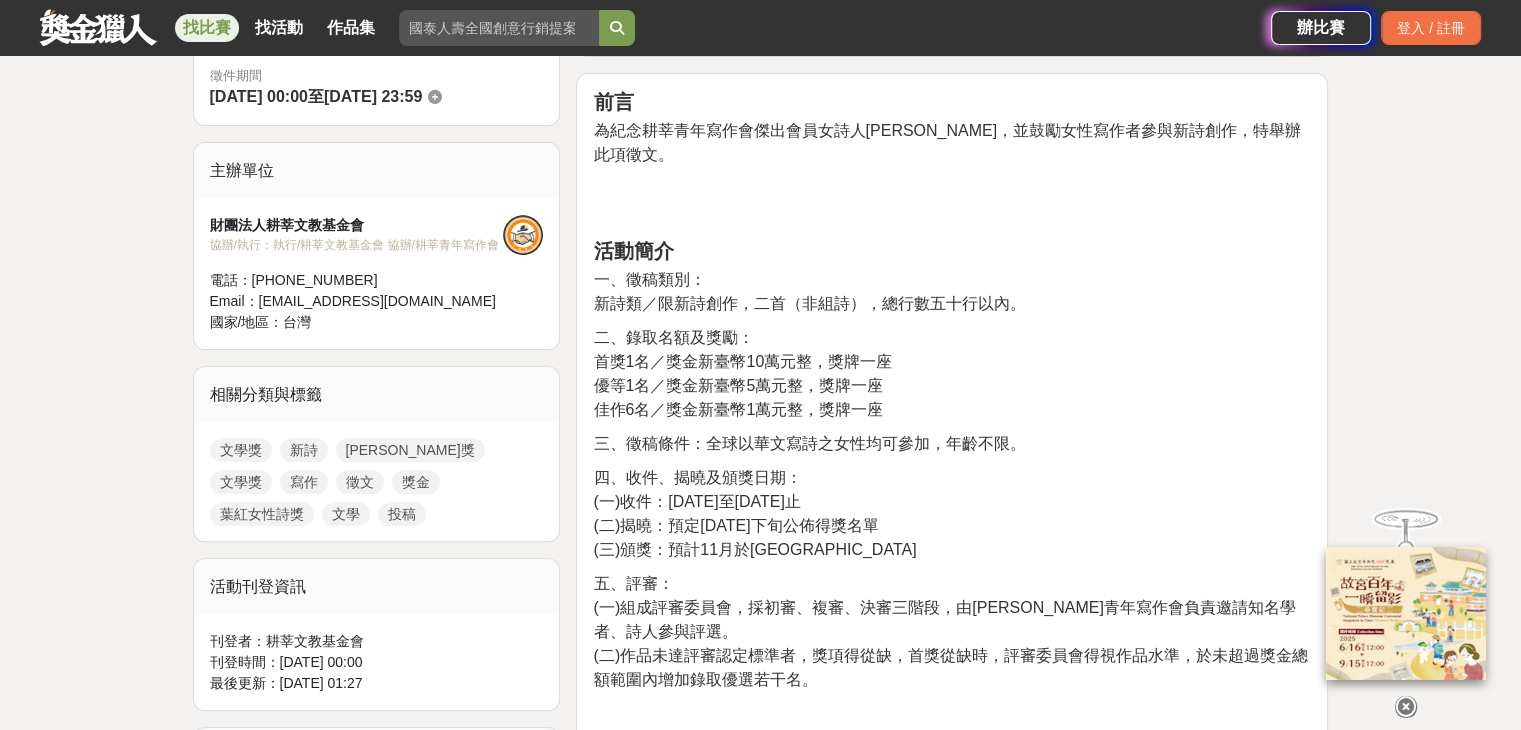 click on "五、評審： (一)組成評審委員會，採初審、複審、決審三階段，由[PERSON_NAME]青年寫作會負責邀請知名學者、詩人參與評選。 (二)作品未達評審認定標準者，獎項得從缺，首獎從缺時，評審委員會得視作品水準，於未超過獎金總額範圍內增加錄取優選若干名。" at bounding box center [952, 642] 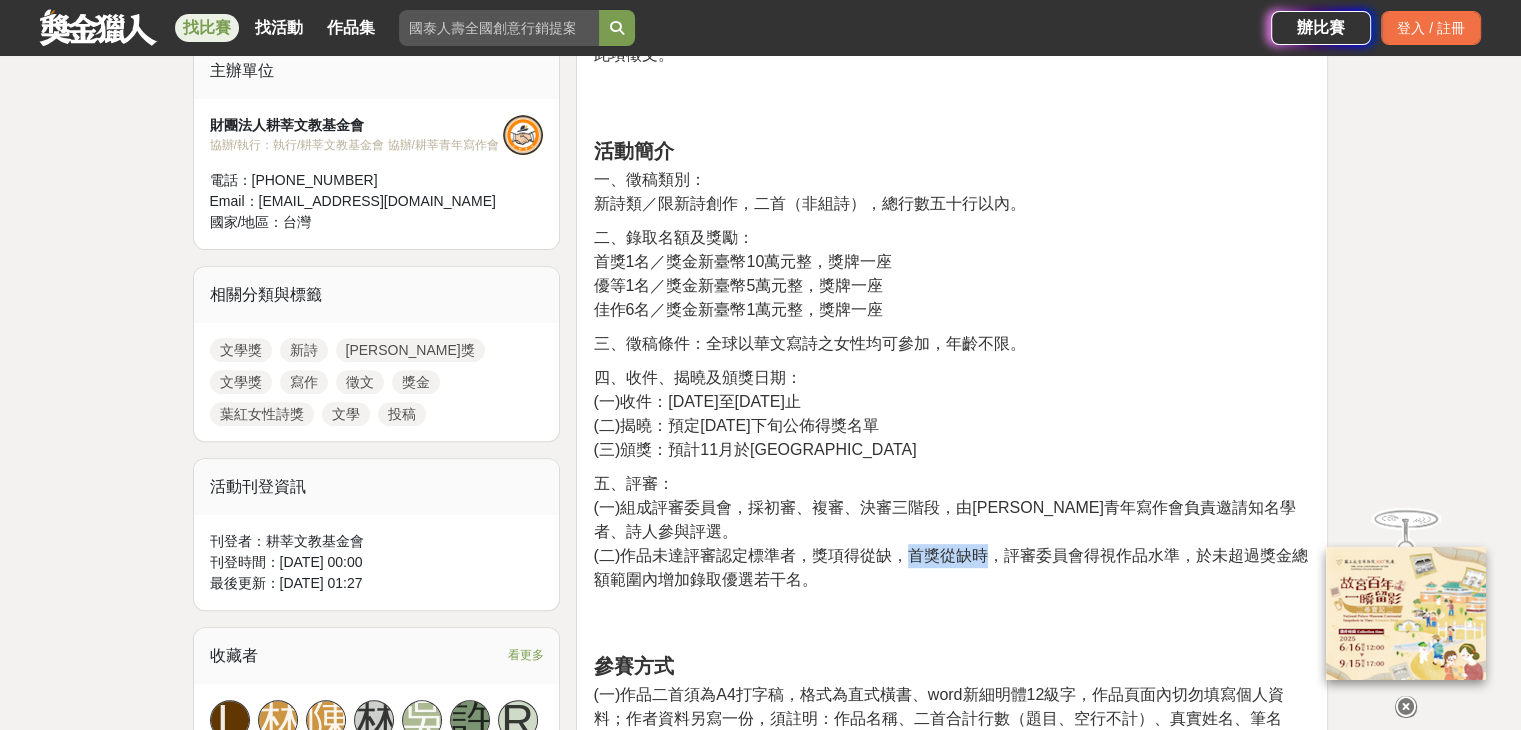 drag, startPoint x: 900, startPoint y: 524, endPoint x: 984, endPoint y: 520, distance: 84.095184 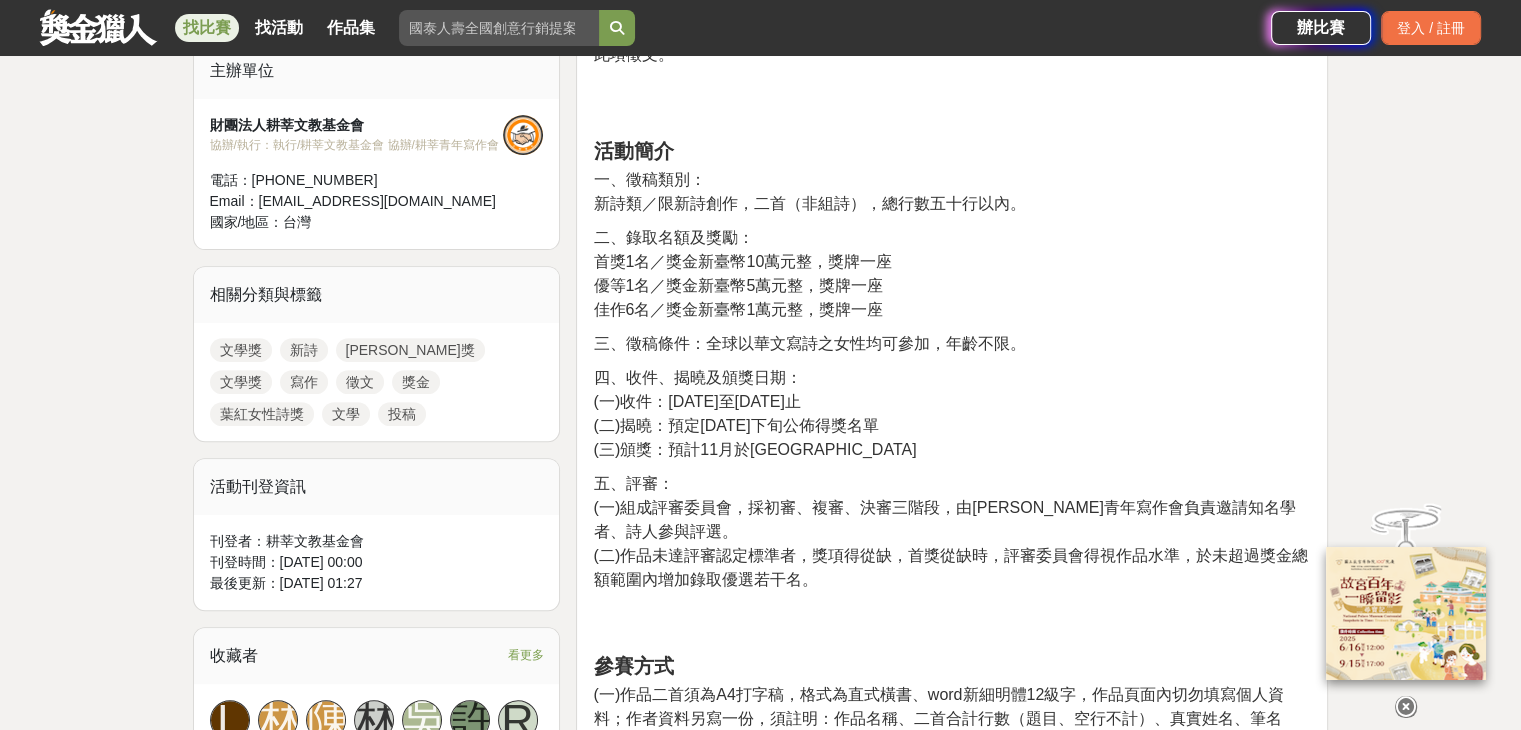 click on "五、評審： (一)組成評審委員會，採初審、複審、決審三階段，由[PERSON_NAME]青年寫作會負責邀請知名學者、詩人參與評選。 (二)作品未達評審認定標準者，獎項得從缺，首獎從缺時，評審委員會得視作品水準，於未超過獎金總額範圍內增加錄取優選若干名。" at bounding box center (952, 542) 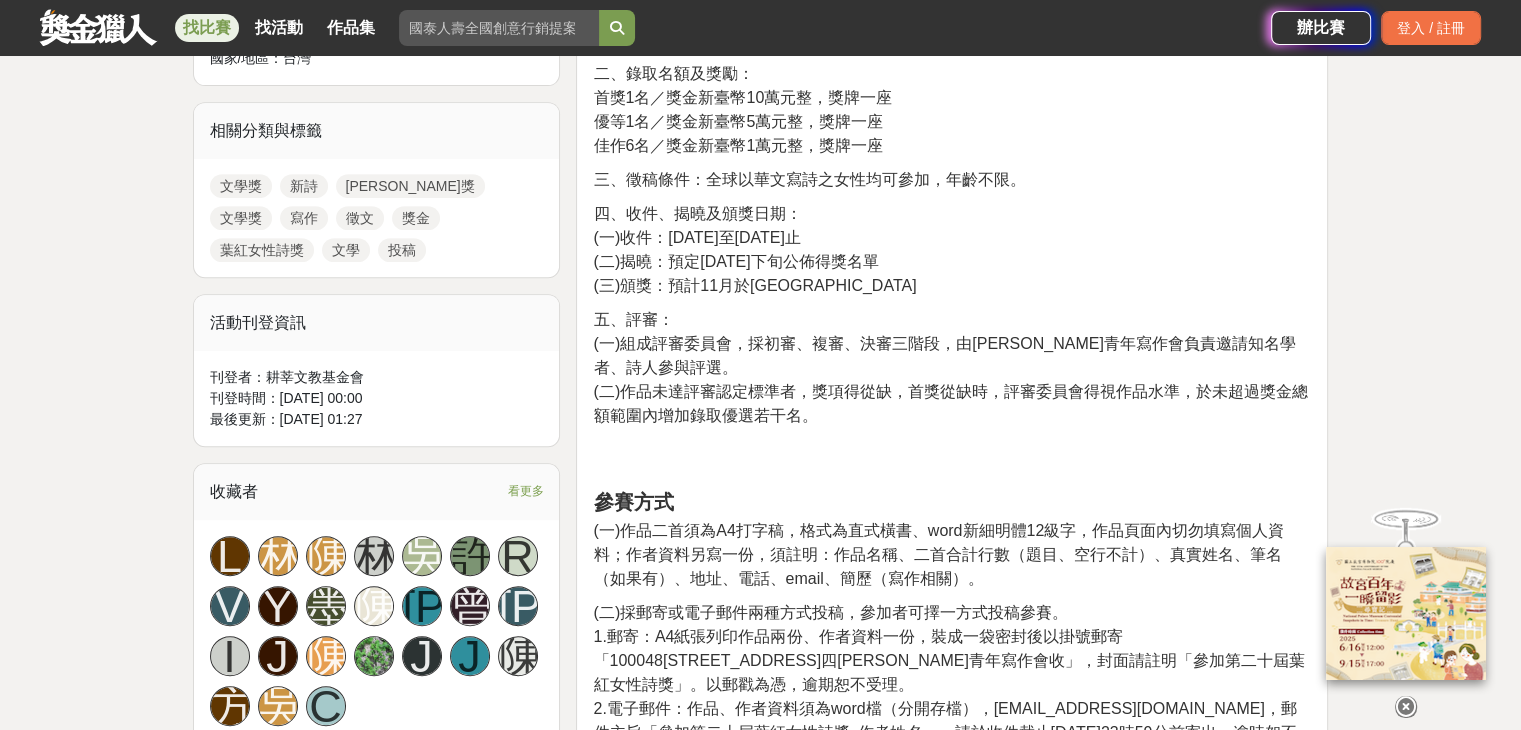 scroll, scrollTop: 900, scrollLeft: 0, axis: vertical 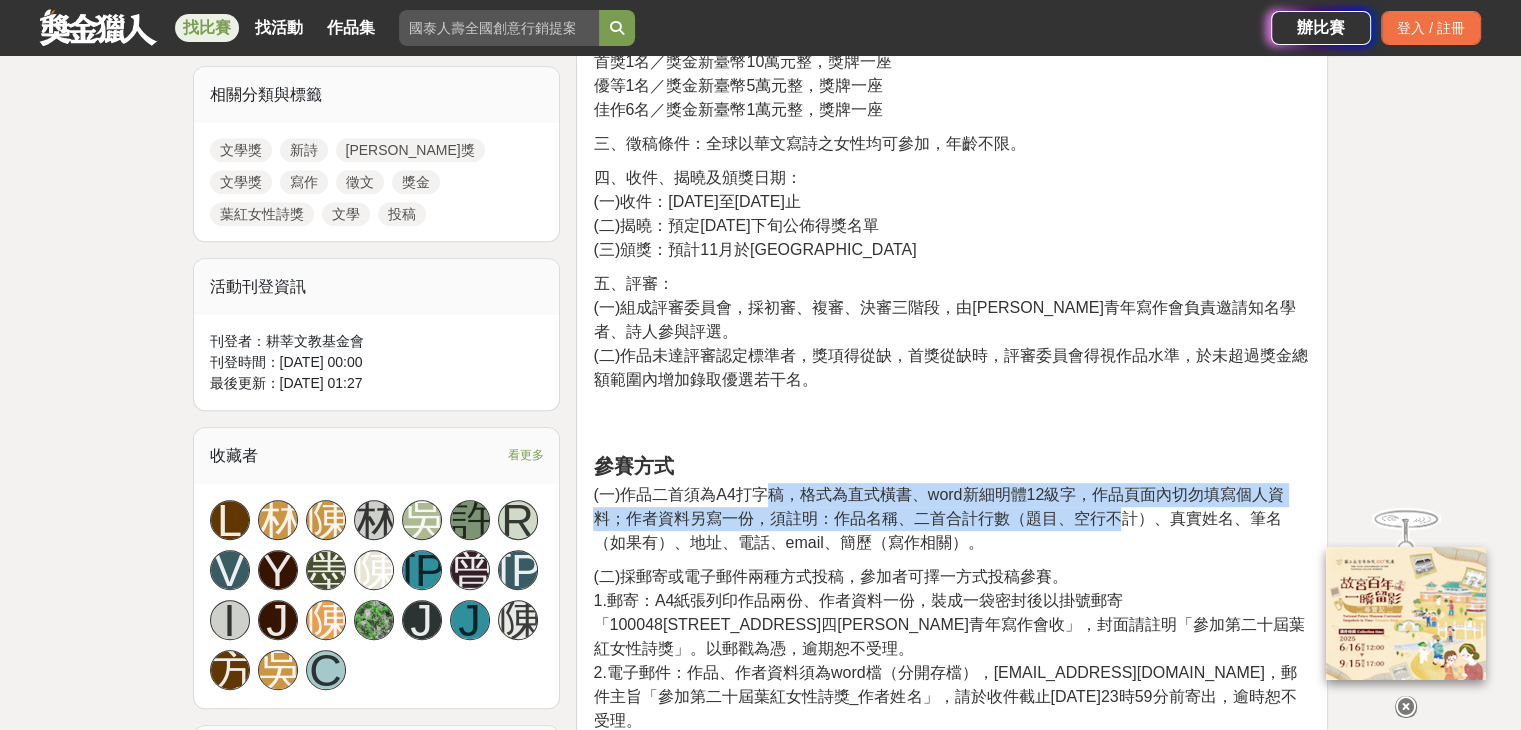 drag, startPoint x: 765, startPoint y: 481, endPoint x: 1125, endPoint y: 483, distance: 360.00555 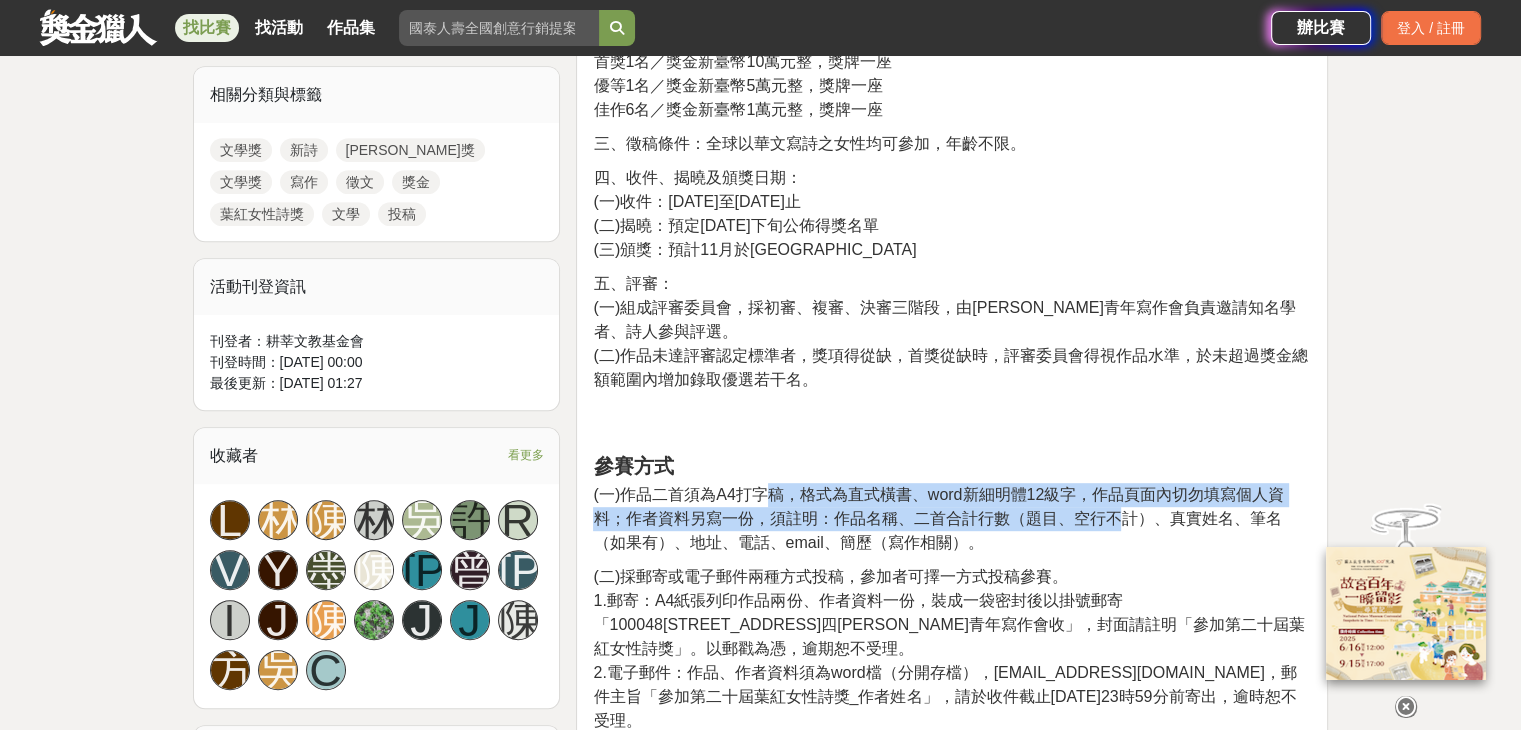 click on "(一)作品二首須為A4打字稿，格式為直式橫書、word新細明體12級字，作品頁面內切勿填寫個人資料；作者資料另寫一份，須註明：作品名稱、二首合計行數（題目、空行不計）、真實姓名、筆名（如果有）、地址、電話、email、簡歷（寫作相關）。" at bounding box center [952, 519] 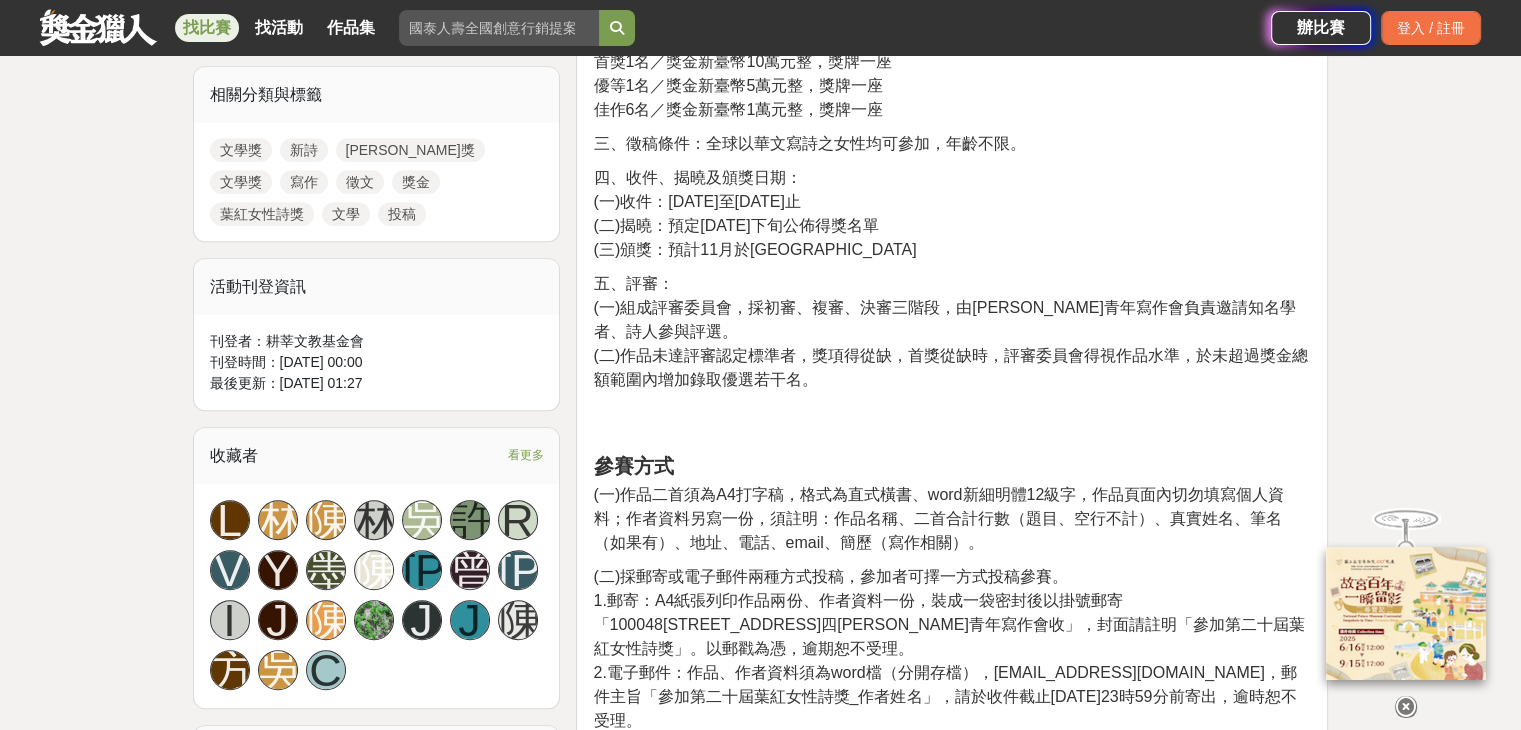 click on "(一)作品二首須為A4打字稿，格式為直式橫書、word新細明體12級字，作品頁面內切勿填寫個人資料；作者資料另寫一份，須註明：作品名稱、二首合計行數（題目、空行不計）、真實姓名、筆名（如果有）、地址、電話、email、簡歷（寫作相關）。" at bounding box center (952, 519) 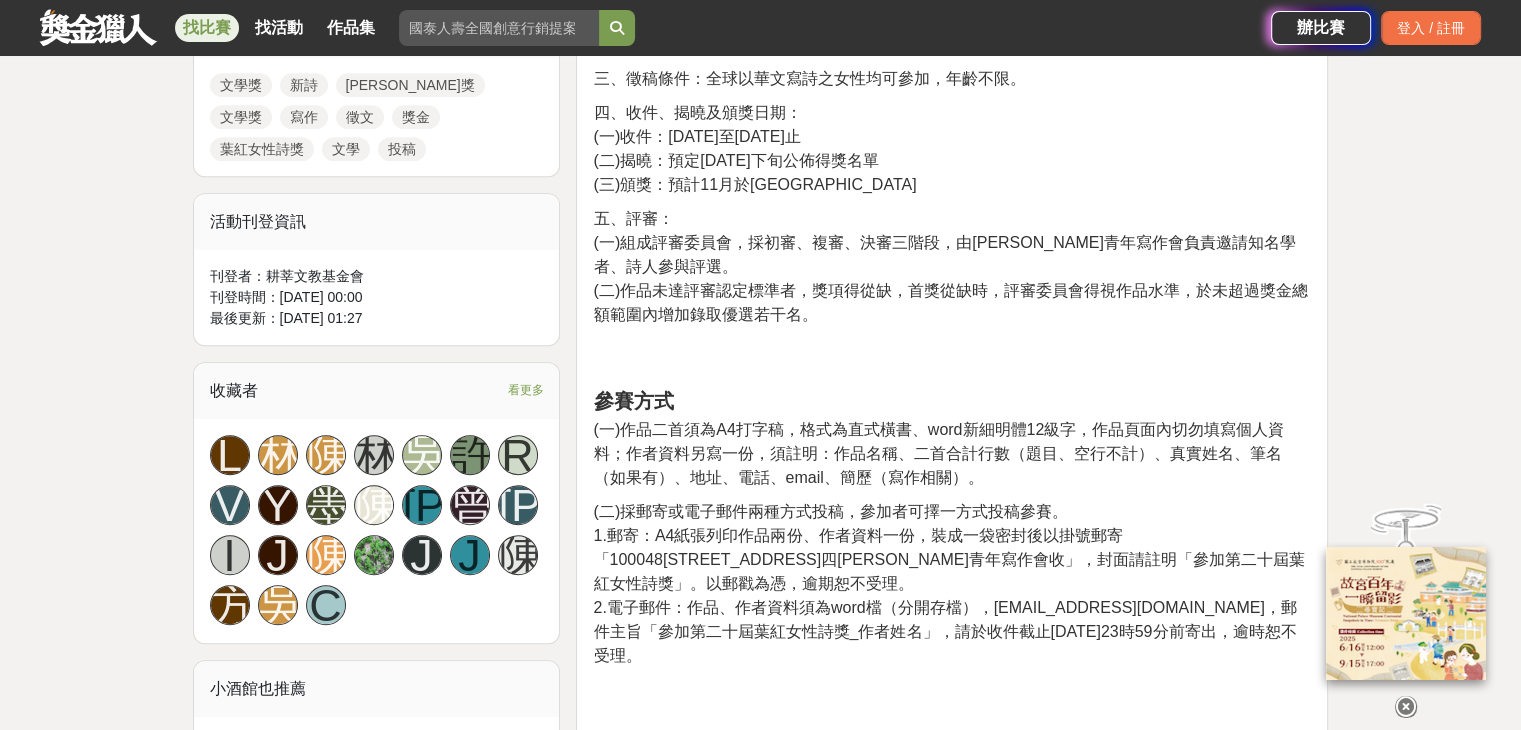 scroll, scrollTop: 1000, scrollLeft: 0, axis: vertical 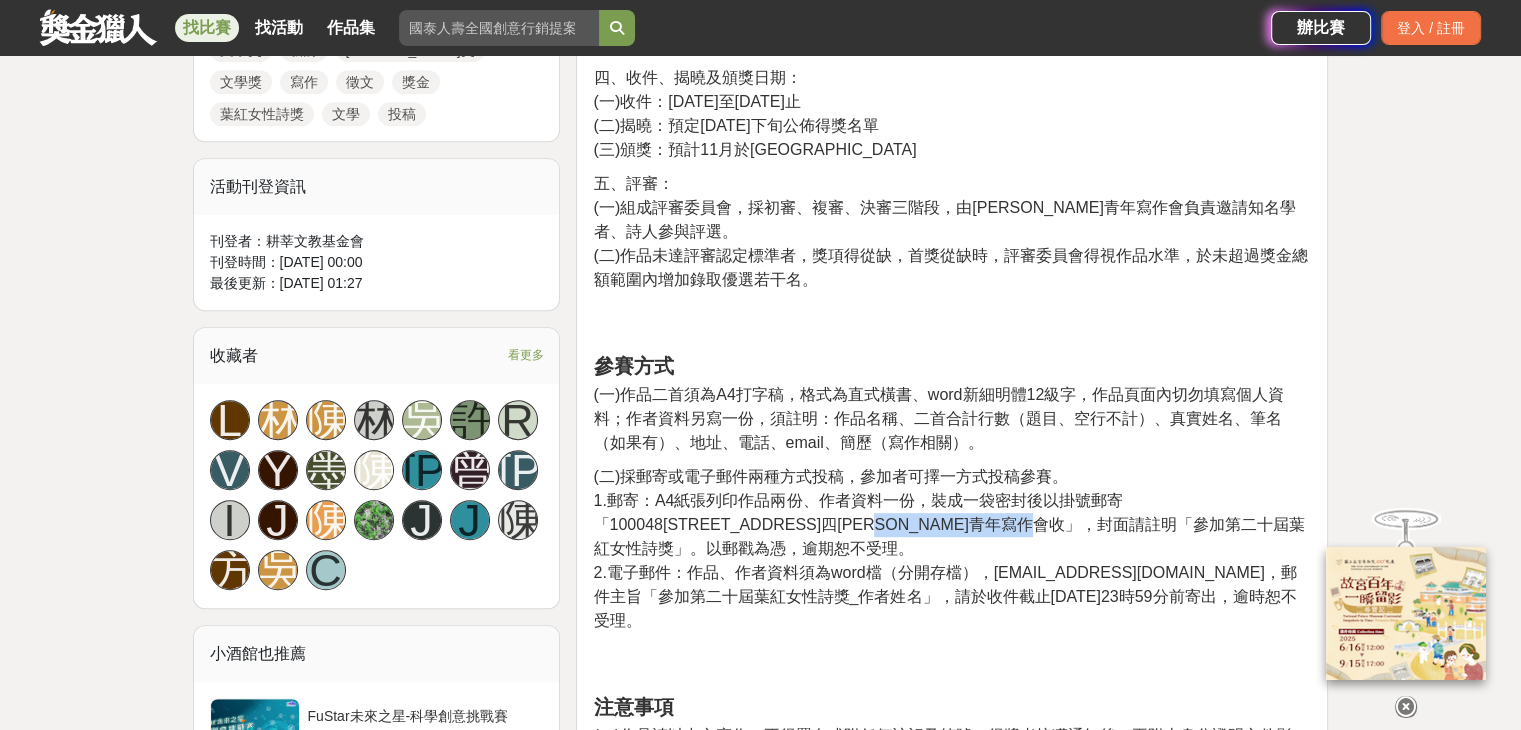 drag, startPoint x: 801, startPoint y: 497, endPoint x: 1000, endPoint y: 497, distance: 199 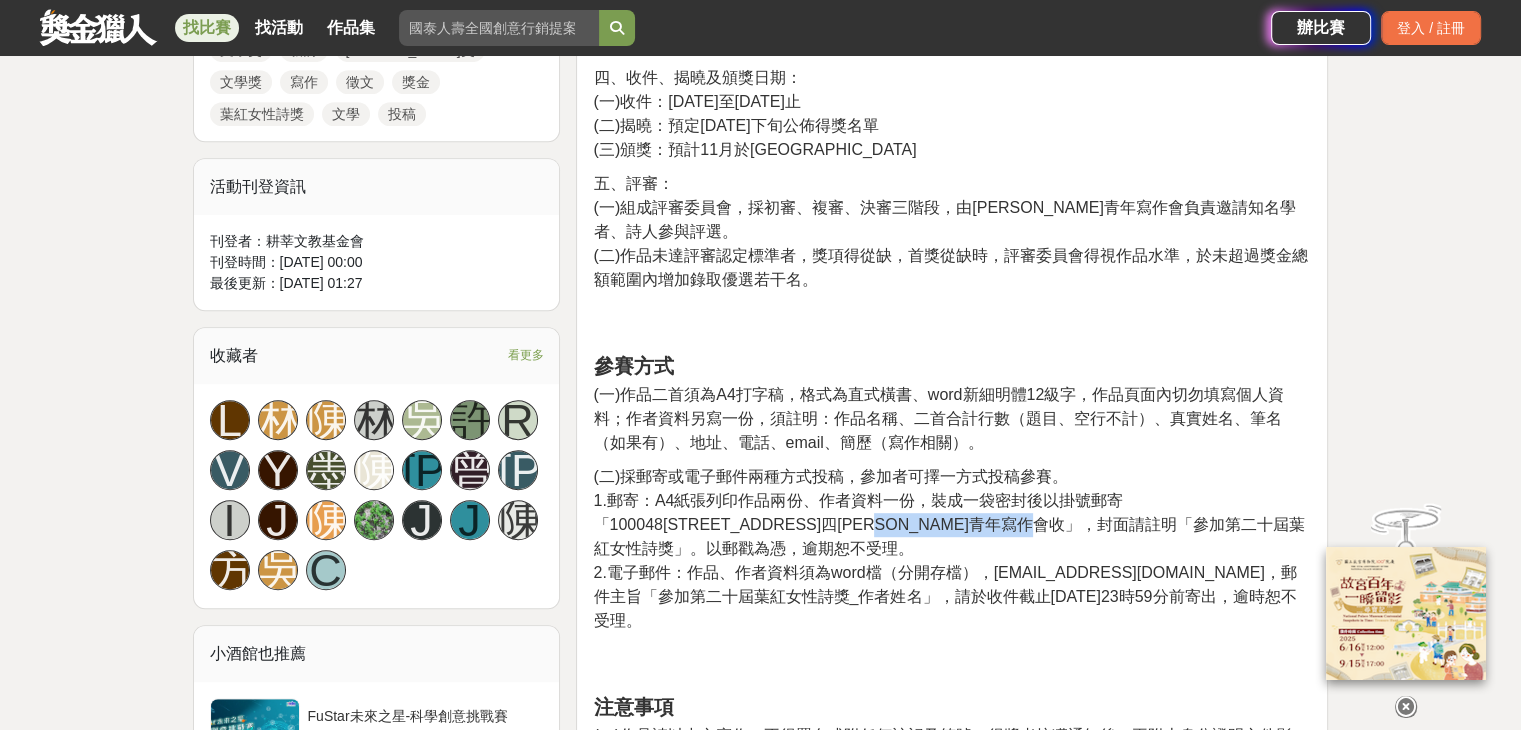 click on "1.郵寄：A4紙張列印作品兩份、作者資料一份，裝成一袋密封後以掛號郵寄「100048[STREET_ADDRESS]四[PERSON_NAME]青年寫作會收」，封面請註明「參加第二十屆葉紅女性詩獎」。以郵戳為憑，逾期恕不受理。" at bounding box center [948, 524] 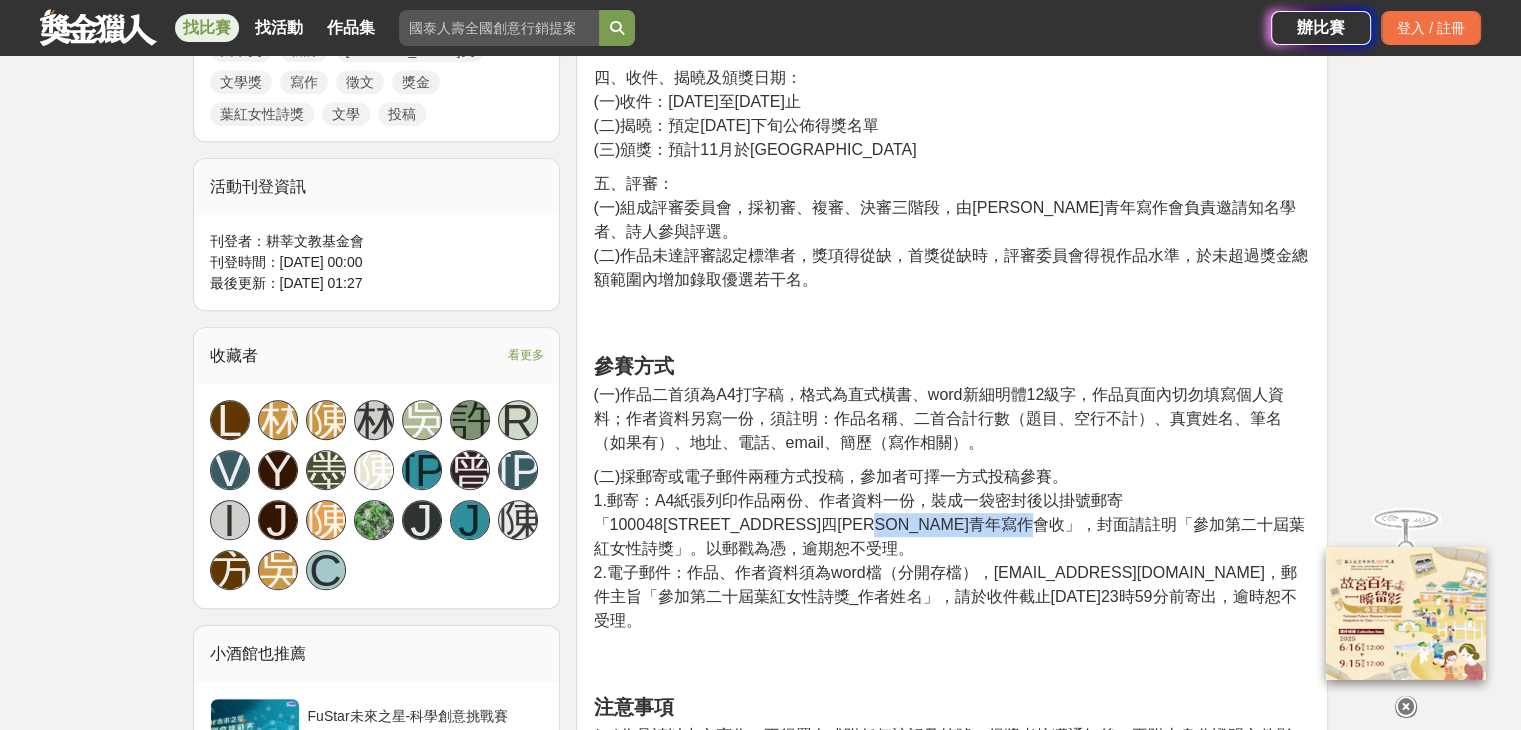 scroll, scrollTop: 1100, scrollLeft: 0, axis: vertical 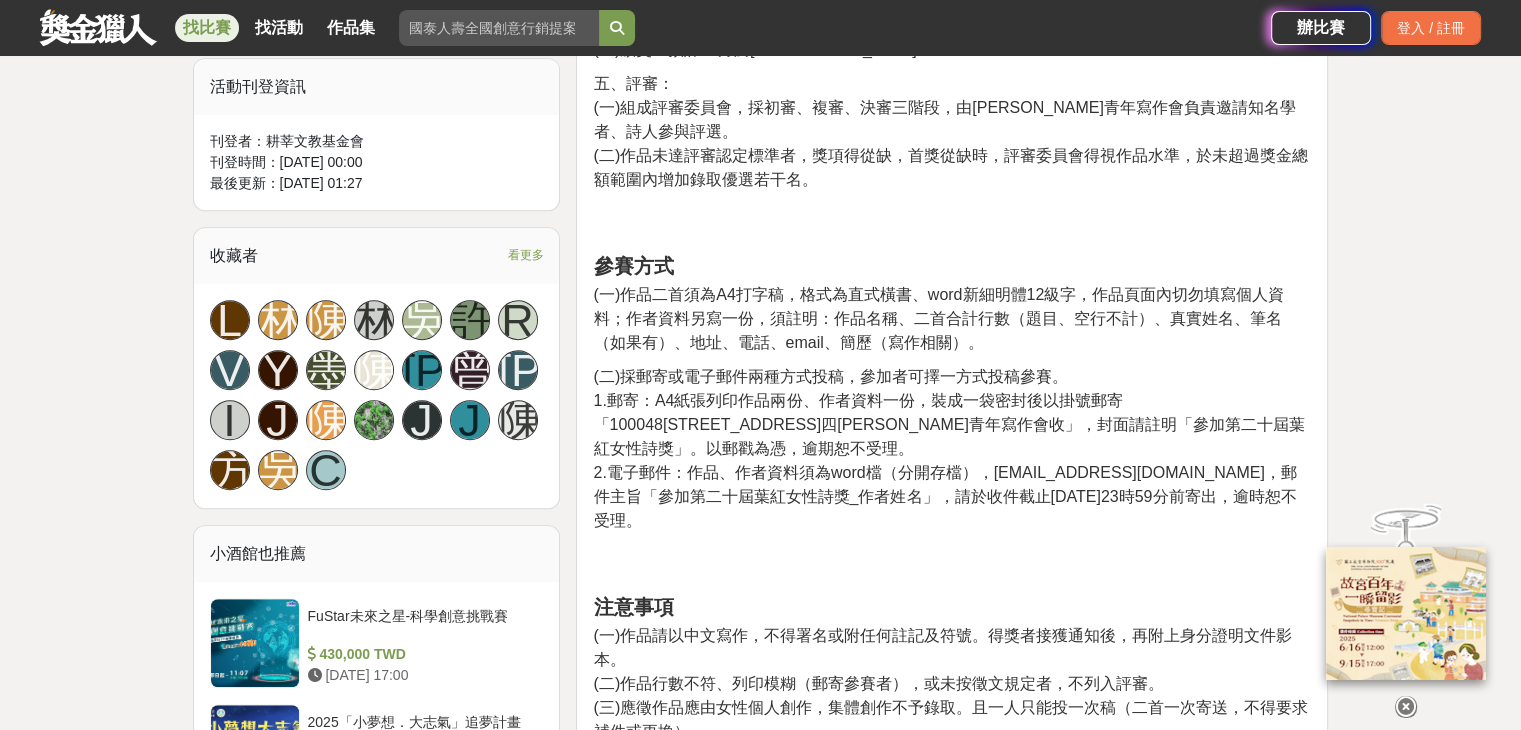 drag, startPoint x: 1000, startPoint y: 497, endPoint x: 1044, endPoint y: 497, distance: 44 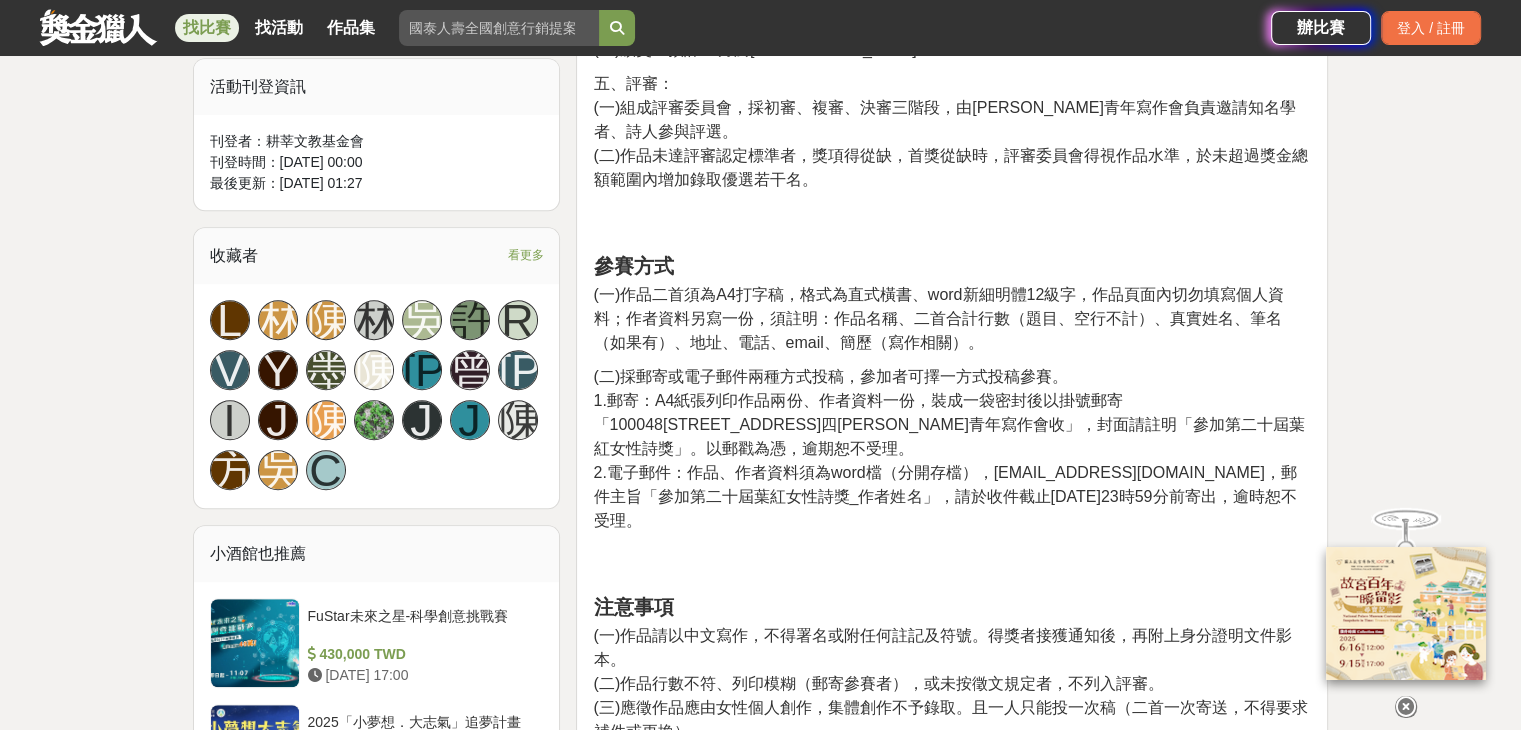 click on "(二)採郵寄或電子郵件兩種方式投稿，參加者可擇一方式投稿參賽。 1.郵寄：A4紙張列印作品兩份、作者資料一份，裝成一袋密封後以掛號郵寄「100048[STREET_ADDRESS]四[PERSON_NAME]青年寫作會收」，封面請註明「參加第二十屆葉紅女性詩獎」。以郵戳為憑，逾期恕不受理。 2.電子郵件：作品、作者資料須為word檔（分開存檔），[EMAIL_ADDRESS][DOMAIN_NAME]，郵件主旨「參加第二十屆葉紅女性詩獎_作者姓名」，請於收件截止[DATE]23時59分前寄出，逾時恕不受理。" at bounding box center (952, 459) 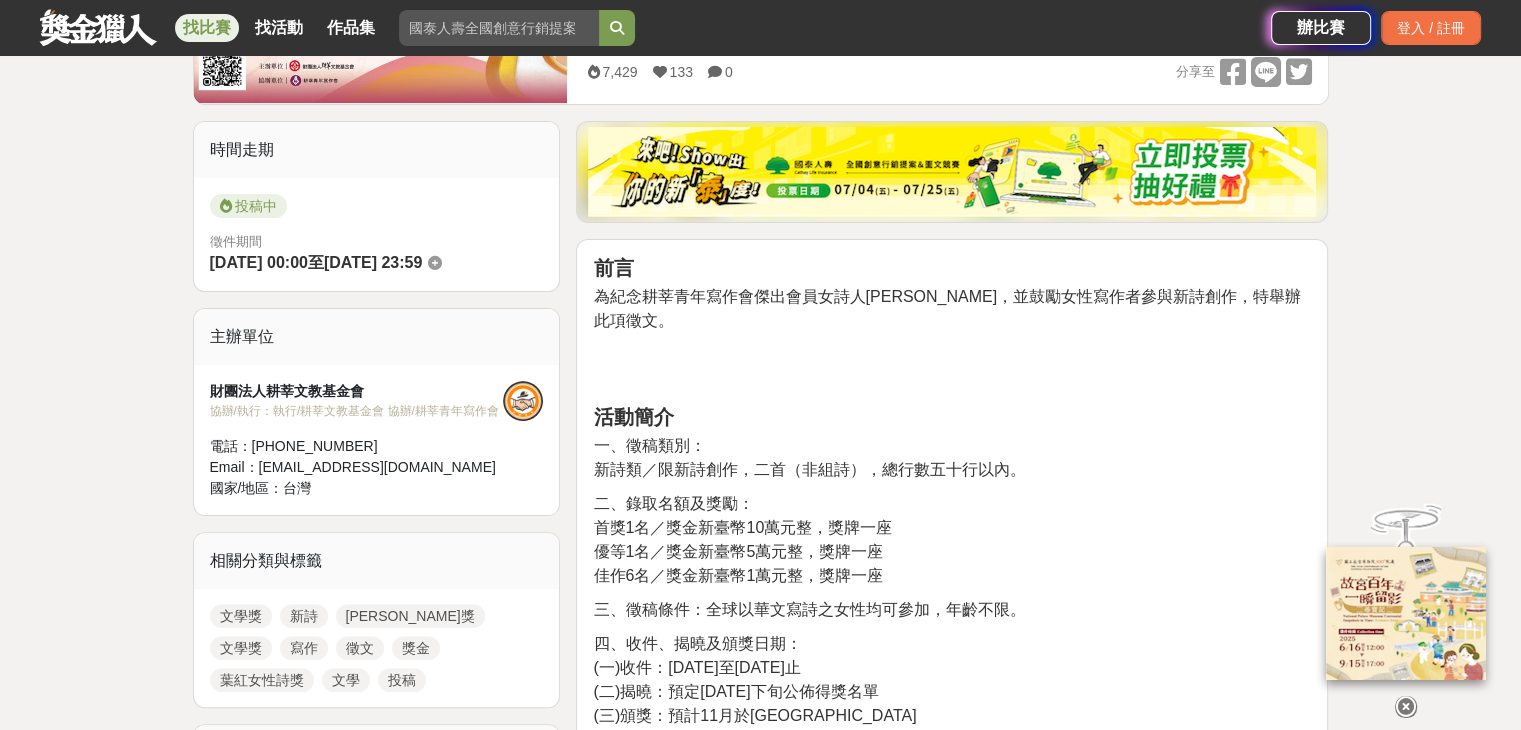 scroll, scrollTop: 400, scrollLeft: 0, axis: vertical 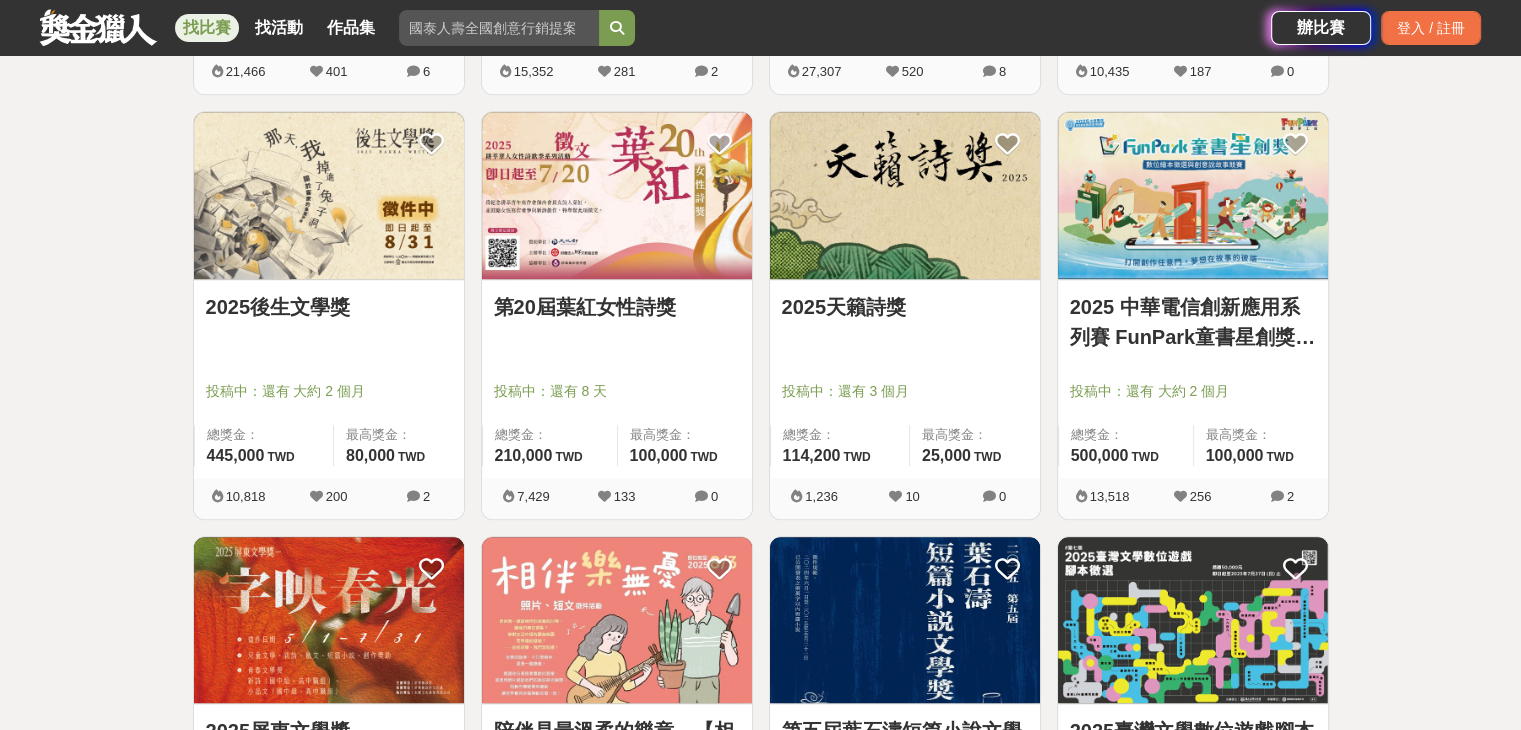click on "2025後生文學獎" at bounding box center (329, 307) 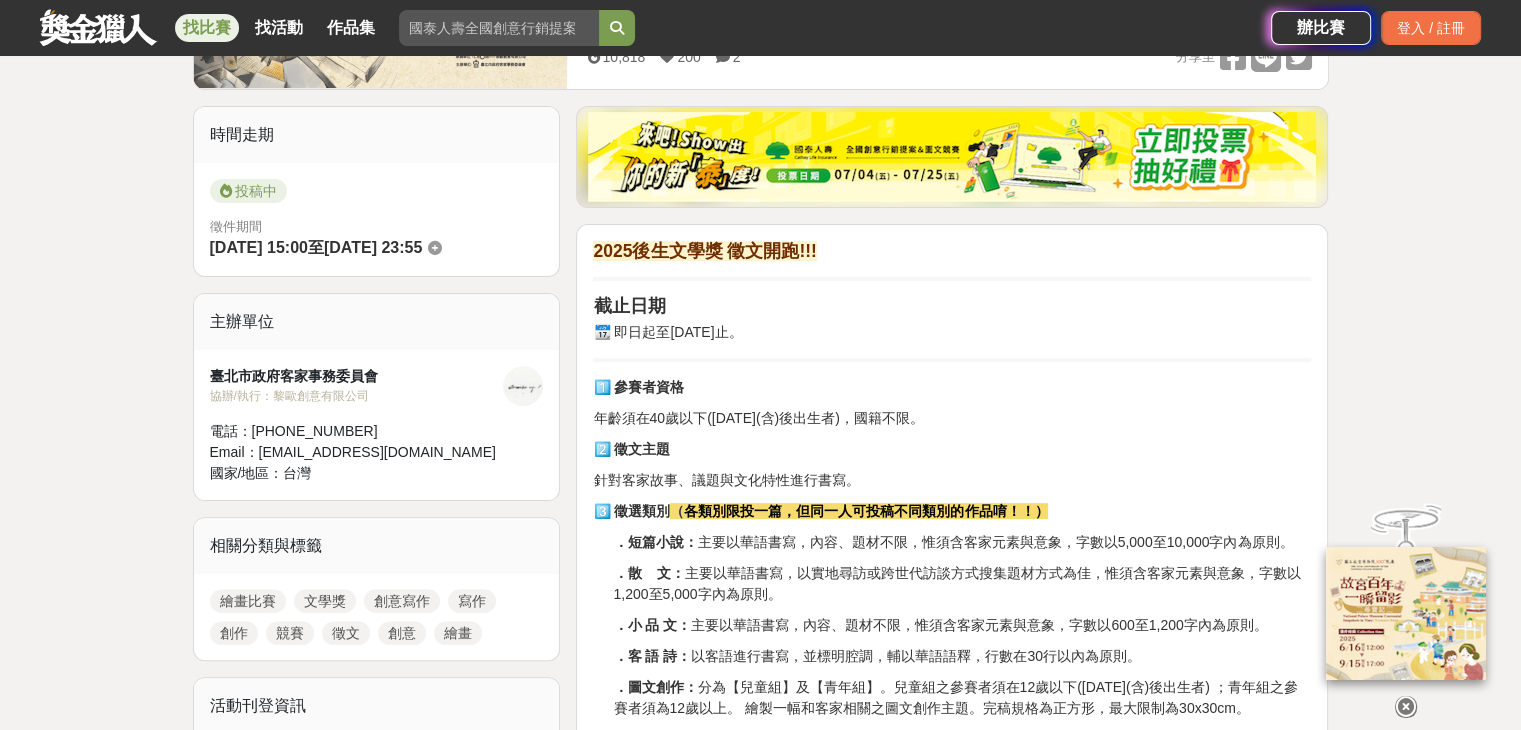 scroll, scrollTop: 500, scrollLeft: 0, axis: vertical 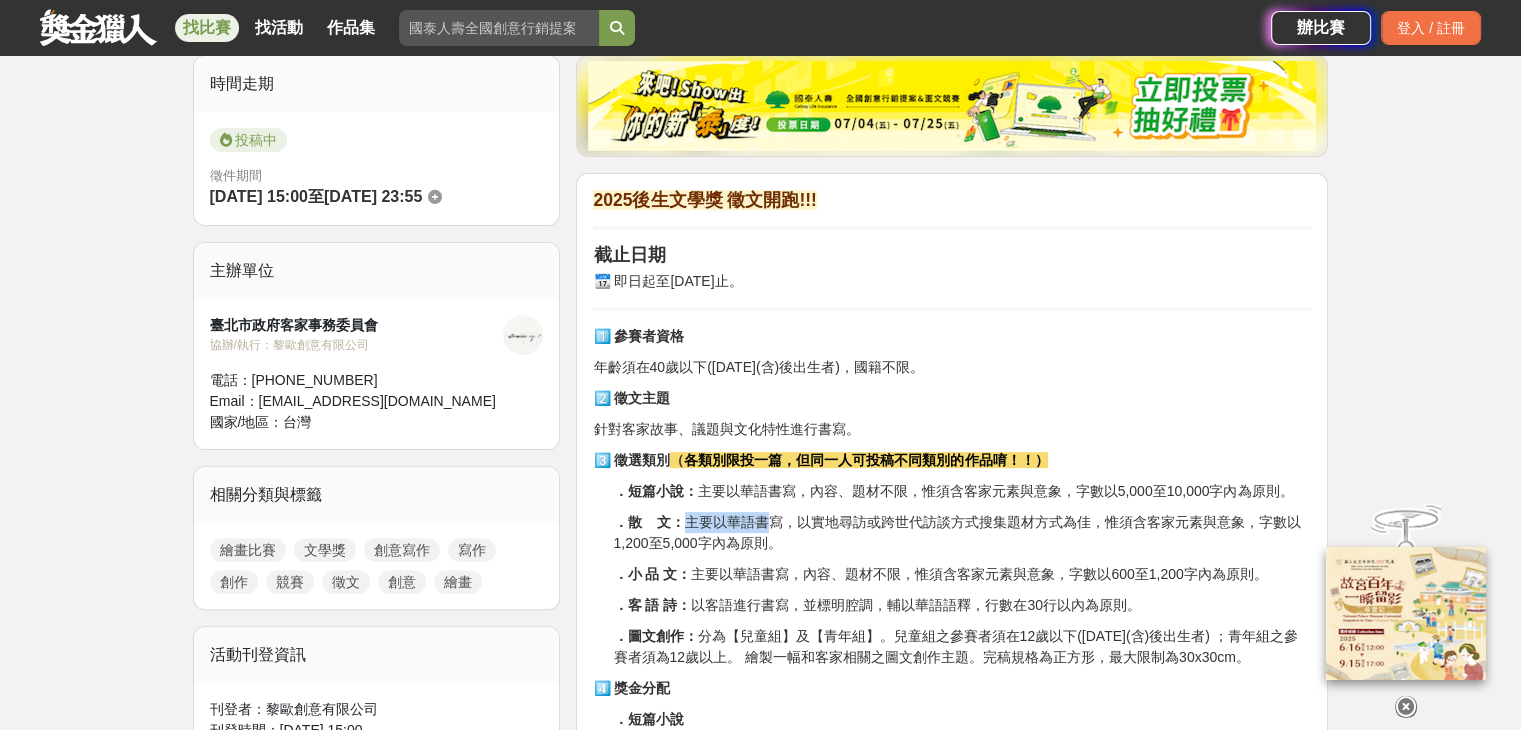 drag, startPoint x: 680, startPoint y: 516, endPoint x: 760, endPoint y: 524, distance: 80.399 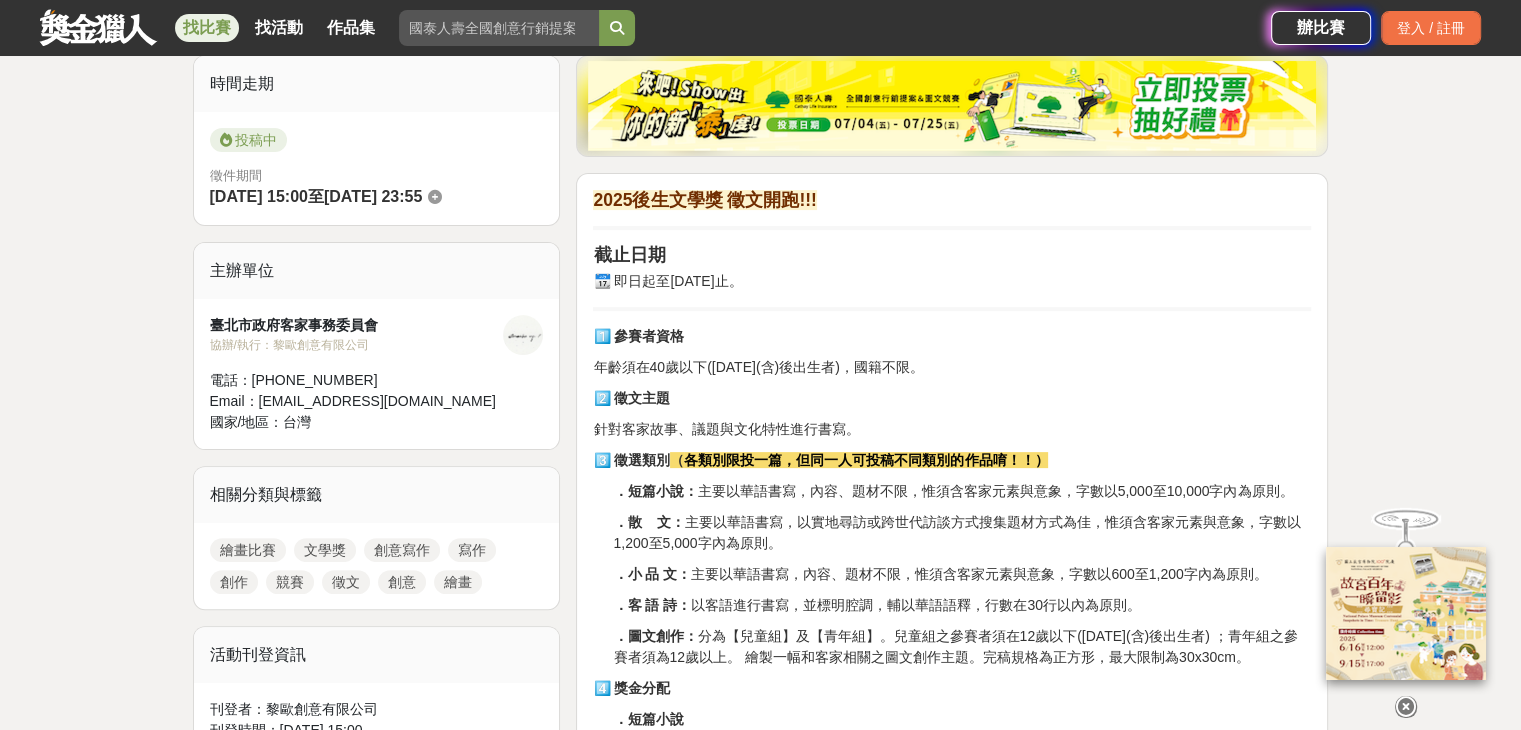 click on "2025後生文學獎 徵文開跑!!! 截止日期 📆 即日起至[DATE]止。 1️⃣ 參賽者資格 年齡須在40歲以下([DATE](含)後出生者)，國籍不限。 2️⃣ 徵文主題 針對客家故事、議題與文化特性進行書寫。 3️⃣ 徵選類別  （ 各類別限投一篇，但同一人可投稿不同類別的作品唷！！） ．短篇小說： 主要以華語書寫，內容、題材不限，惟須含客家元素與意象，字數以5,000至10,000字內為原則。 ．散    文： 主要以華語書寫，以實地尋訪或跨世代訪談方式搜集題材方式為佳，惟須含客家元素與意象，字數以1,200至5,000字內為原則。 ．小 品 文： 主要以華語書寫，內容、題材不限，惟須含客家元素與意象，字數以600至1,200字內為原則。 ．客 語 詩： 以客語進行書寫，並標明腔調，輔以華語語釋，行數在30行以內為原則。 ．圖文創作： 4️⃣ 獎金分配 ．短篇小說   ．散文 1. 2." at bounding box center [952, 1385] 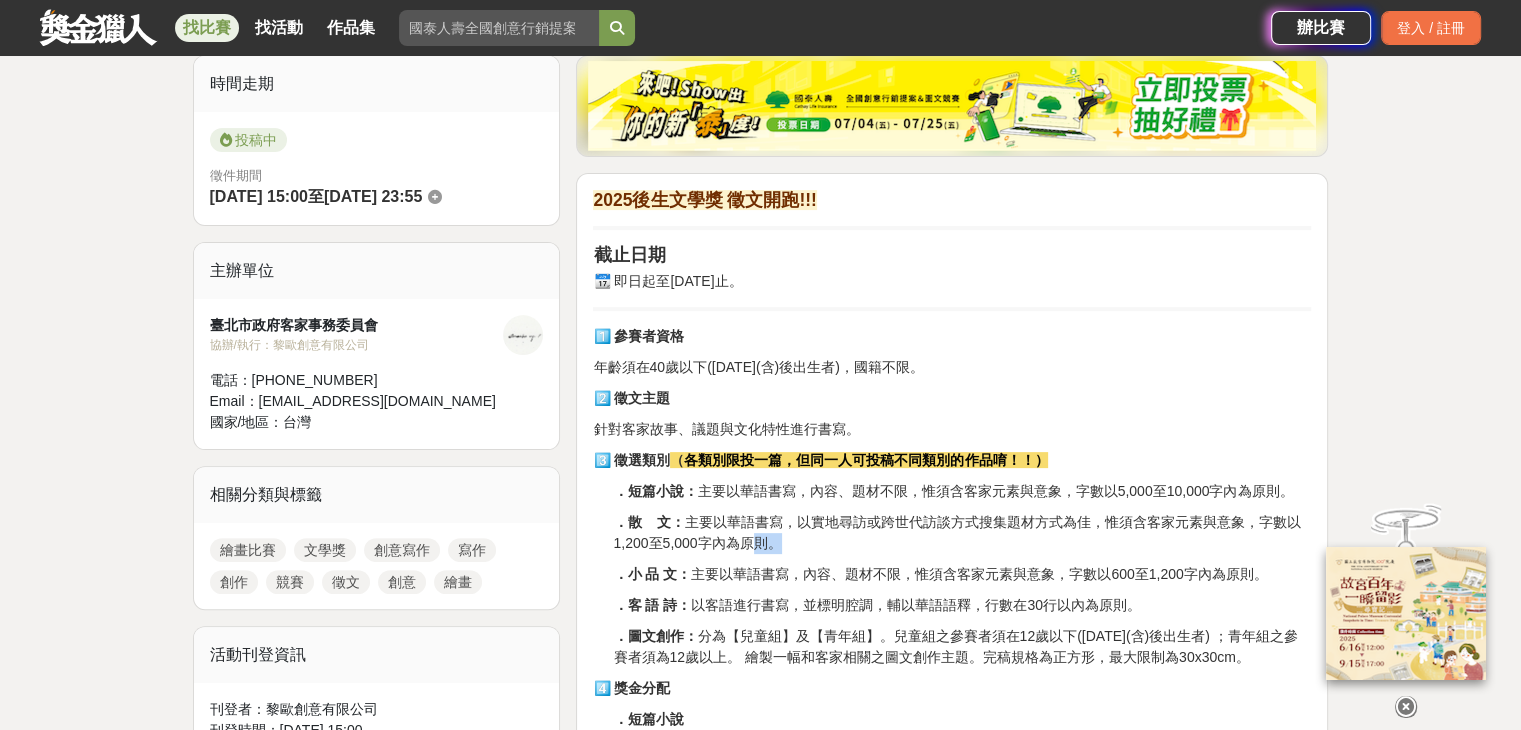 drag, startPoint x: 748, startPoint y: 532, endPoint x: 887, endPoint y: 536, distance: 139.05754 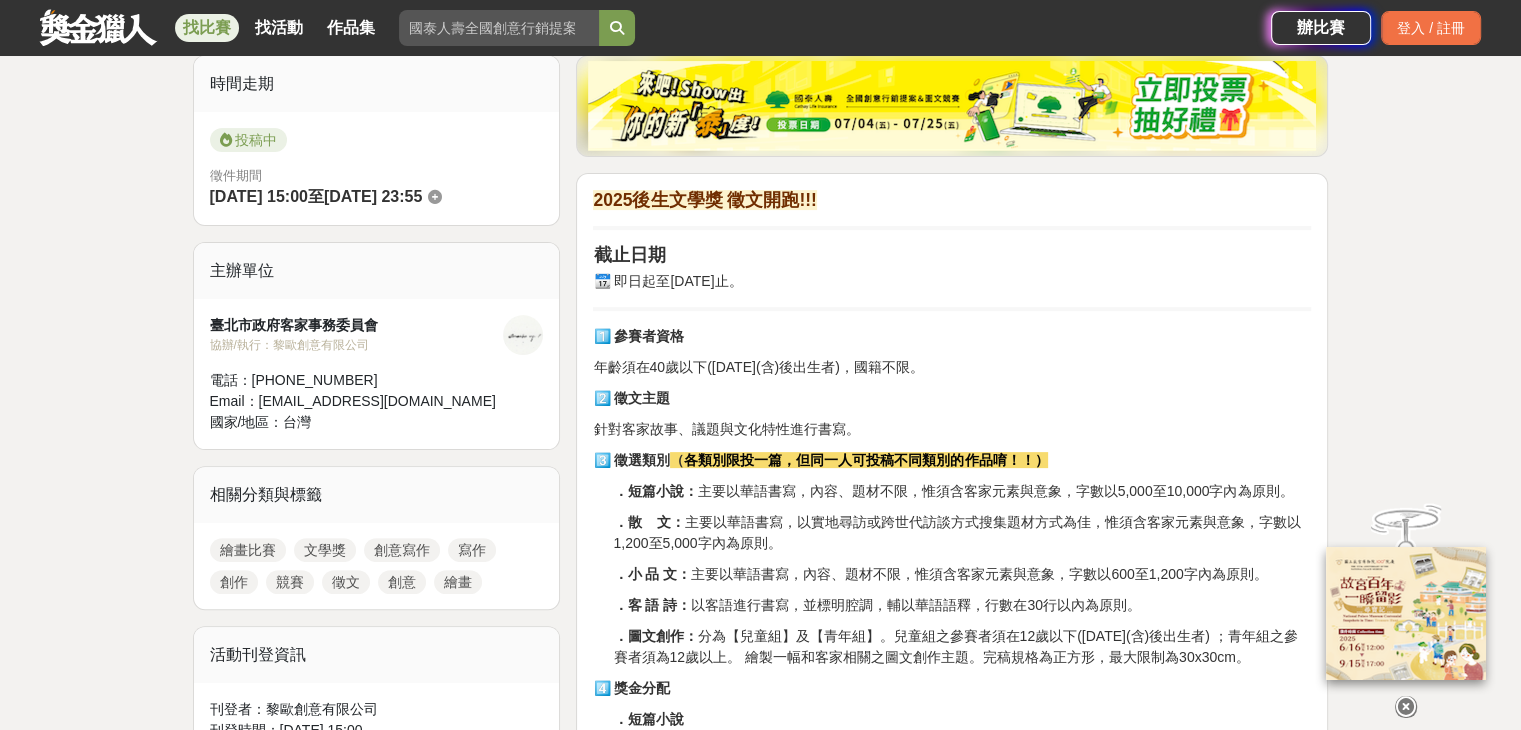 drag, startPoint x: 890, startPoint y: 528, endPoint x: 897, endPoint y: 520, distance: 10.630146 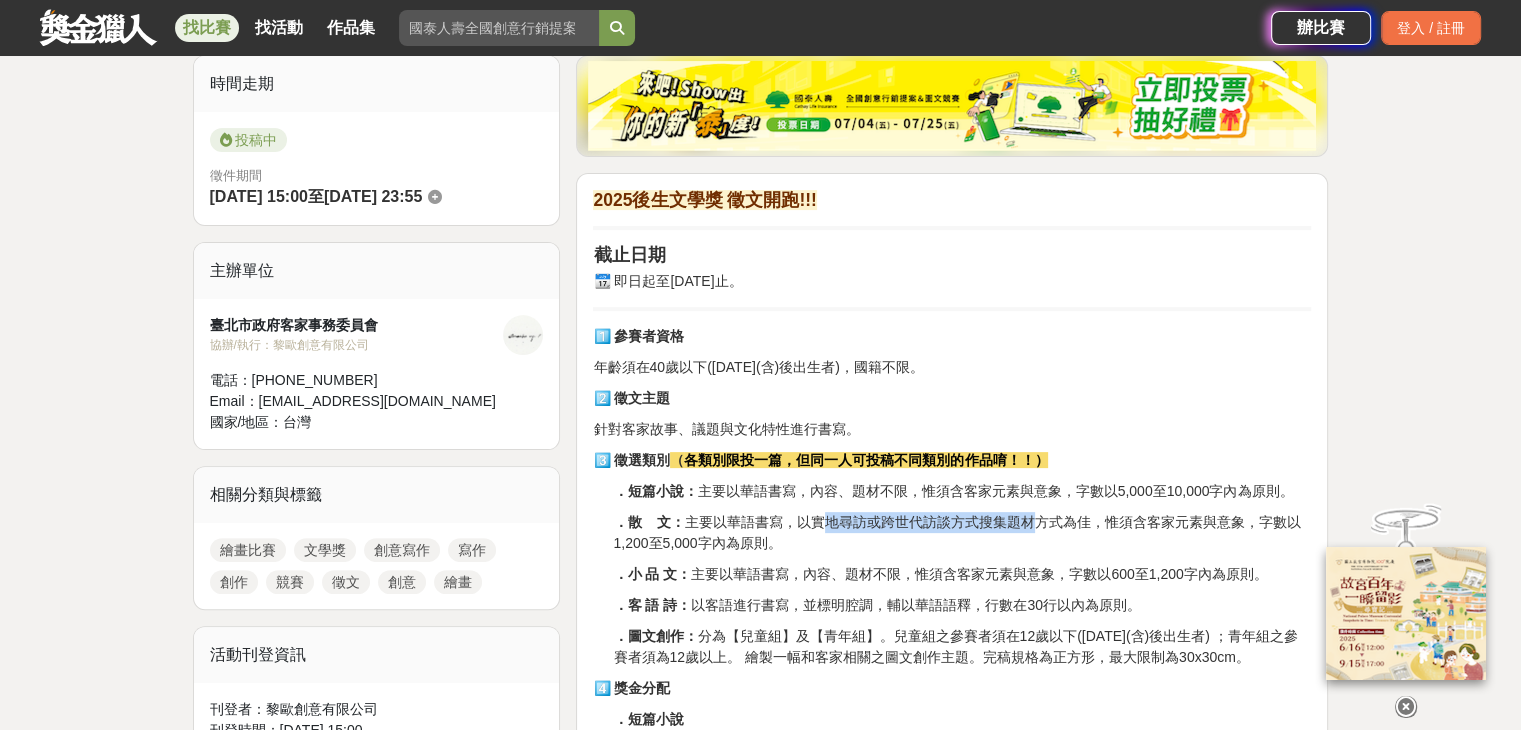 drag, startPoint x: 825, startPoint y: 518, endPoint x: 1039, endPoint y: 529, distance: 214.28252 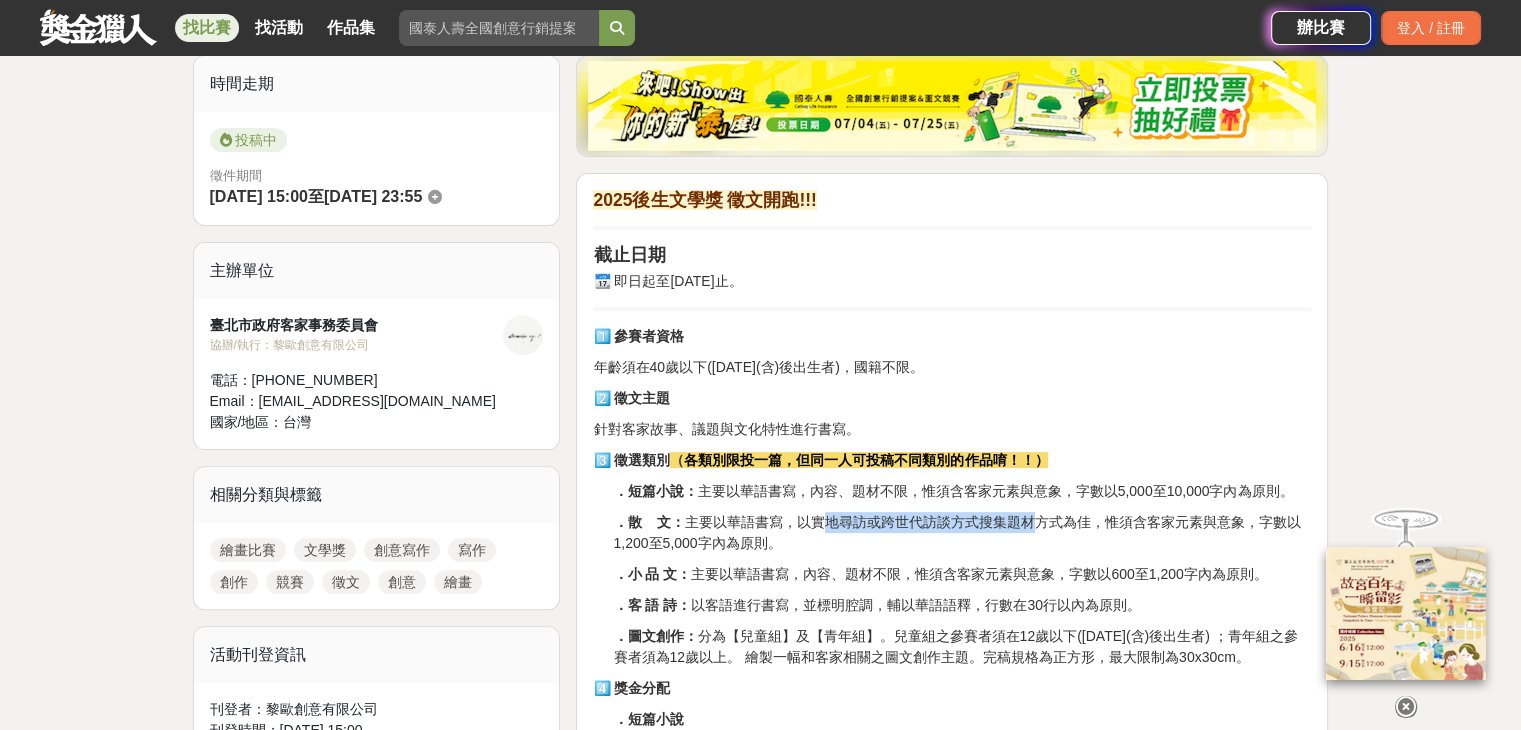 click on "．散    文： 主要以華語書寫，以實地尋訪或跨世代訪談方式搜集題材方式為佳，惟須含客家元素與意象，字數以1,200至5,000字內為原則。" at bounding box center [962, 533] 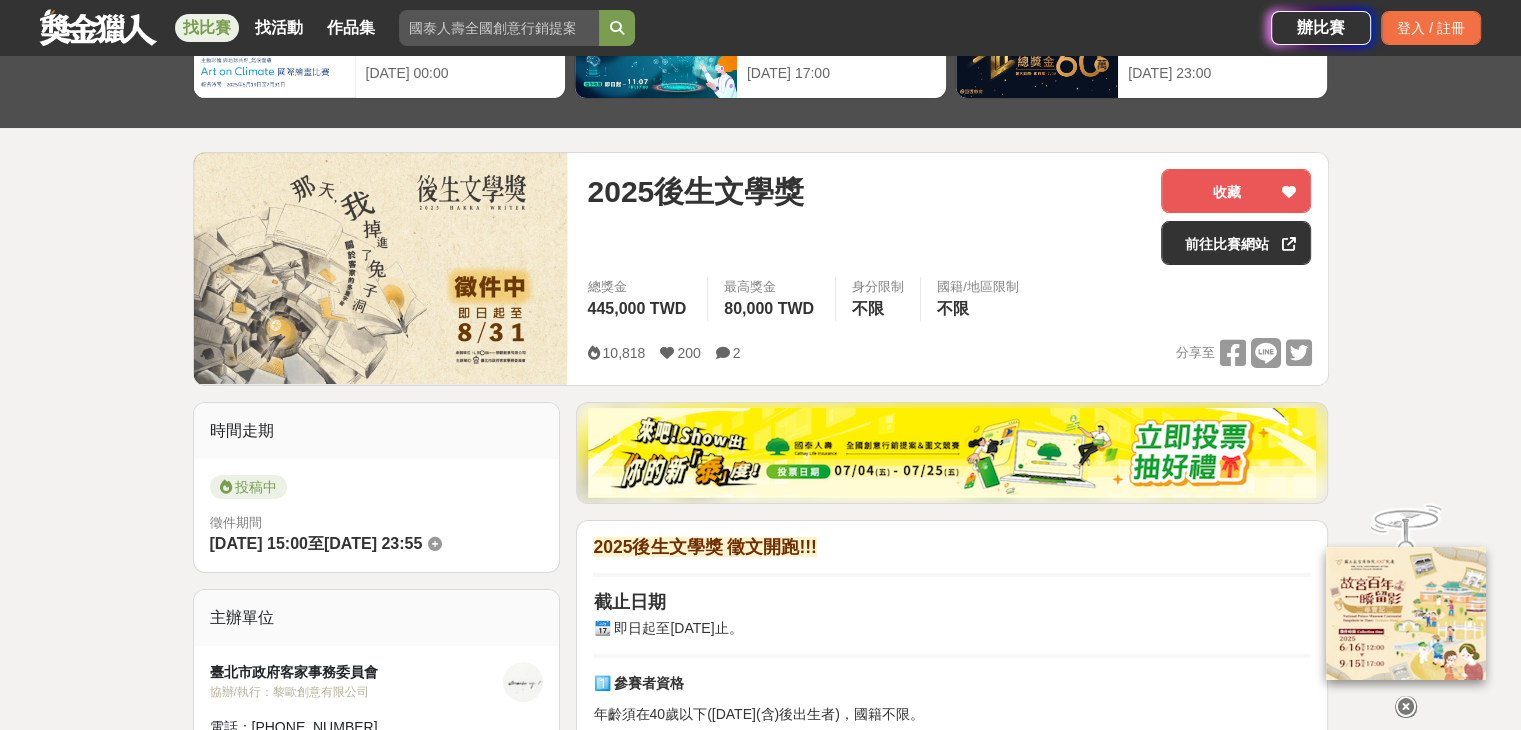 scroll, scrollTop: 100, scrollLeft: 0, axis: vertical 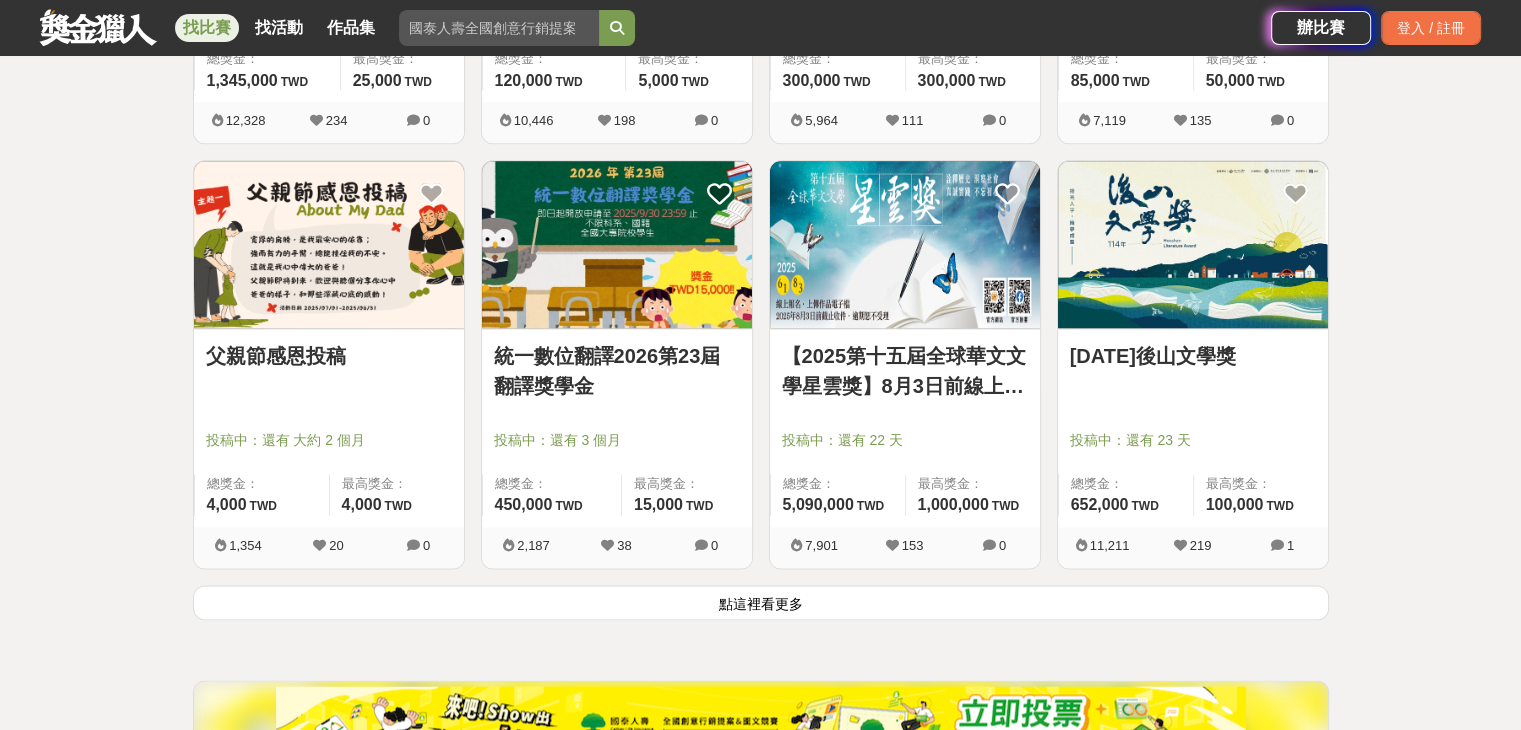 click at bounding box center (1193, 244) 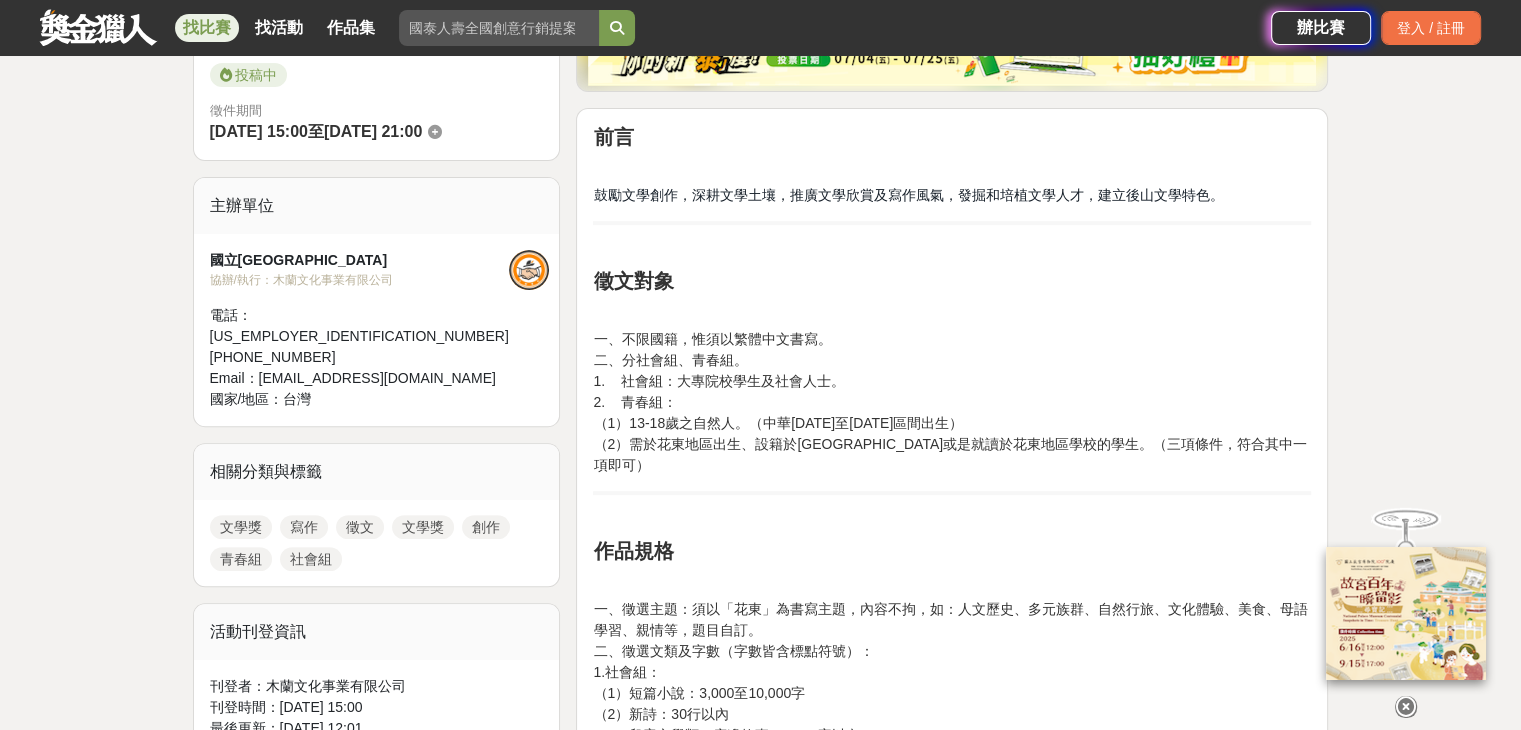 scroll, scrollTop: 600, scrollLeft: 0, axis: vertical 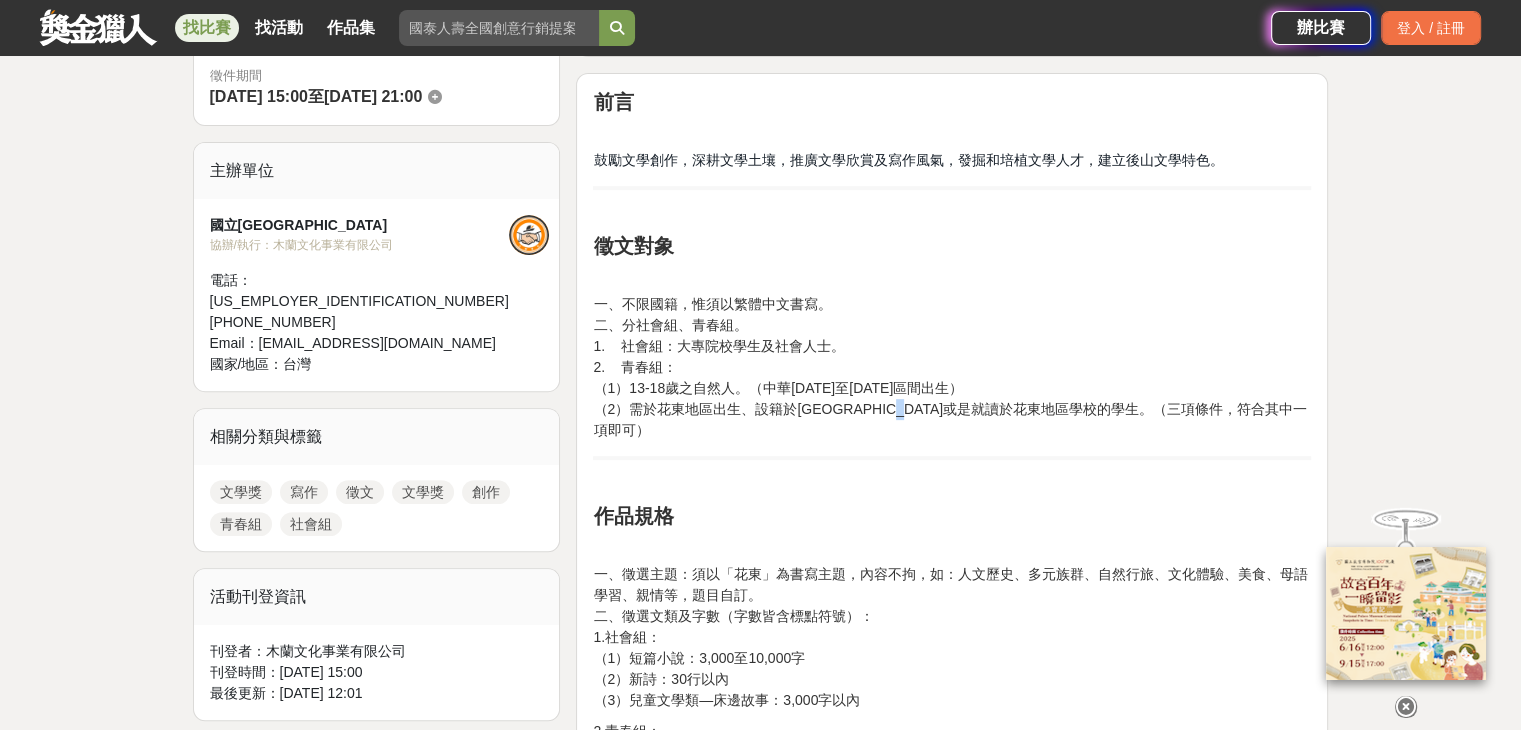 click on "一、不限國籍，惟須以繁體中文書寫。 二、分社會組、青春組。          1.    社會組：大專院校學生及社會人士。          2.    青春組：               （1）13-18歲之自然人。（中華[DATE]至[DATE]區間出生）                （2）需於[GEOGRAPHIC_DATA]出生、設籍於[GEOGRAPHIC_DATA]或是就讀於[GEOGRAPHIC_DATA]的學生。（三項條件，符合其中一項即可）" at bounding box center [952, 367] 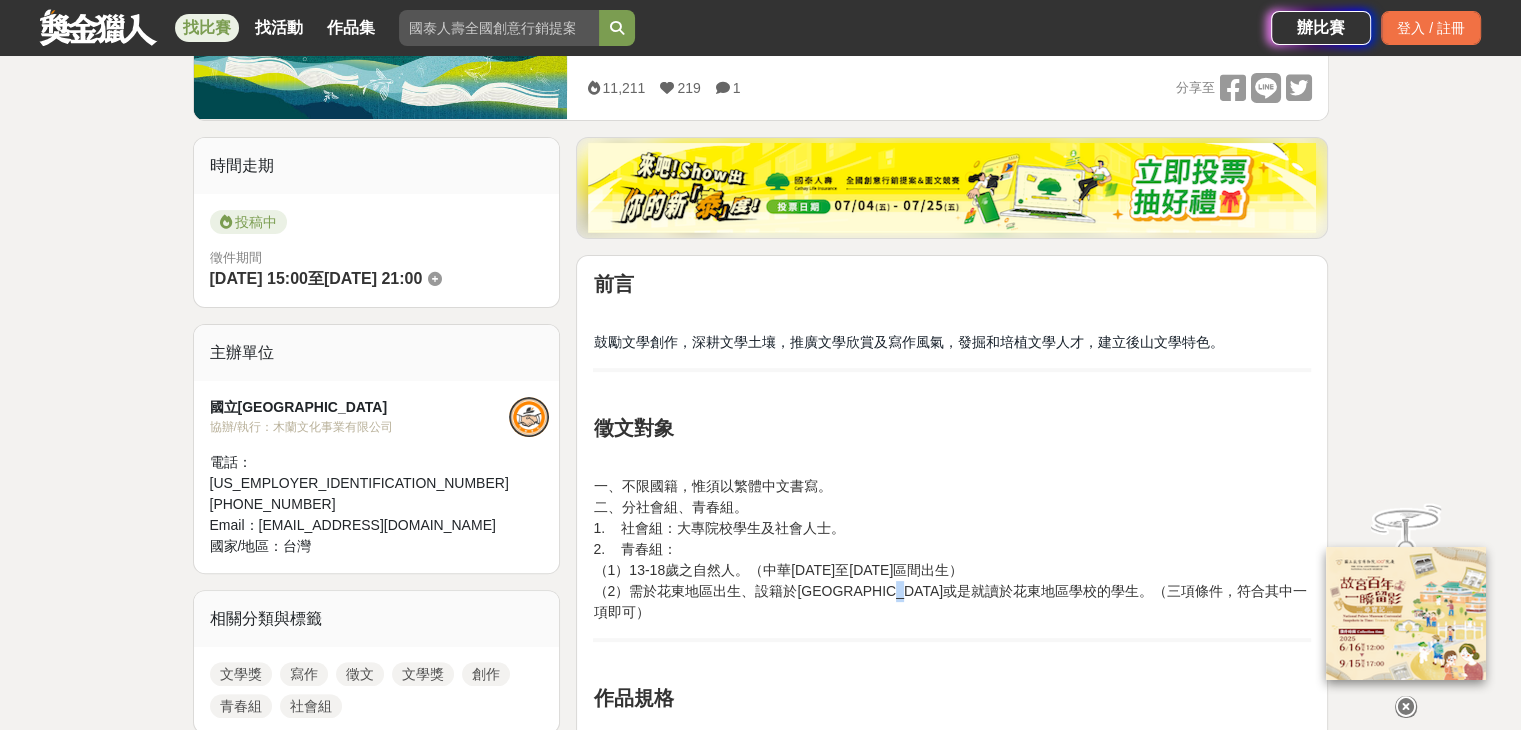 scroll, scrollTop: 600, scrollLeft: 0, axis: vertical 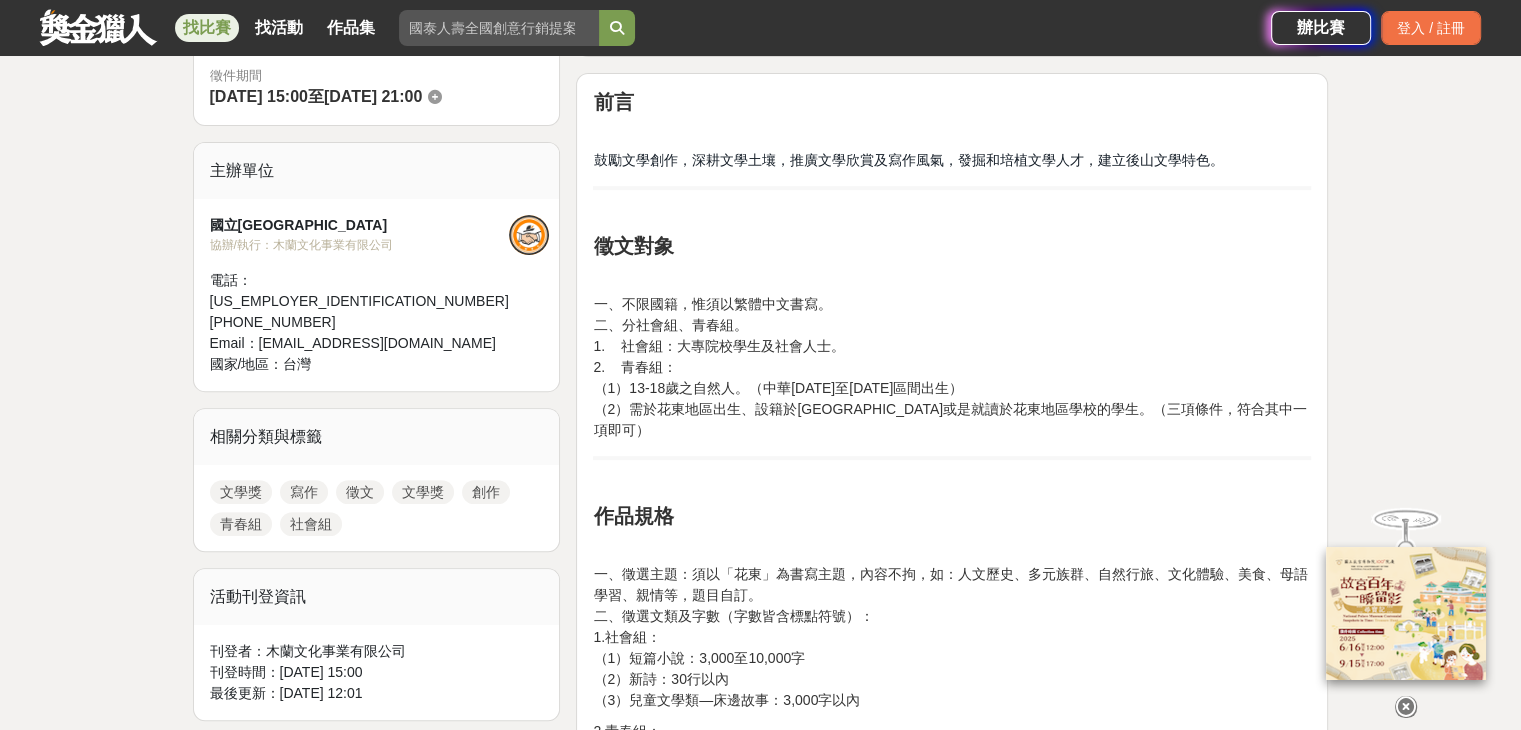 click on "一、不限國籍，惟須以繁體中文書寫。 二、分社會組、青春組。          1.    社會組：大專院校學生及社會人士。          2.    青春組：               （1）13-18歲之自然人。（中華[DATE]至[DATE]區間出生）                （2）需於[GEOGRAPHIC_DATA]出生、設籍於[GEOGRAPHIC_DATA]或是就讀於[GEOGRAPHIC_DATA]的學生。（三項條件，符合其中一項即可）" at bounding box center (952, 367) 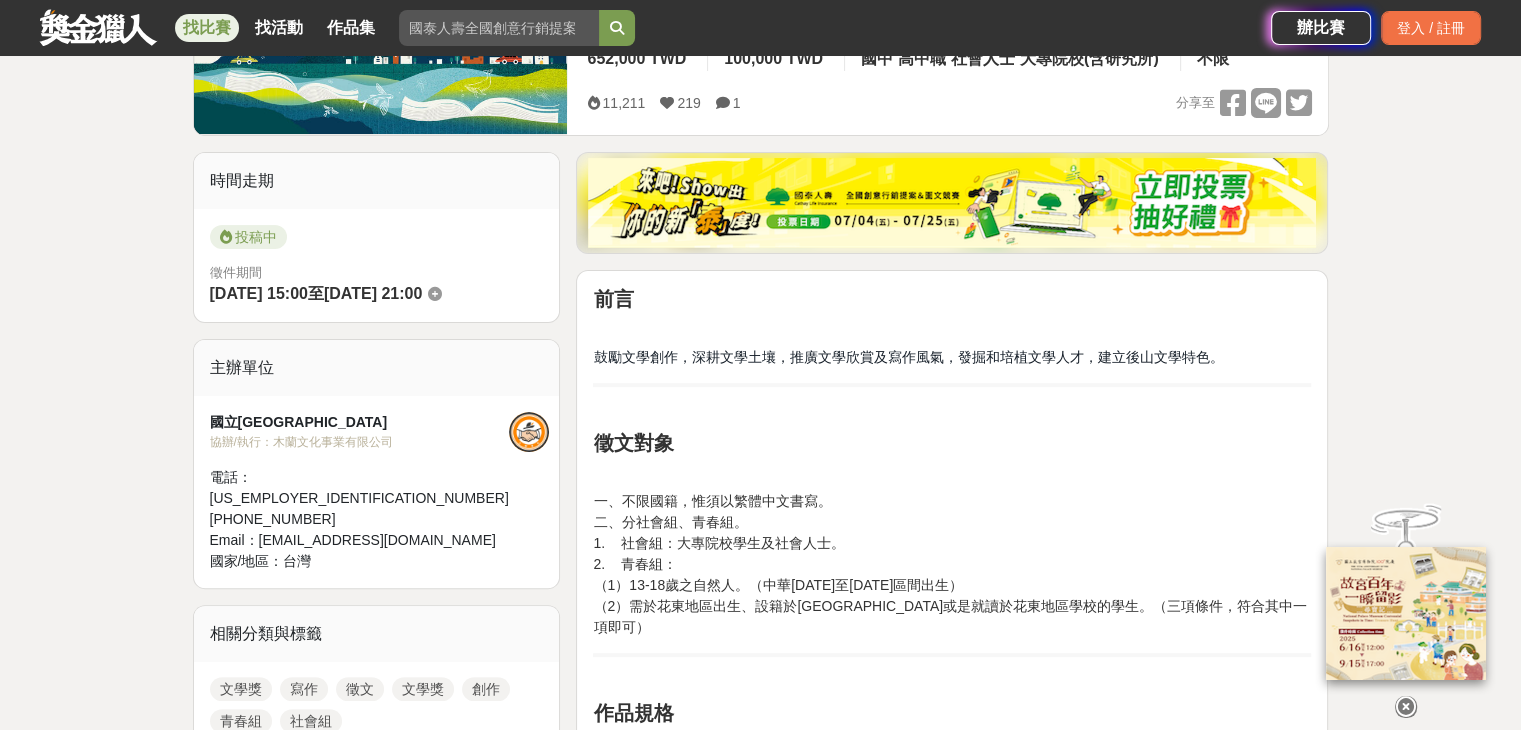 scroll, scrollTop: 400, scrollLeft: 0, axis: vertical 